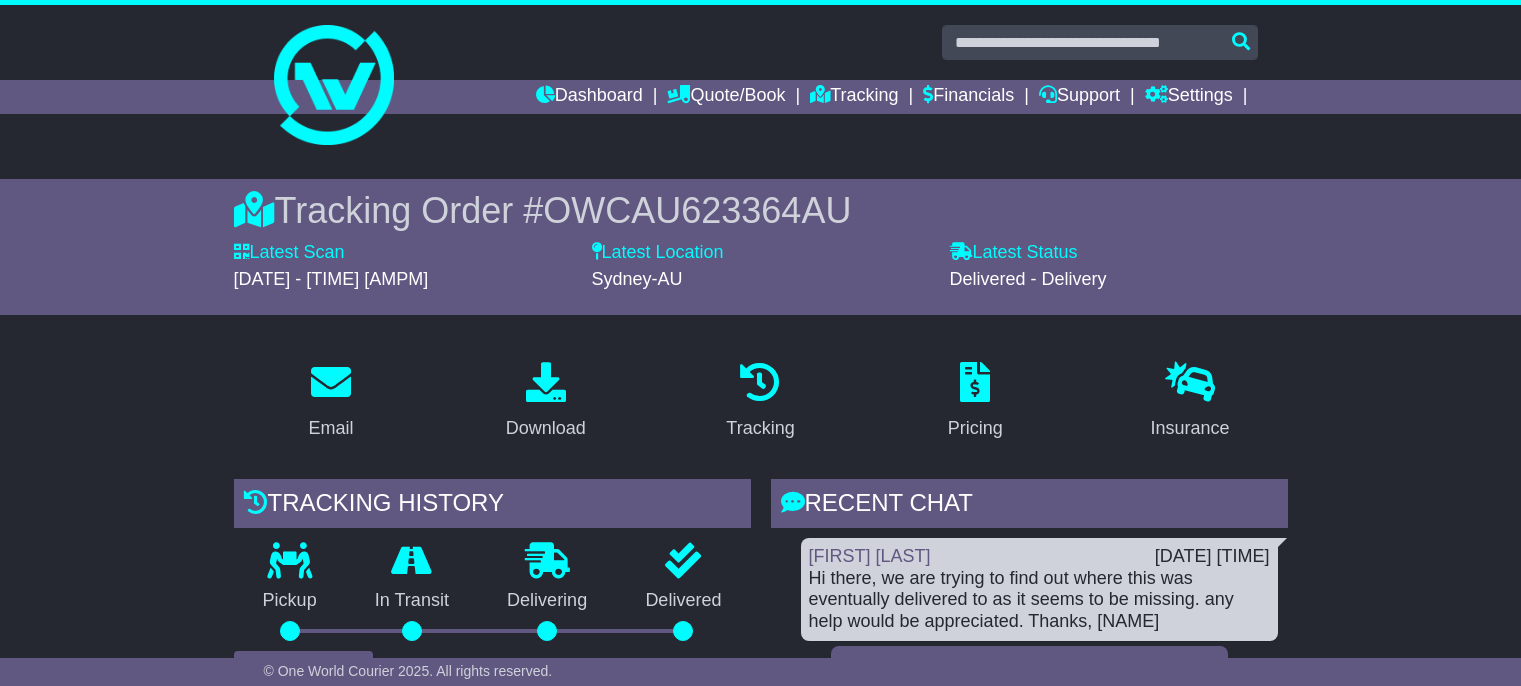scroll, scrollTop: 210, scrollLeft: 0, axis: vertical 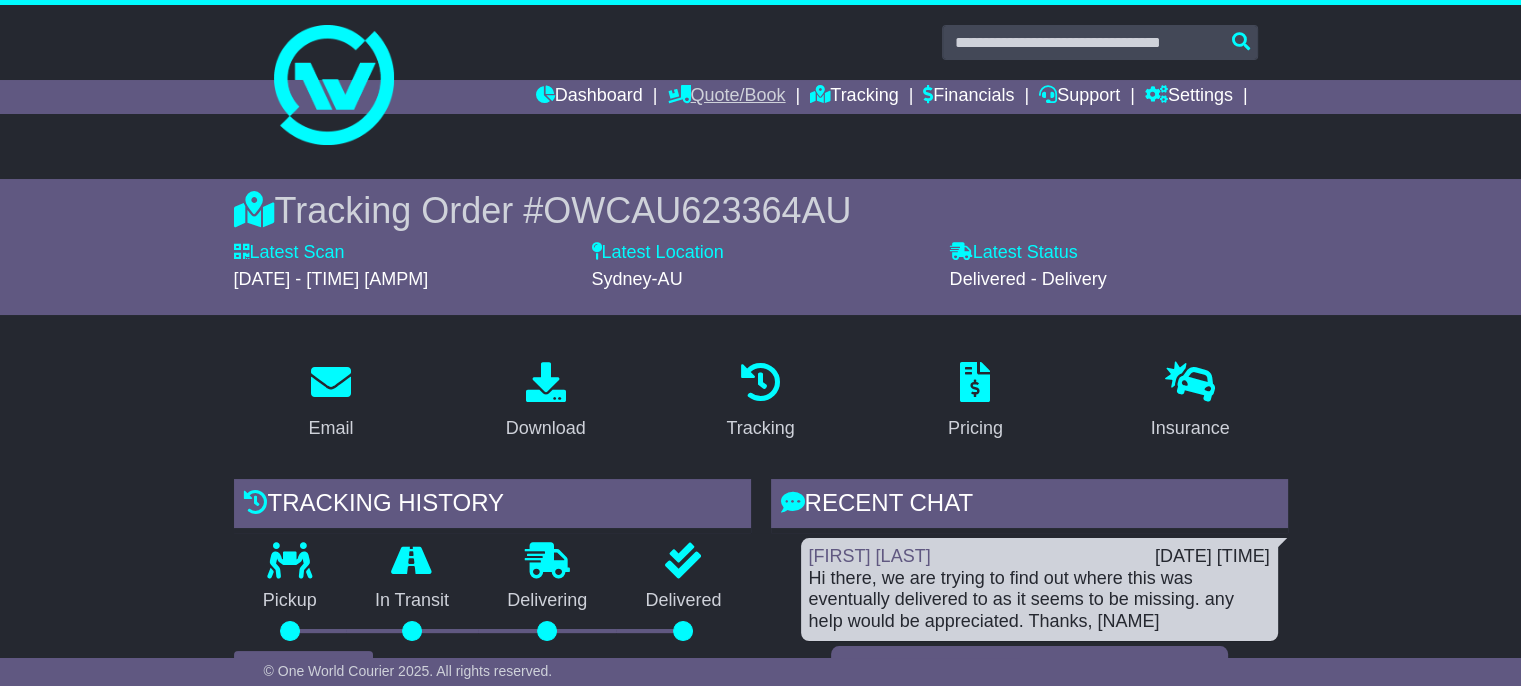 click on "Quote/Book" at bounding box center [726, 97] 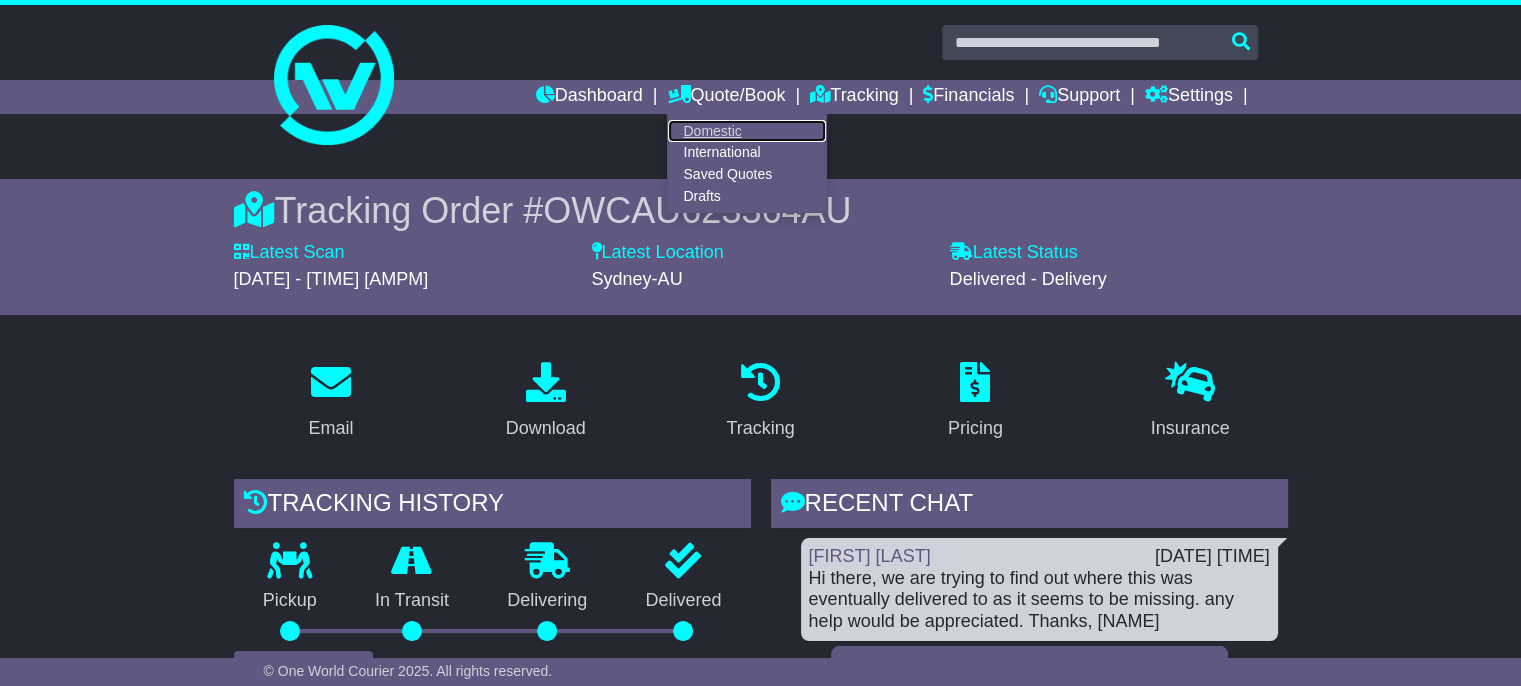 click on "Domestic" at bounding box center [747, 131] 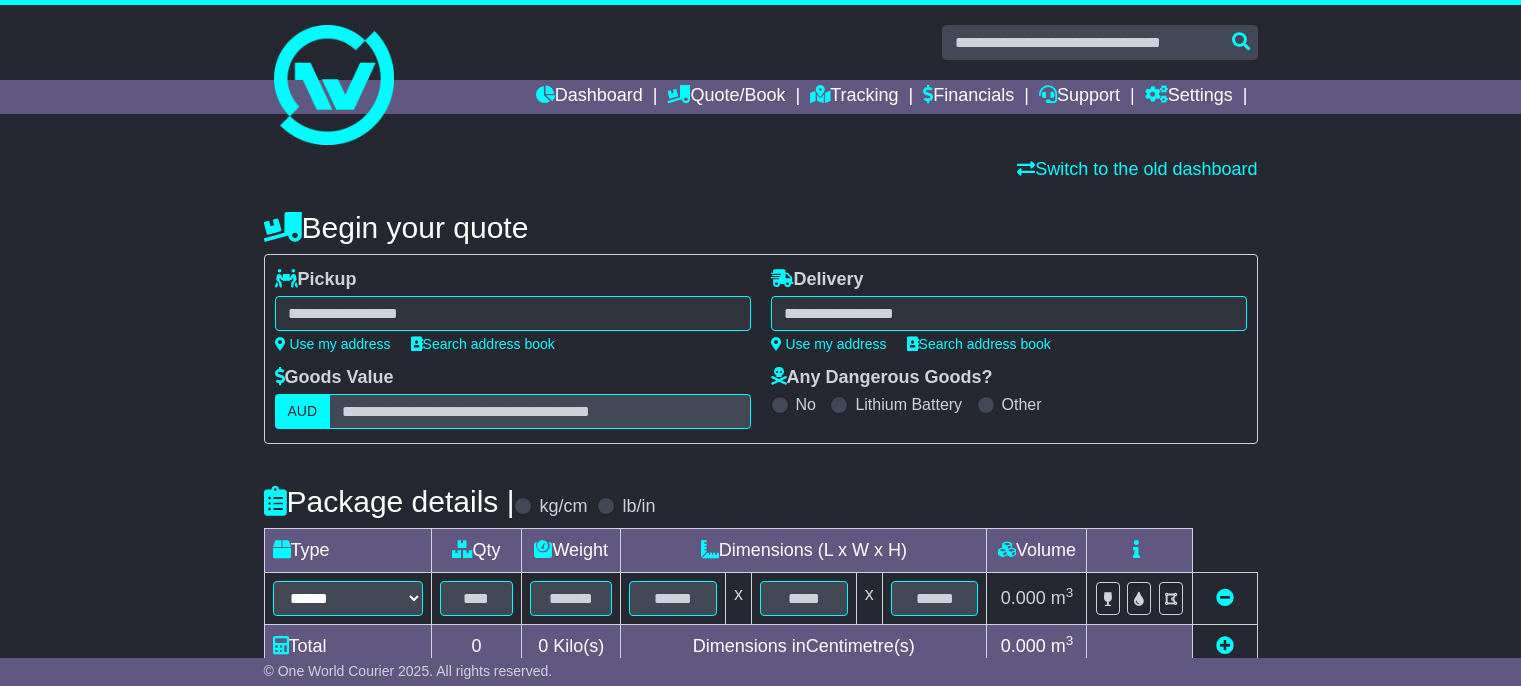 scroll, scrollTop: 0, scrollLeft: 0, axis: both 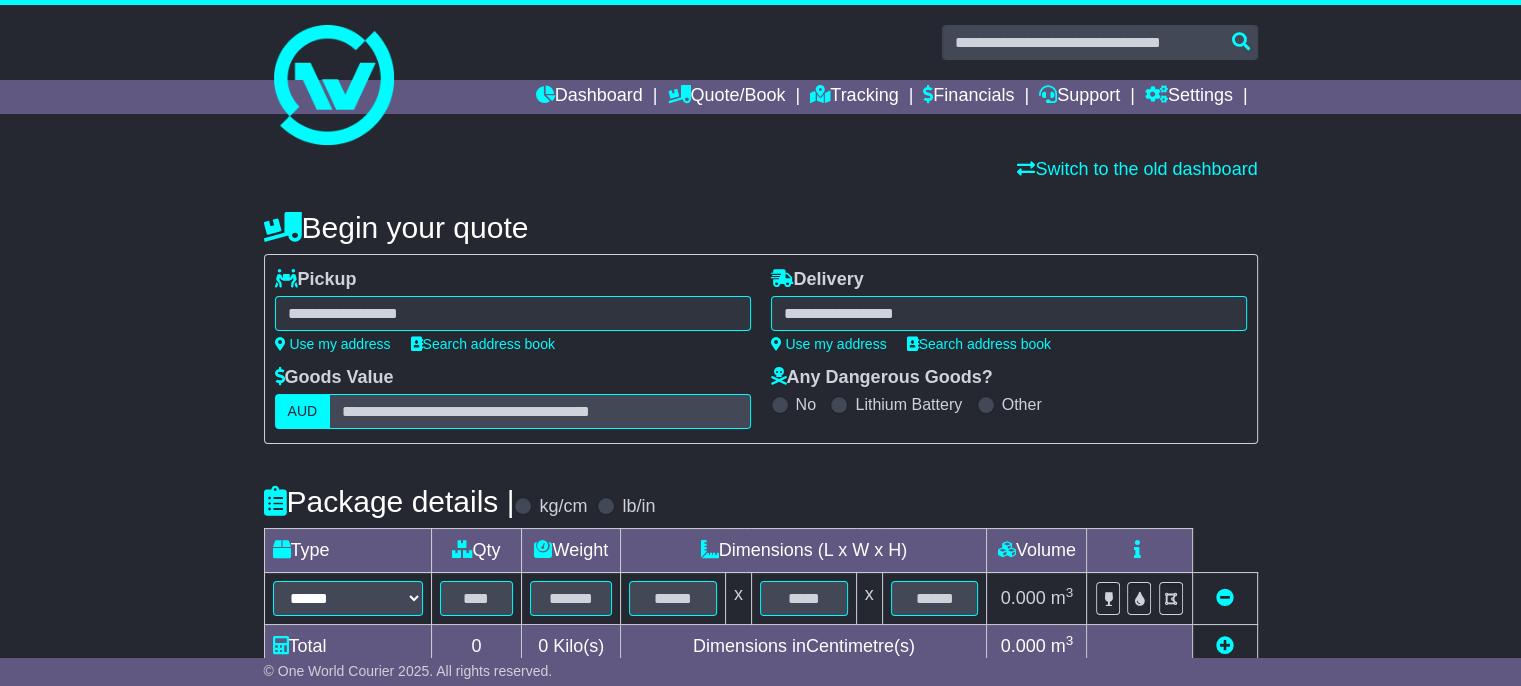click on "**********" at bounding box center [513, 310] 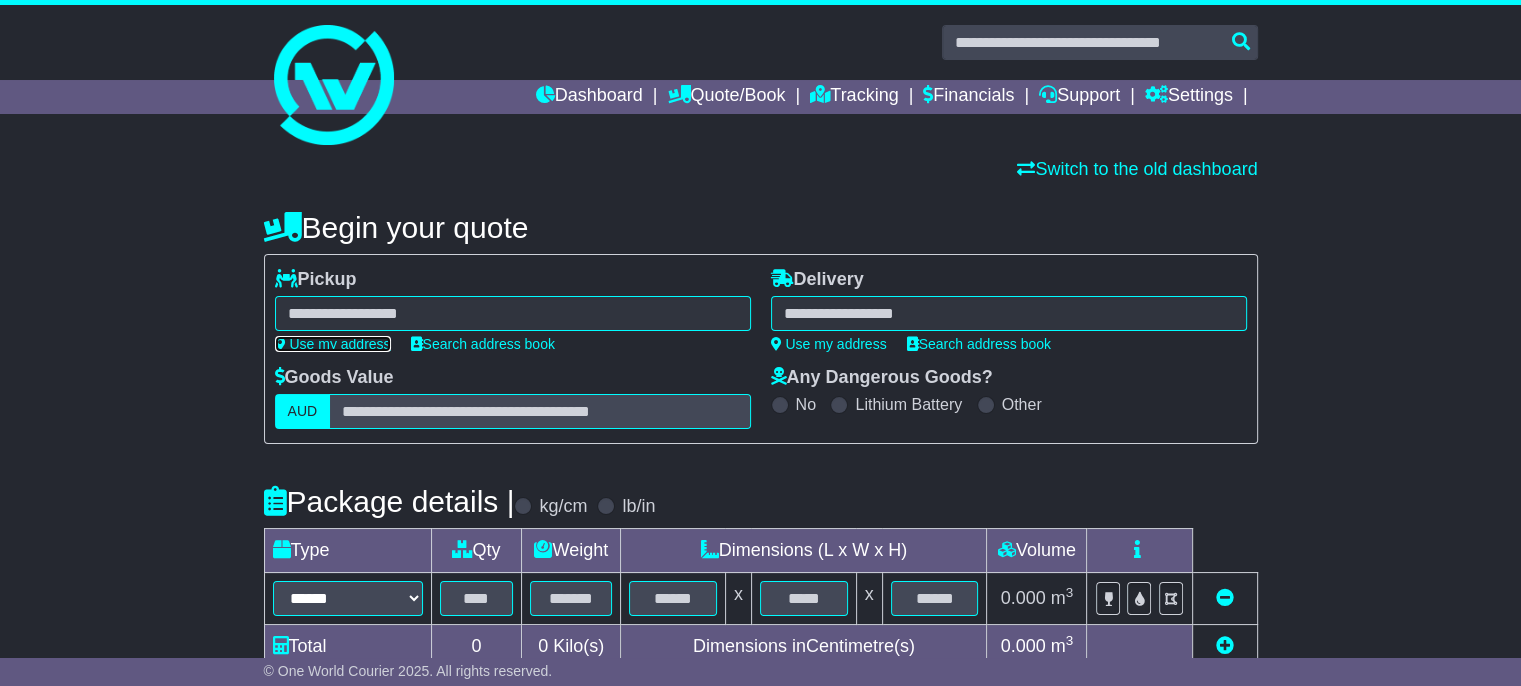 click on "Use my address" at bounding box center (333, 344) 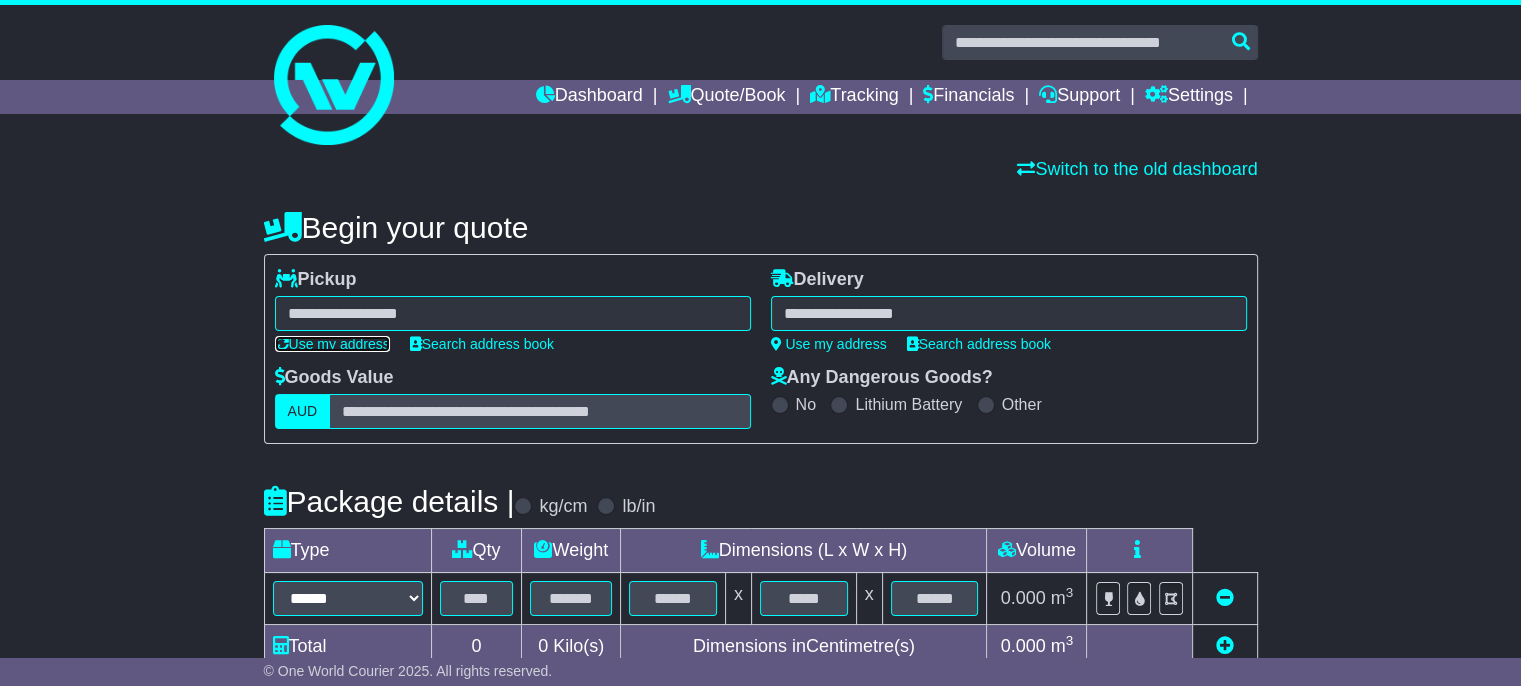 type on "**********" 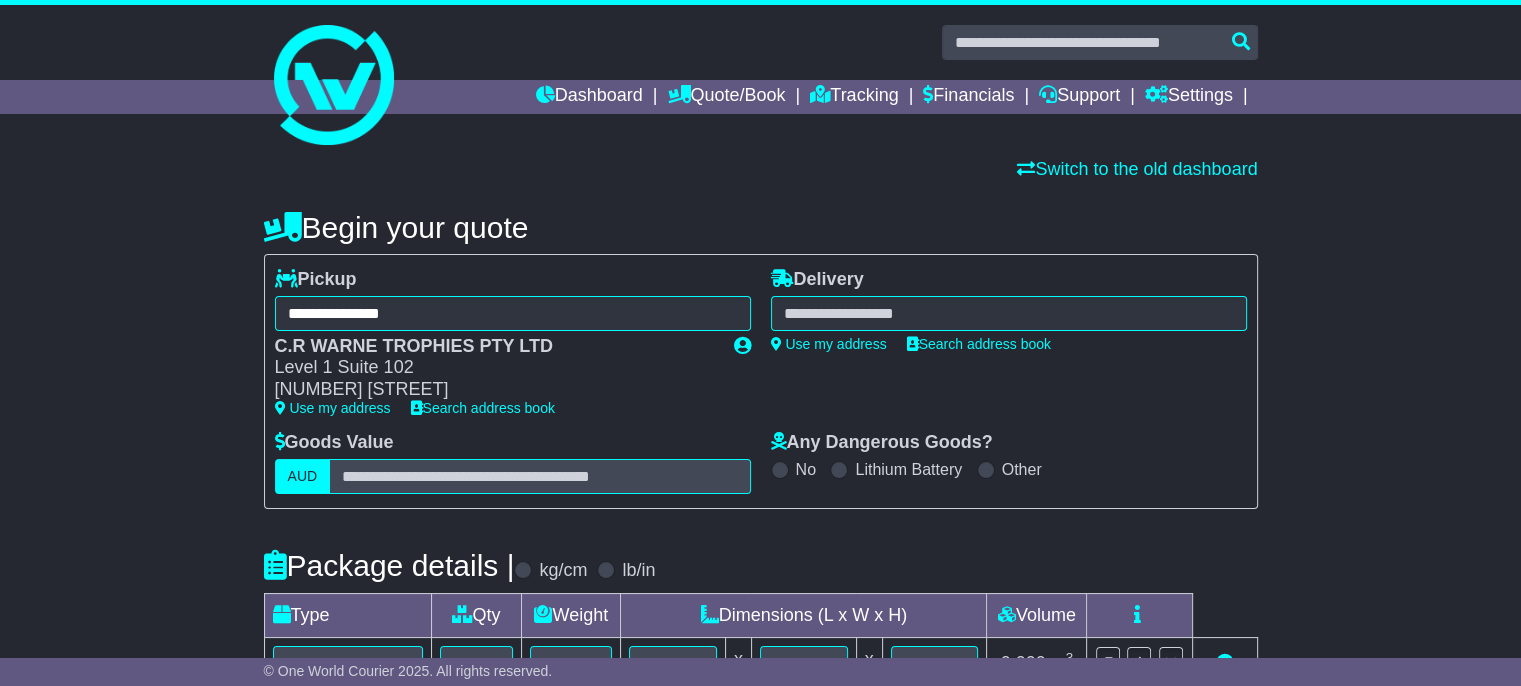 click at bounding box center [1009, 313] 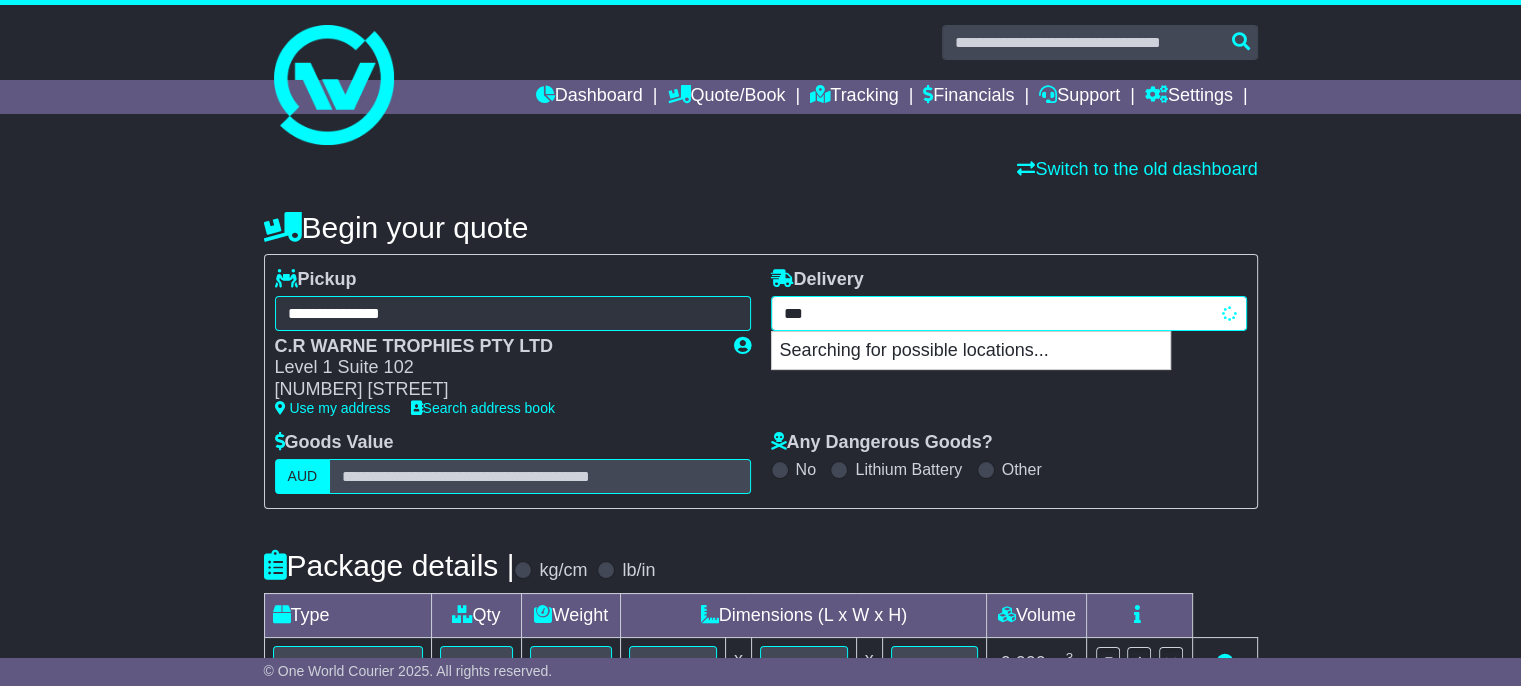 type on "****" 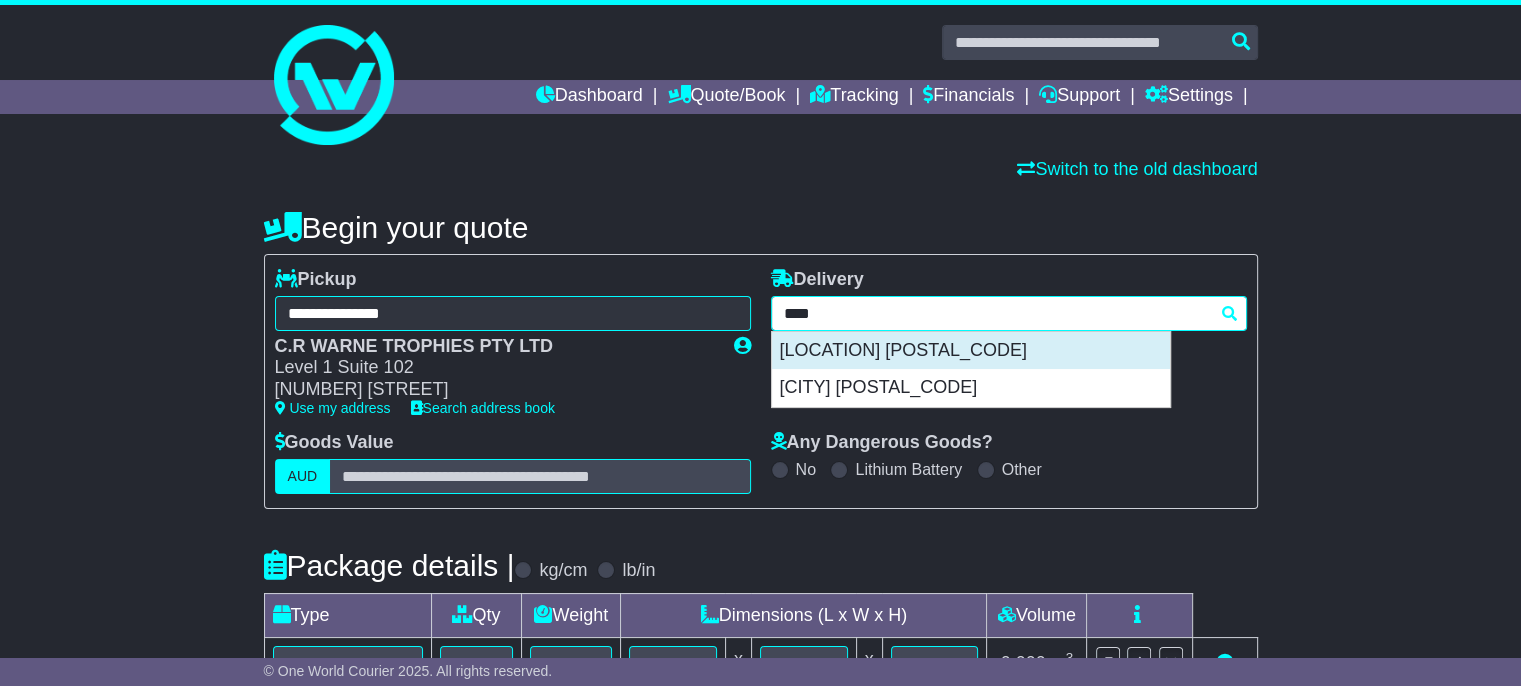 click on "[LOCATION] [POSTAL_CODE]" at bounding box center [971, 351] 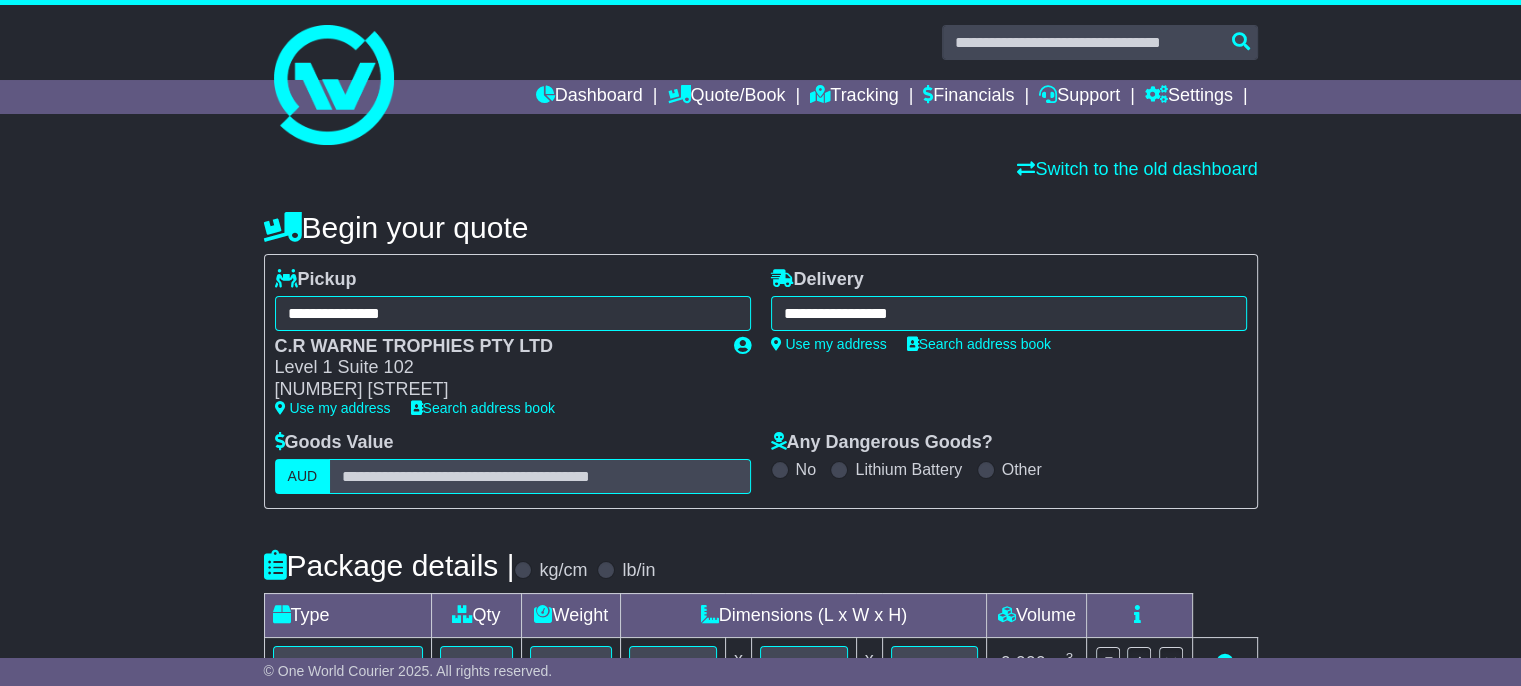 type on "**********" 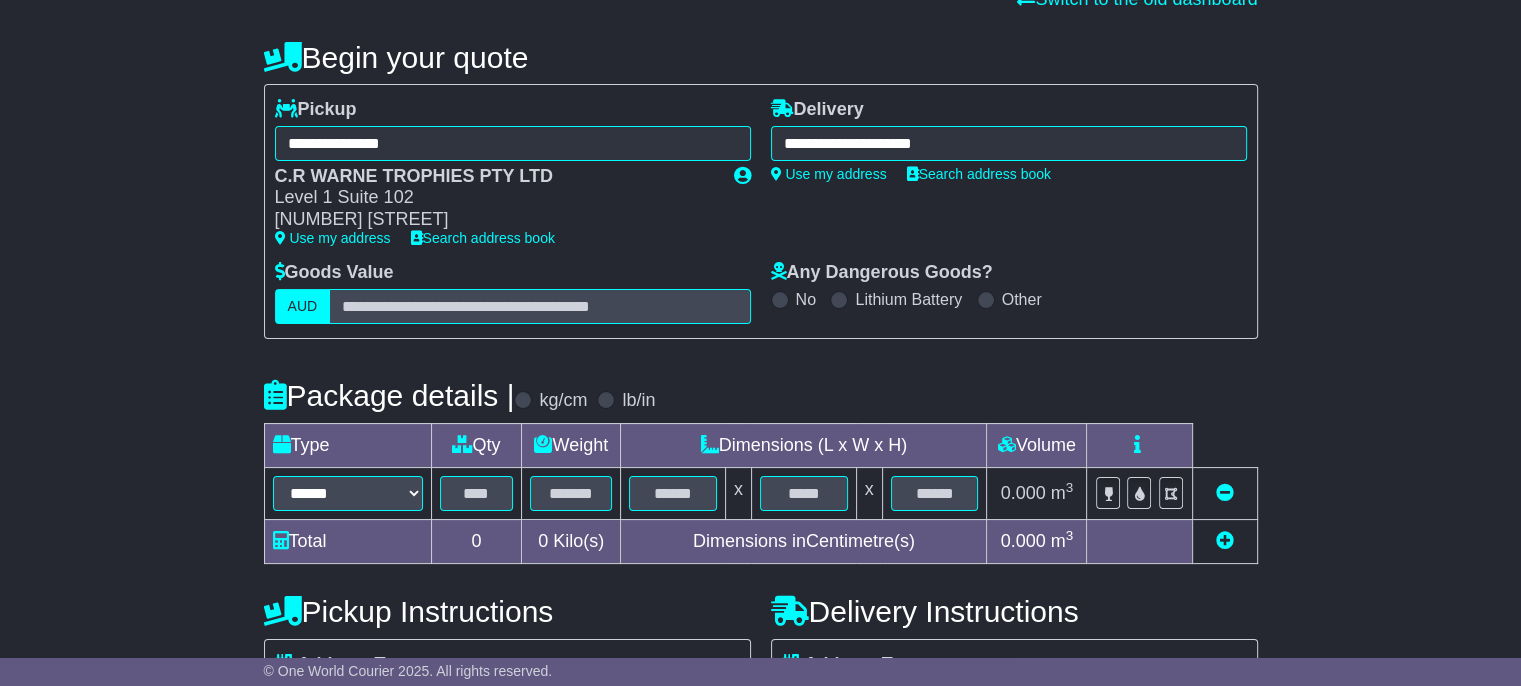 scroll, scrollTop: 172, scrollLeft: 0, axis: vertical 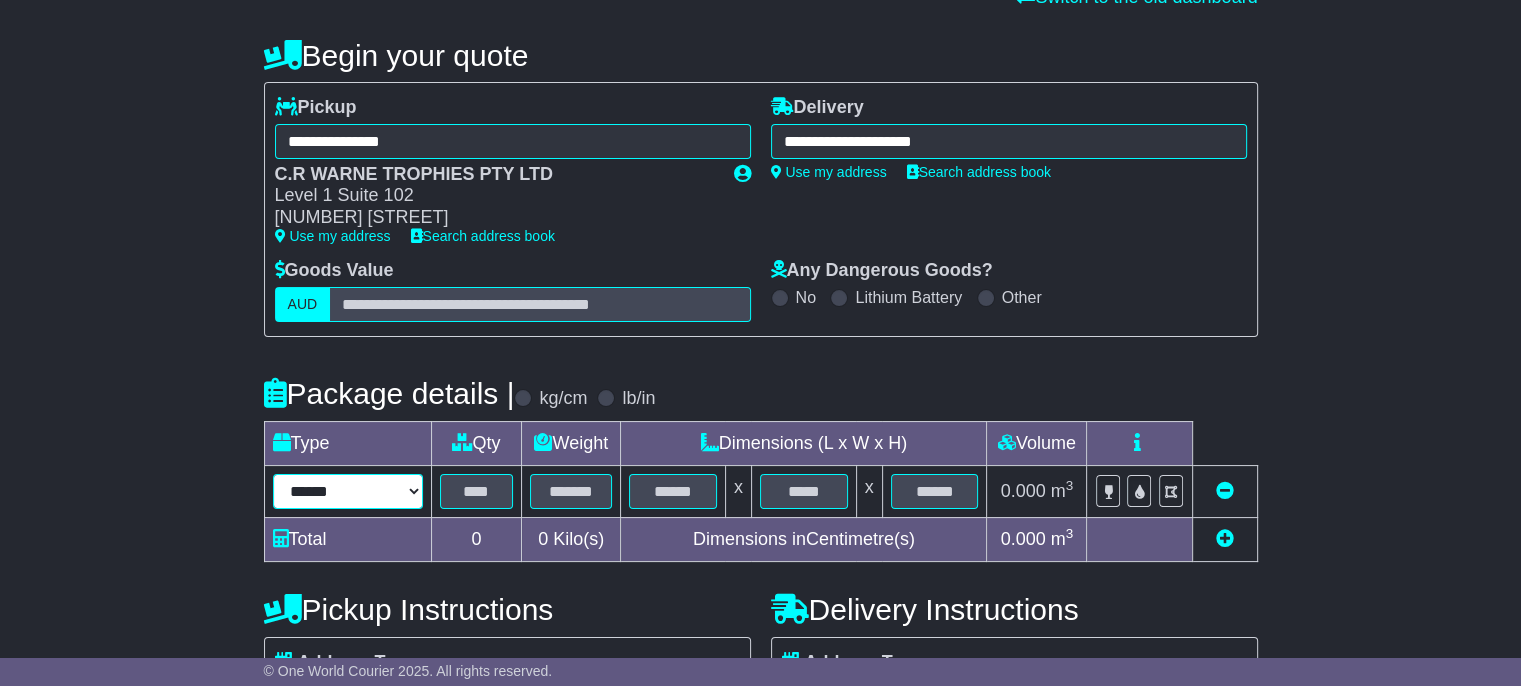 click on "****** ****** *** ******** ***** **** **** ****** *** *******" at bounding box center (348, 491) 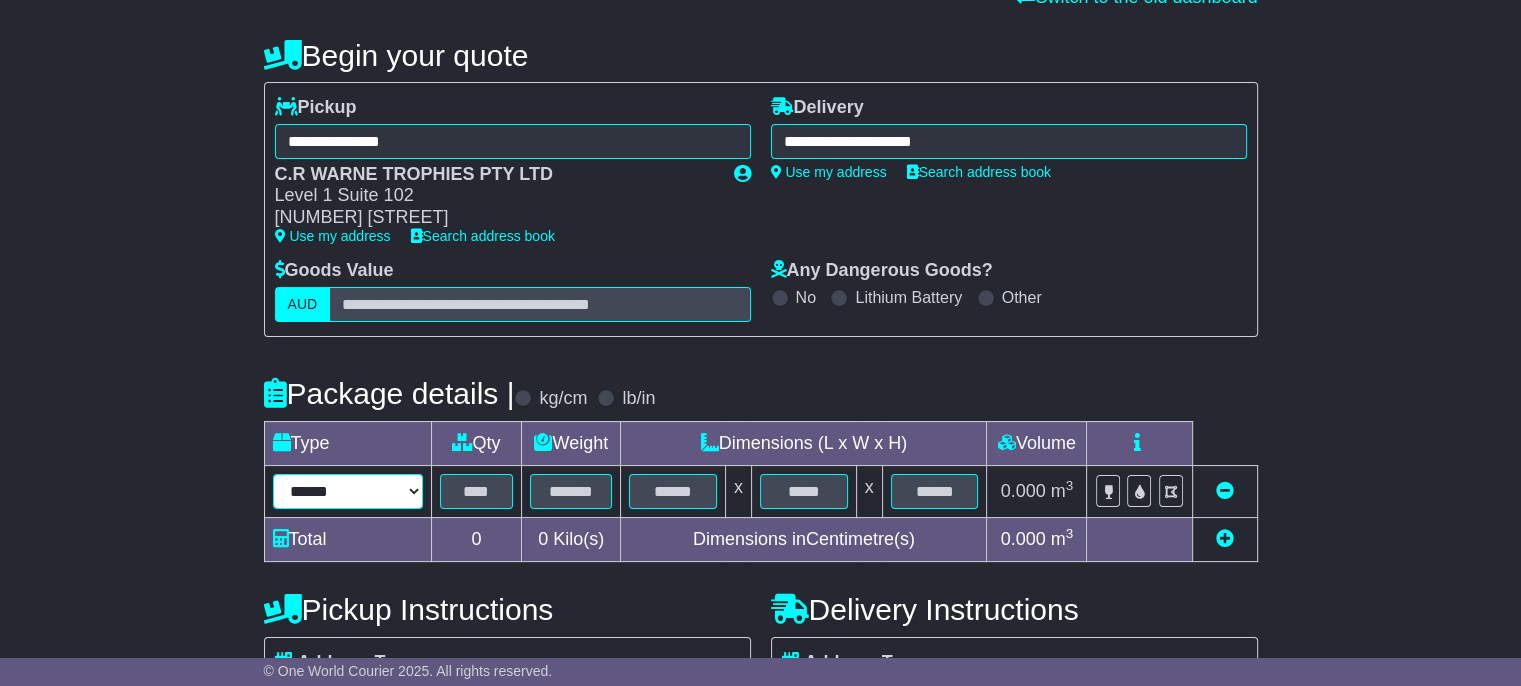 select on "*****" 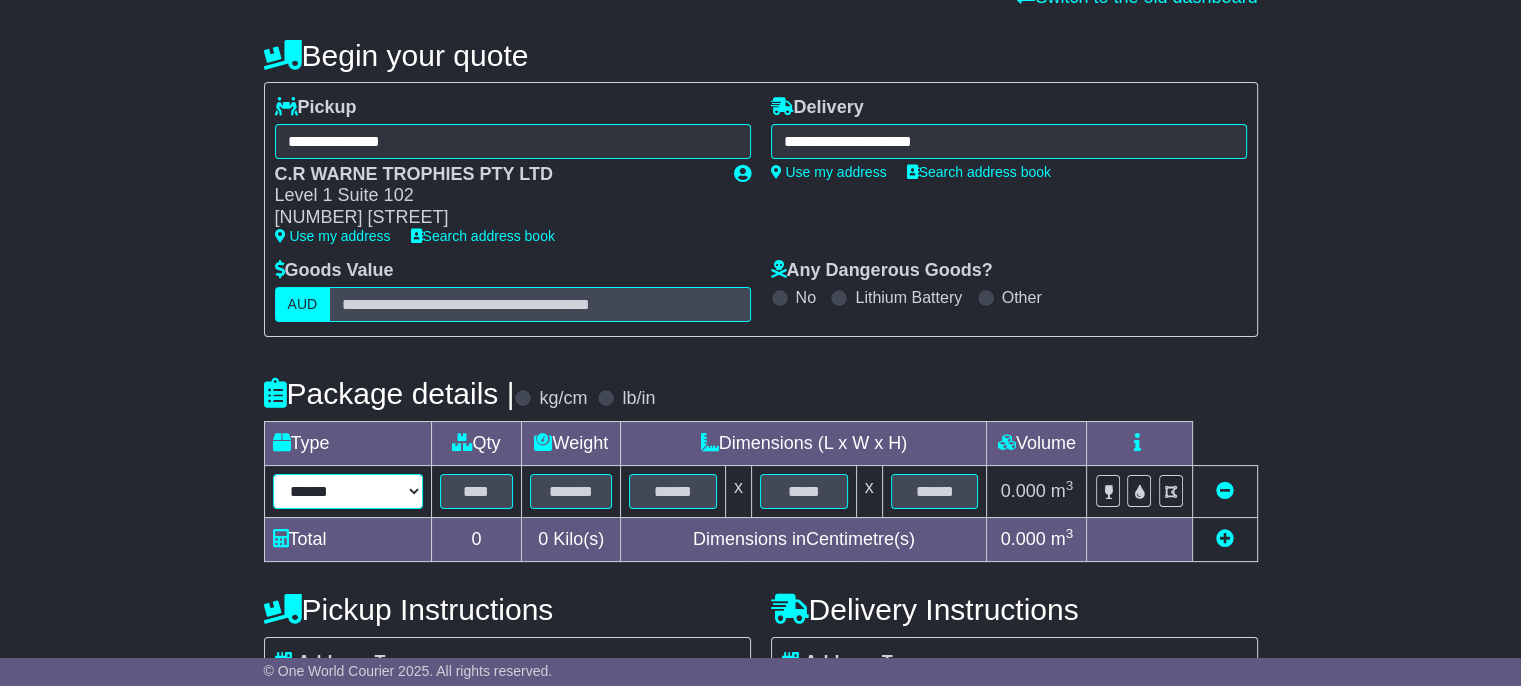 click on "****** ****** *** ******** ***** **** **** ****** *** *******" at bounding box center [348, 491] 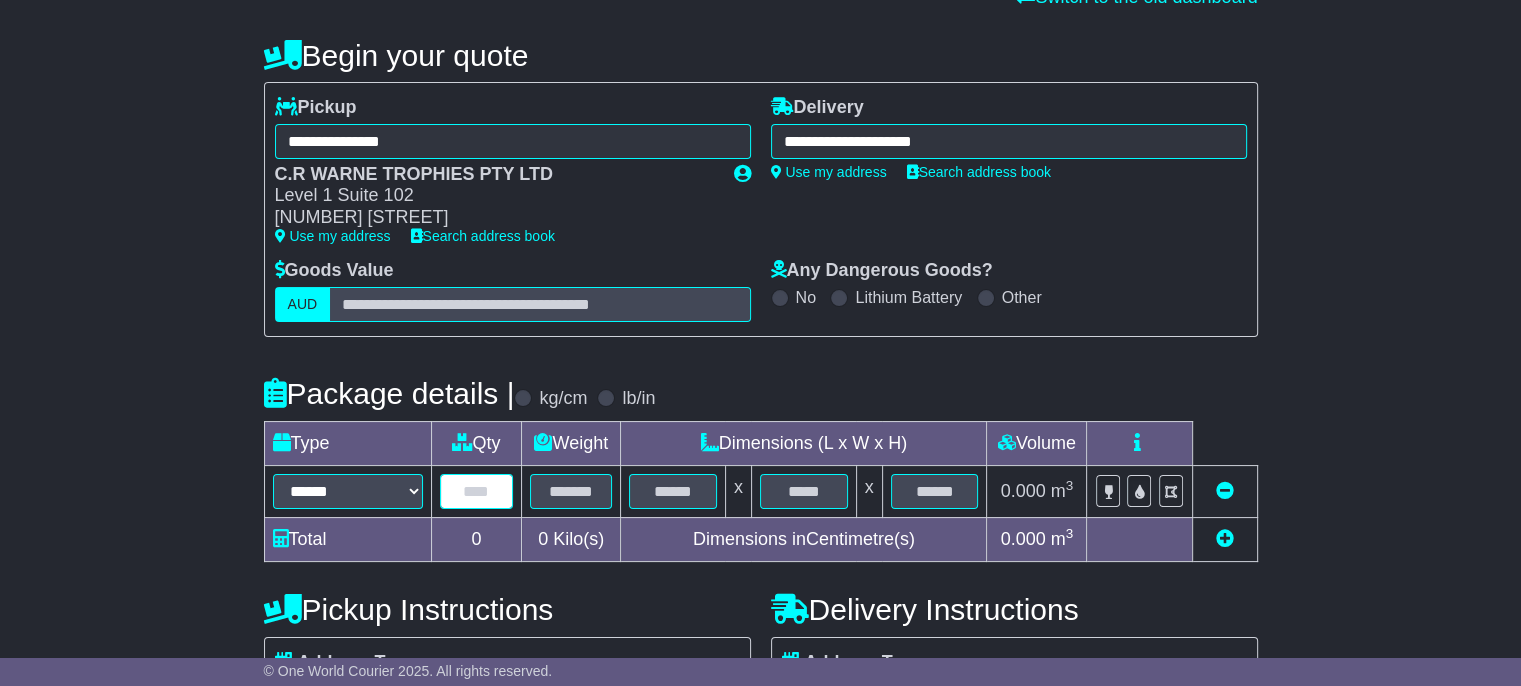 click at bounding box center [477, 491] 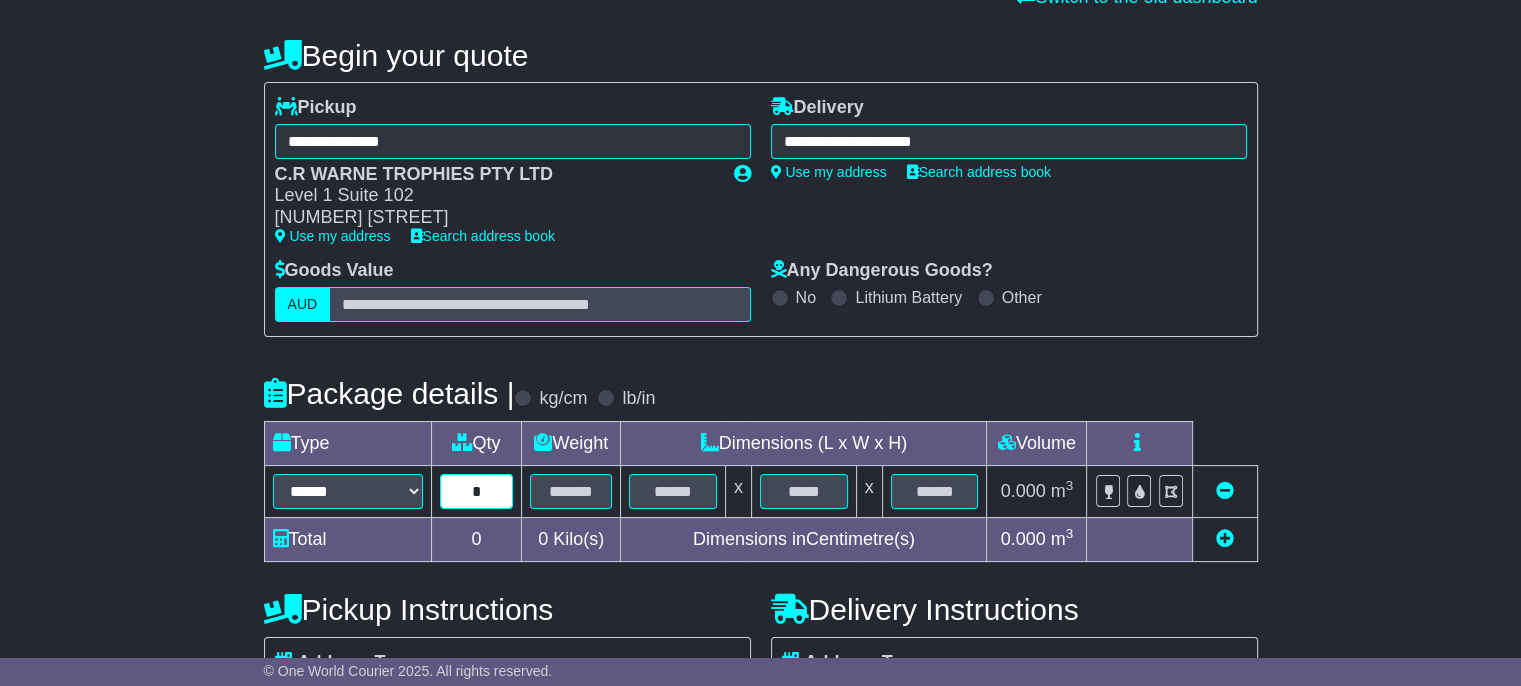 type on "*" 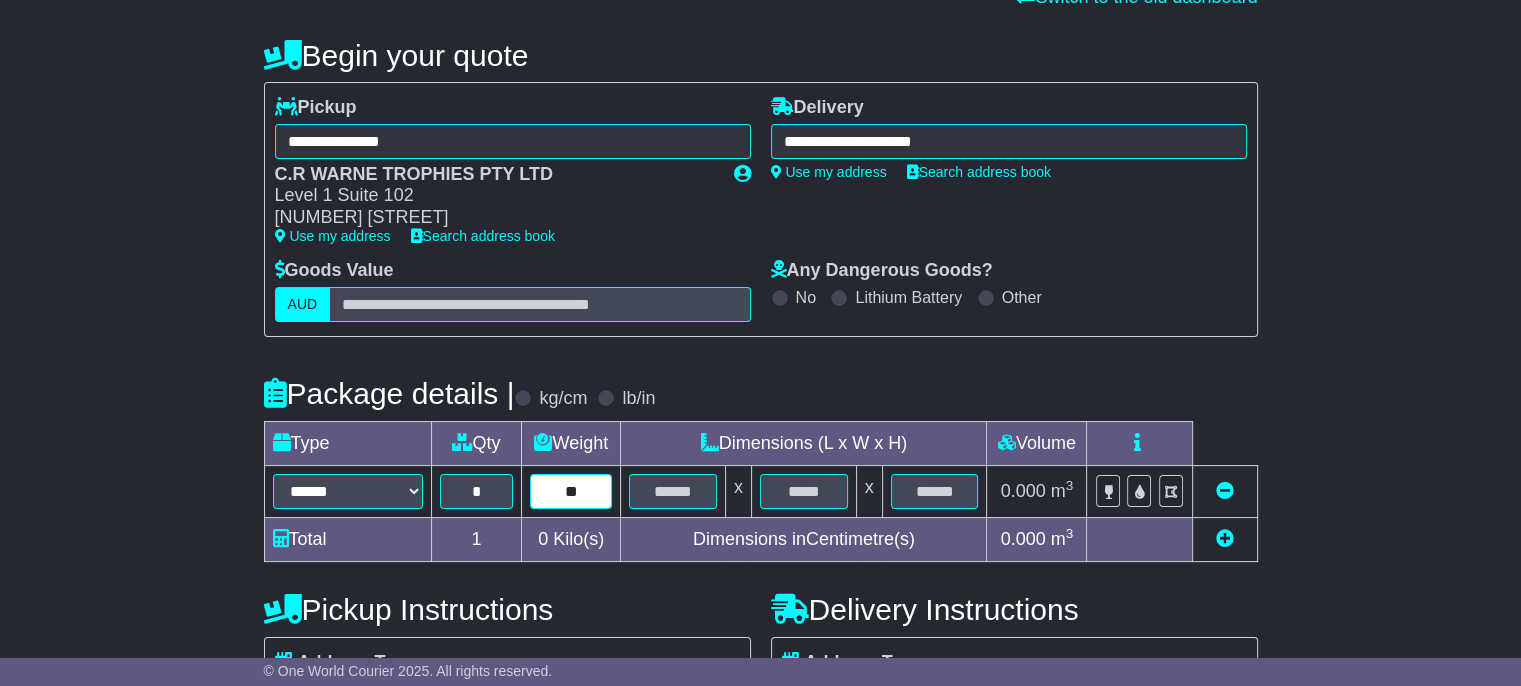 type on "**" 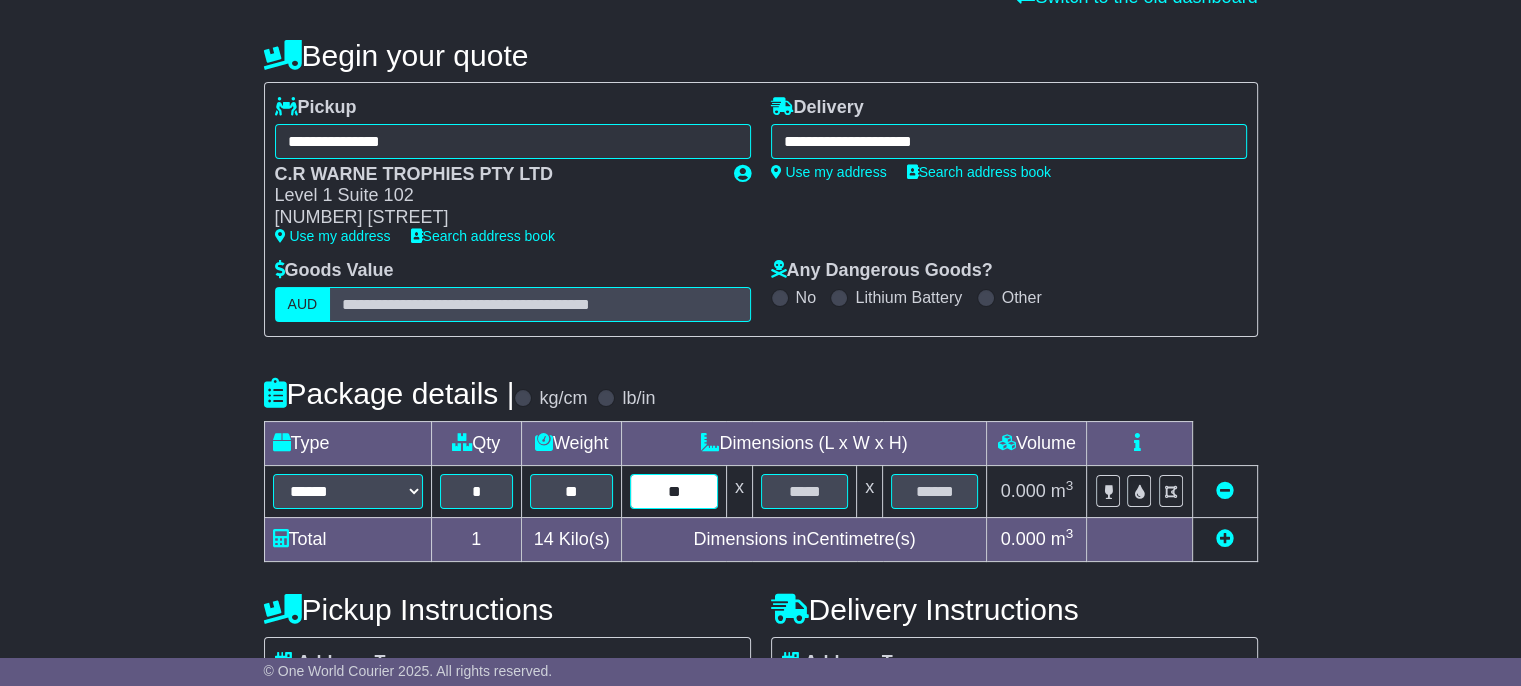 type on "**" 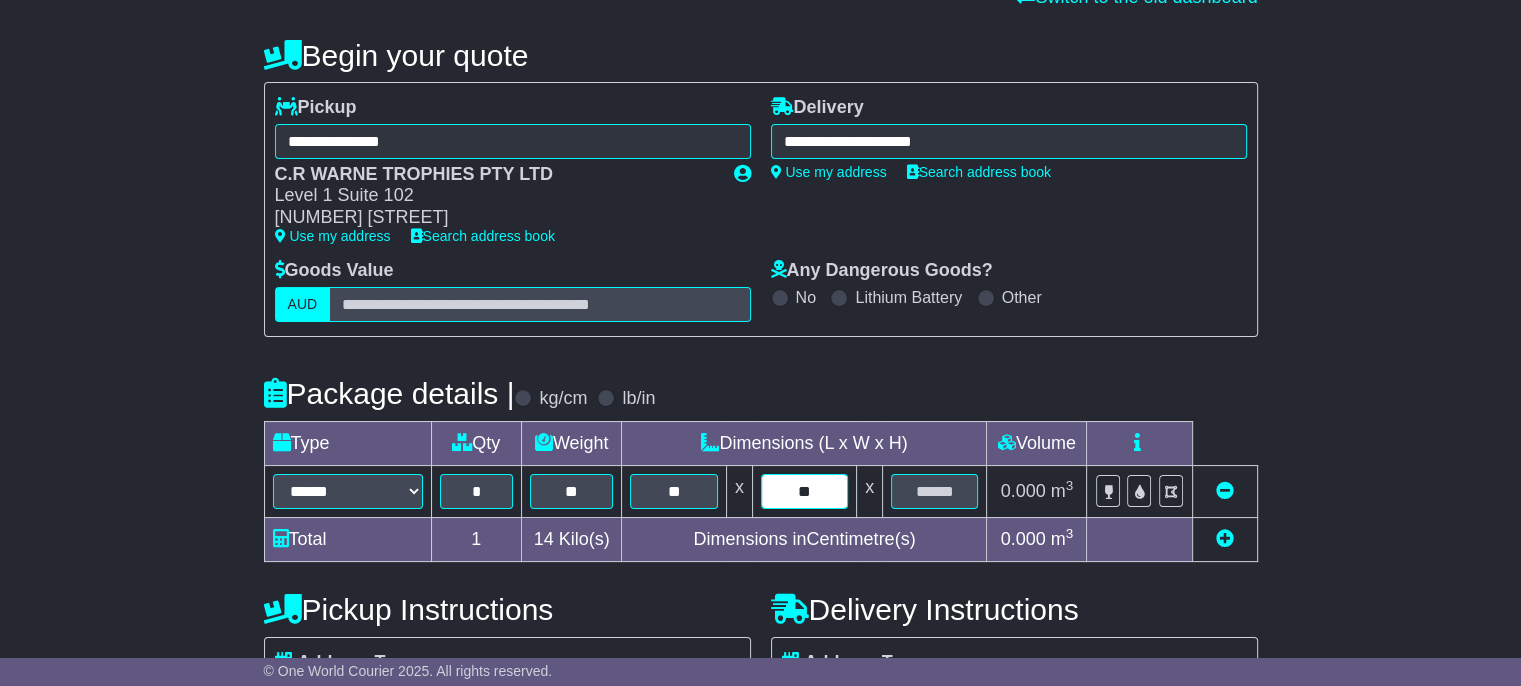 type on "**" 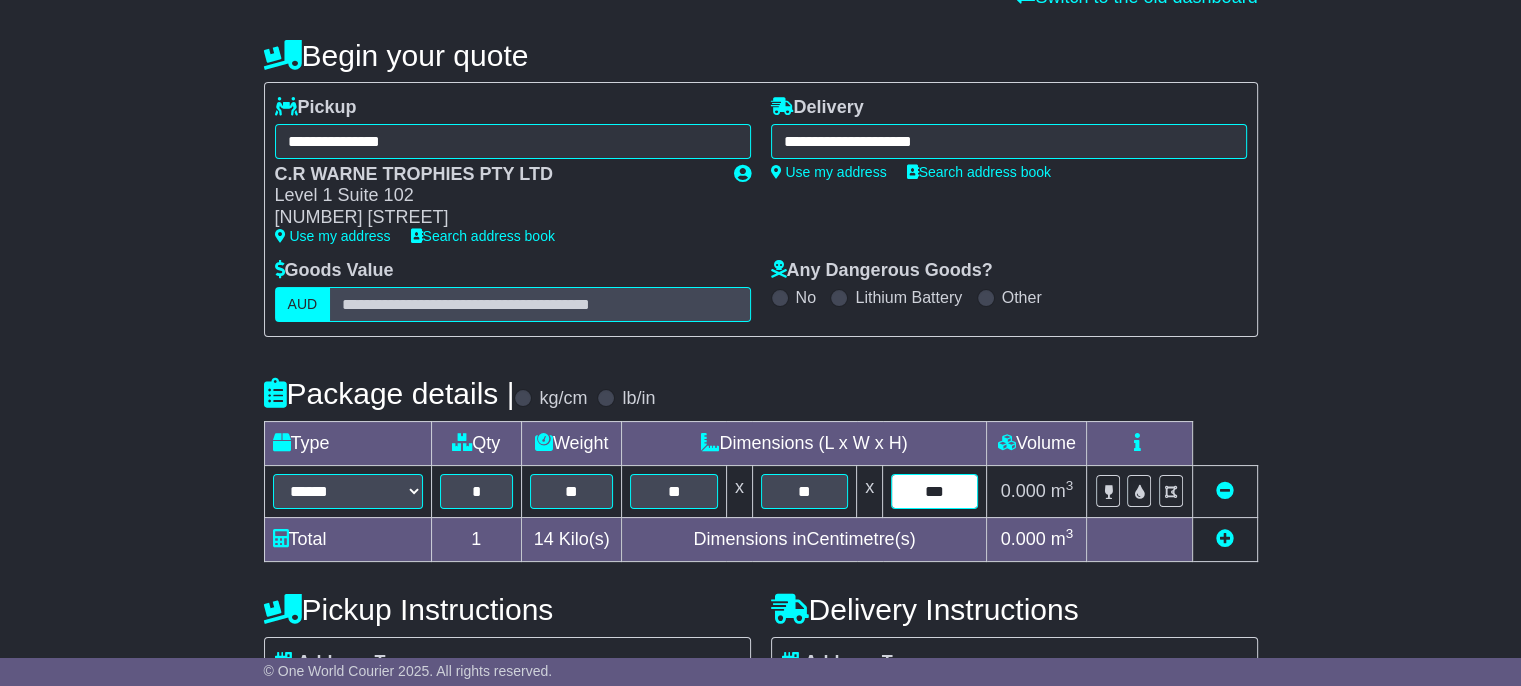 scroll, scrollTop: 434, scrollLeft: 0, axis: vertical 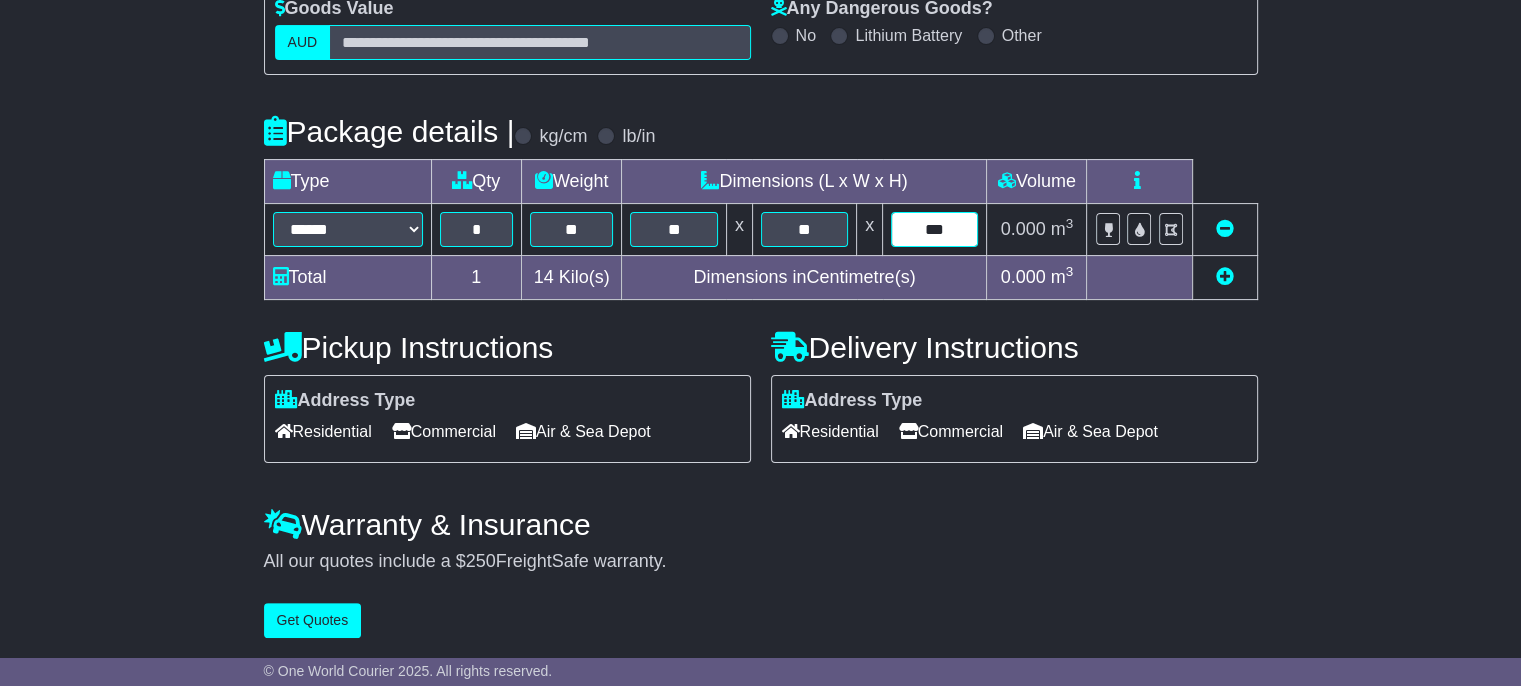 type on "***" 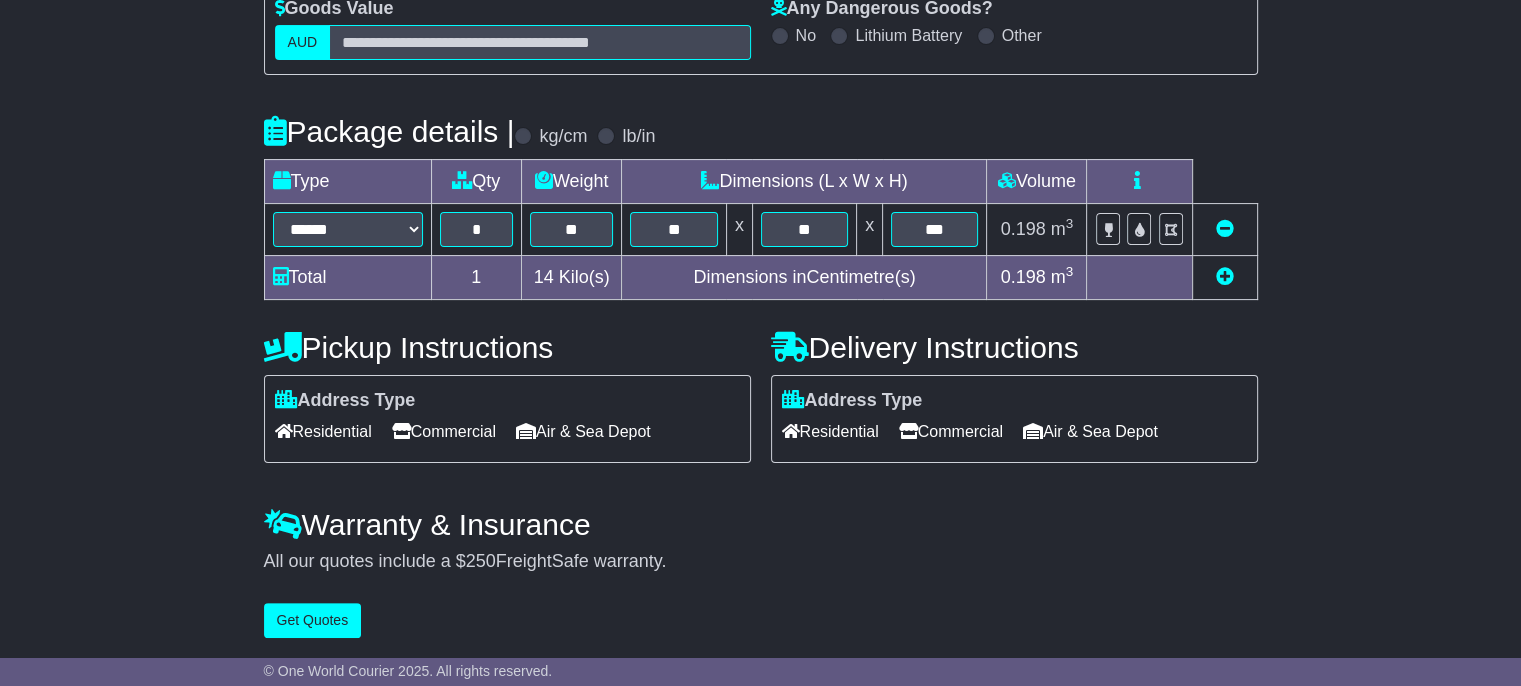 click on "Commercial" at bounding box center (951, 431) 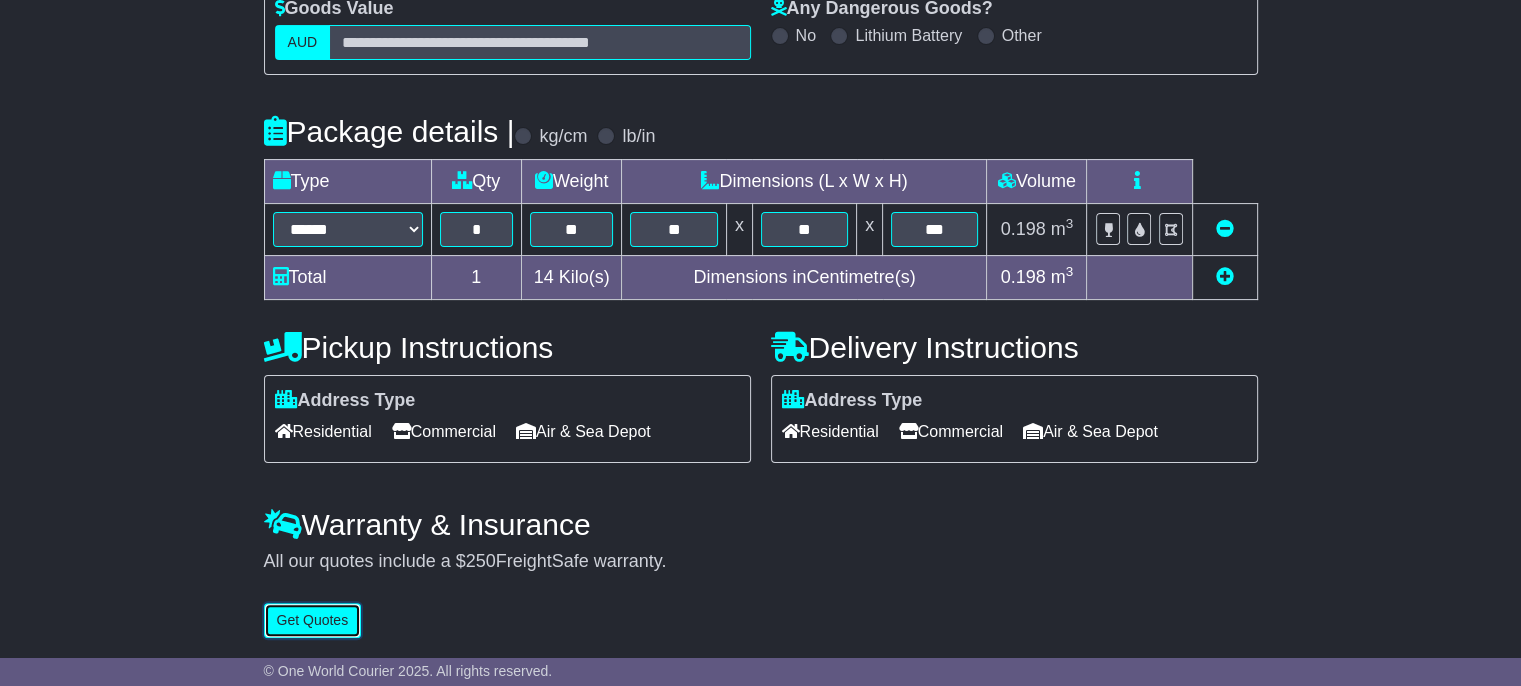 click on "Get Quotes" at bounding box center [313, 620] 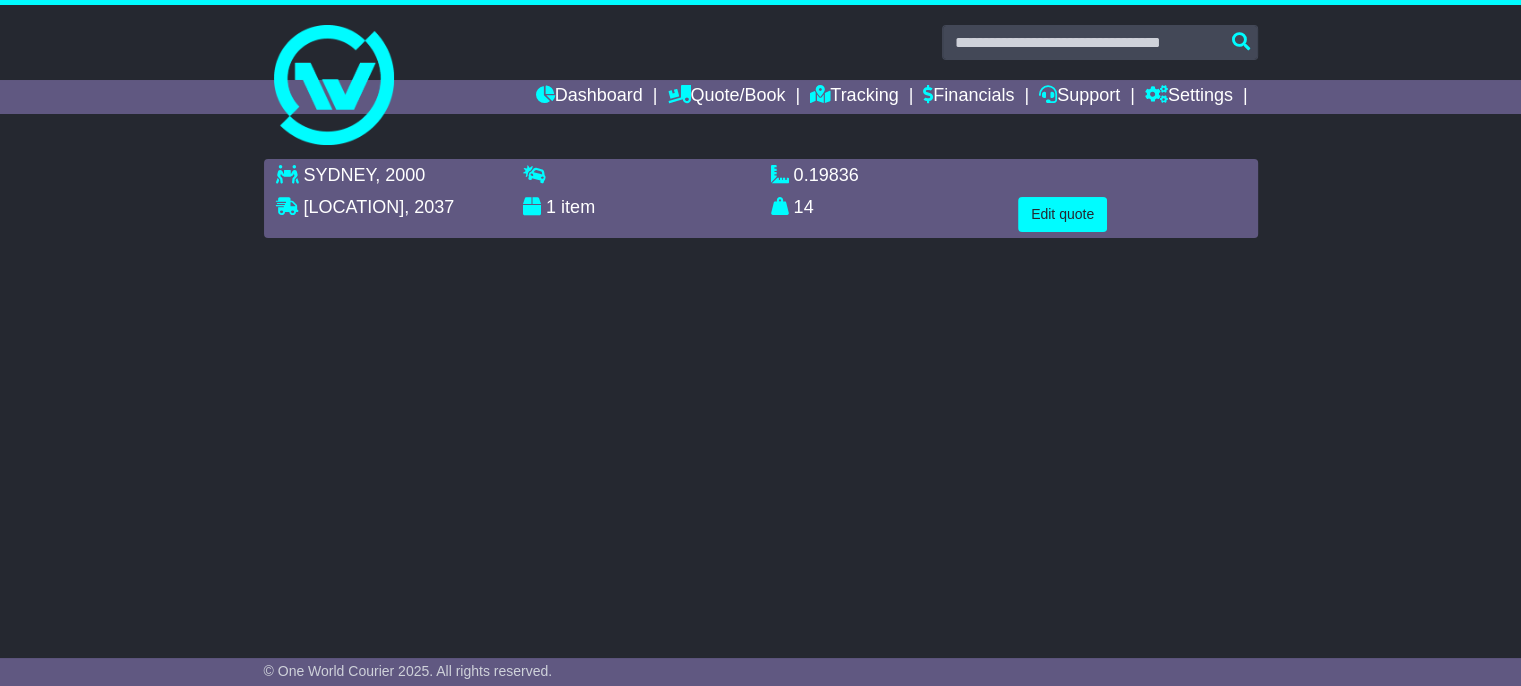 scroll, scrollTop: 0, scrollLeft: 0, axis: both 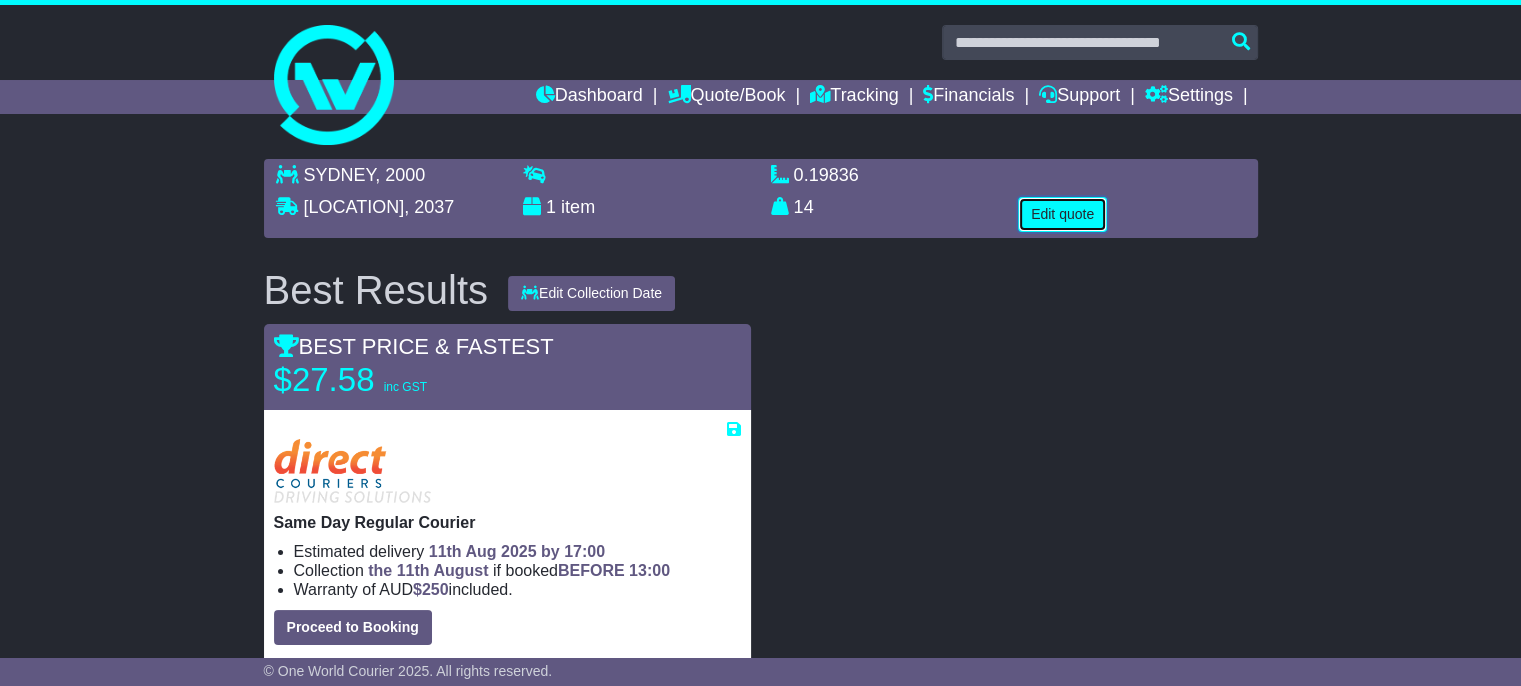 click on "Edit quote" at bounding box center [1062, 214] 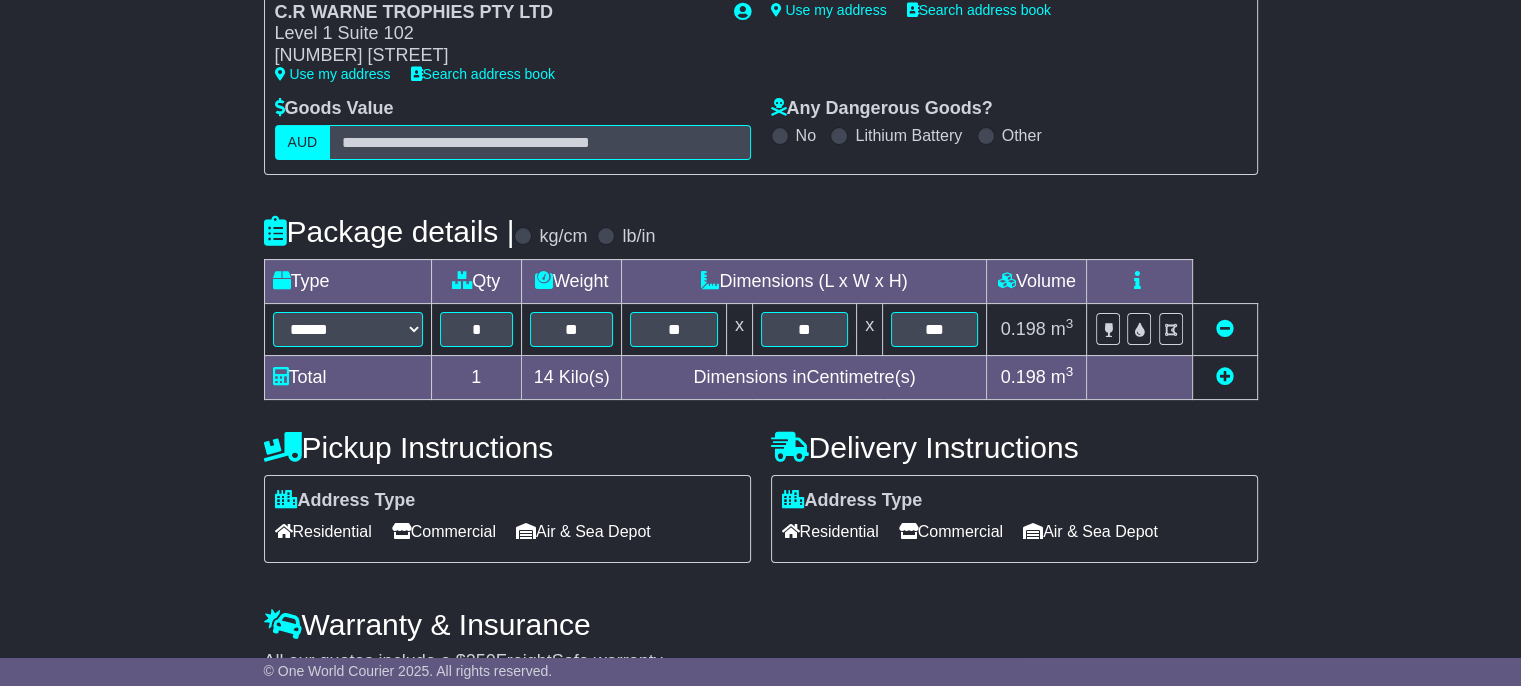 scroll, scrollTop: 436, scrollLeft: 0, axis: vertical 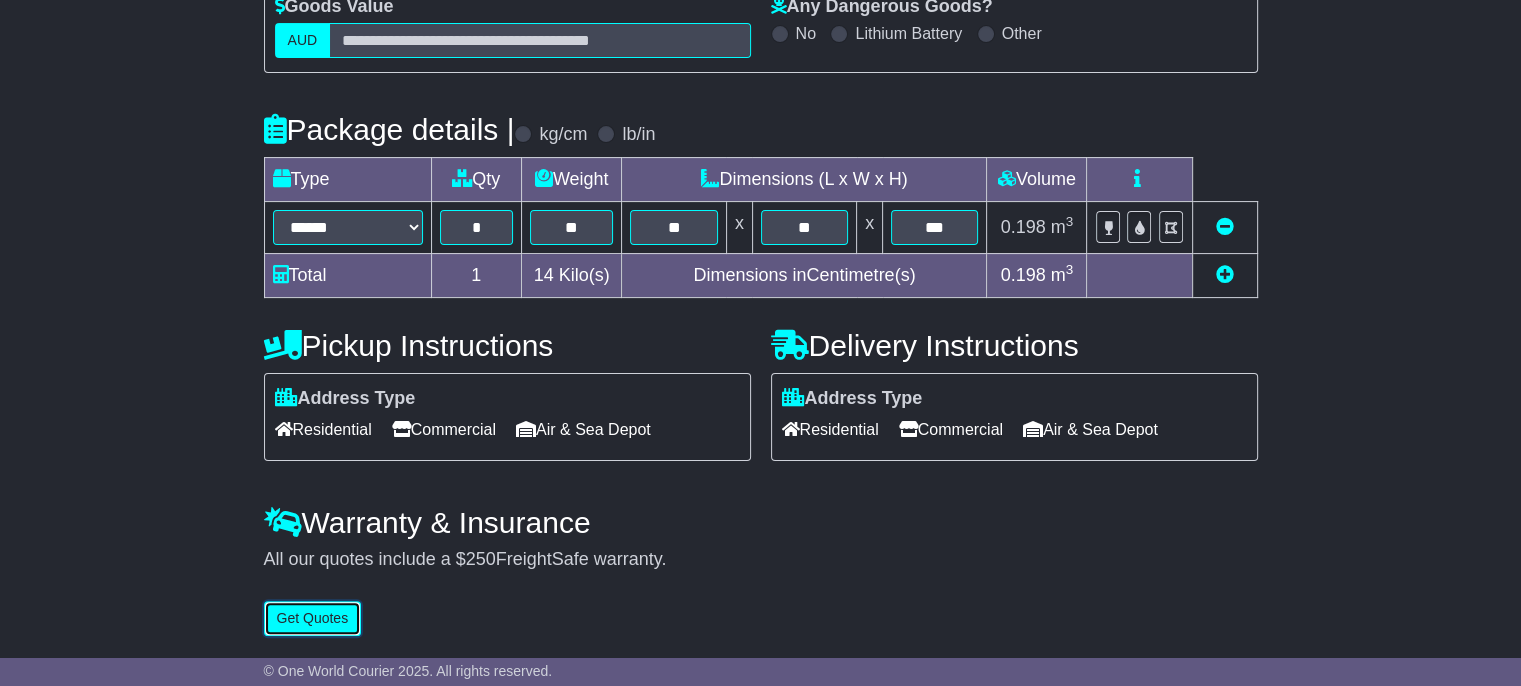 click on "Get Quotes" at bounding box center (313, 618) 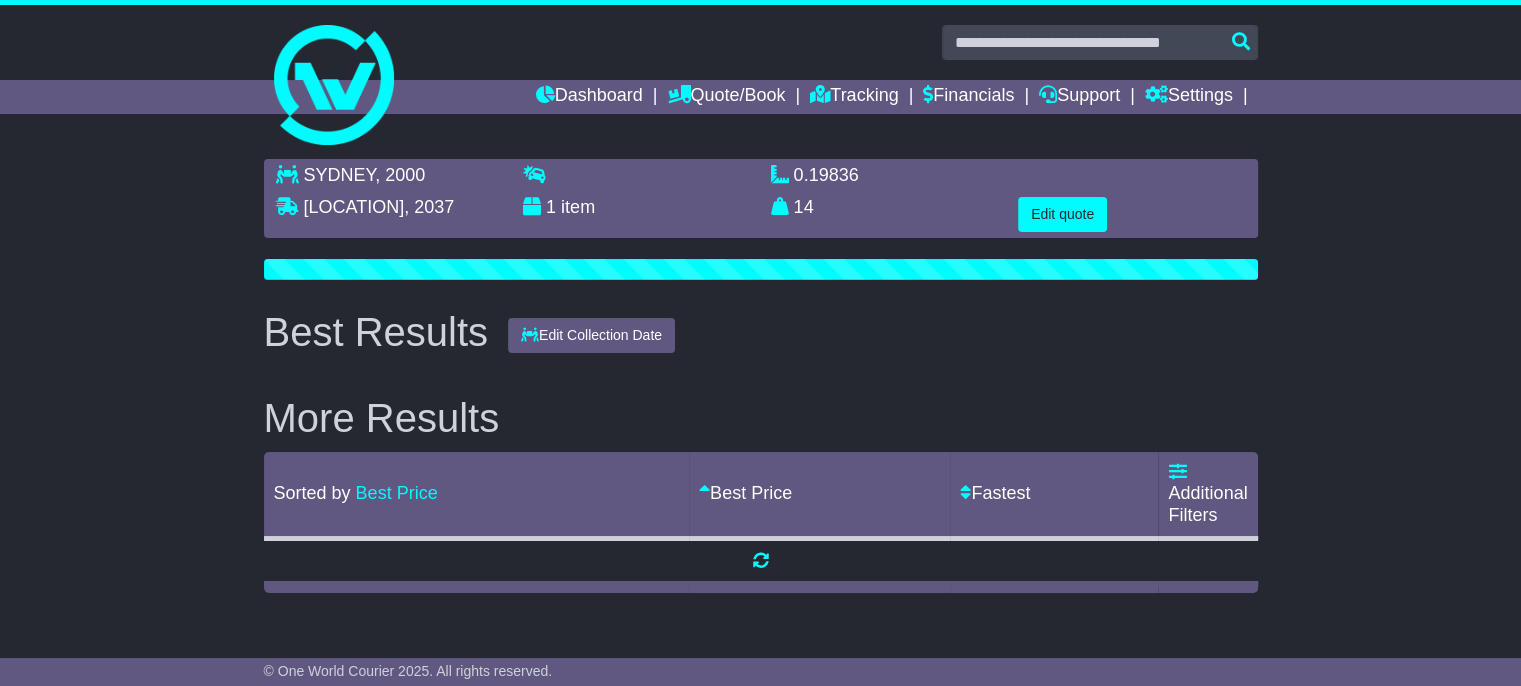 scroll, scrollTop: 0, scrollLeft: 0, axis: both 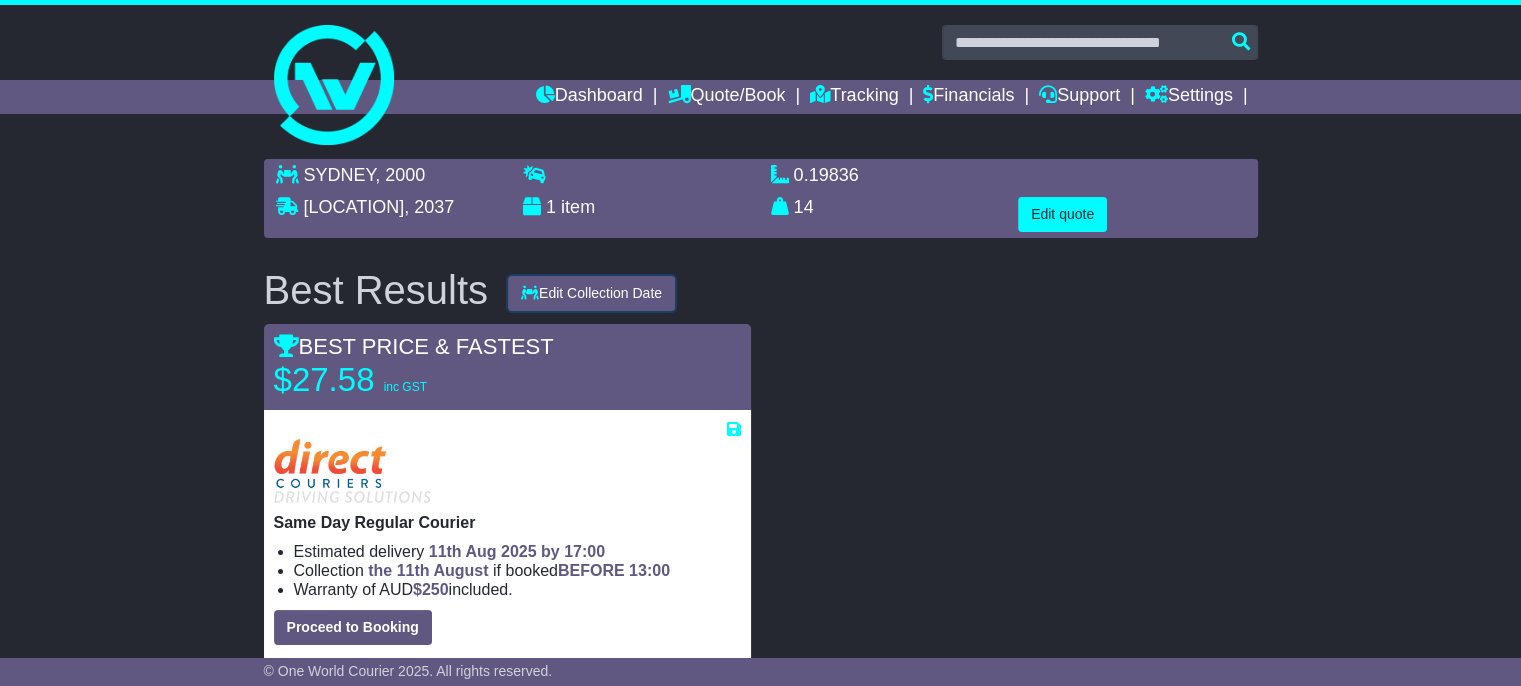 click on "Edit Collection Date" at bounding box center (591, 293) 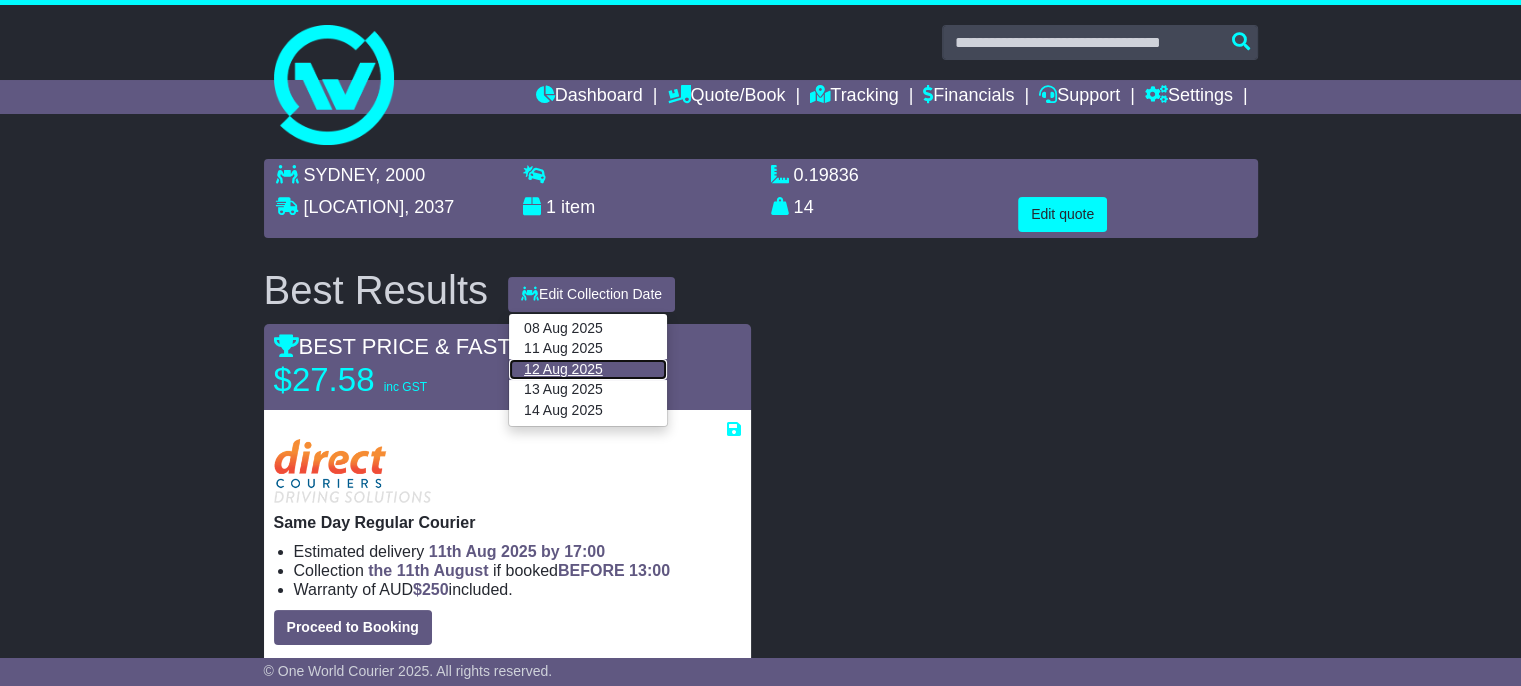 click on "12 Aug 2025" at bounding box center [588, 369] 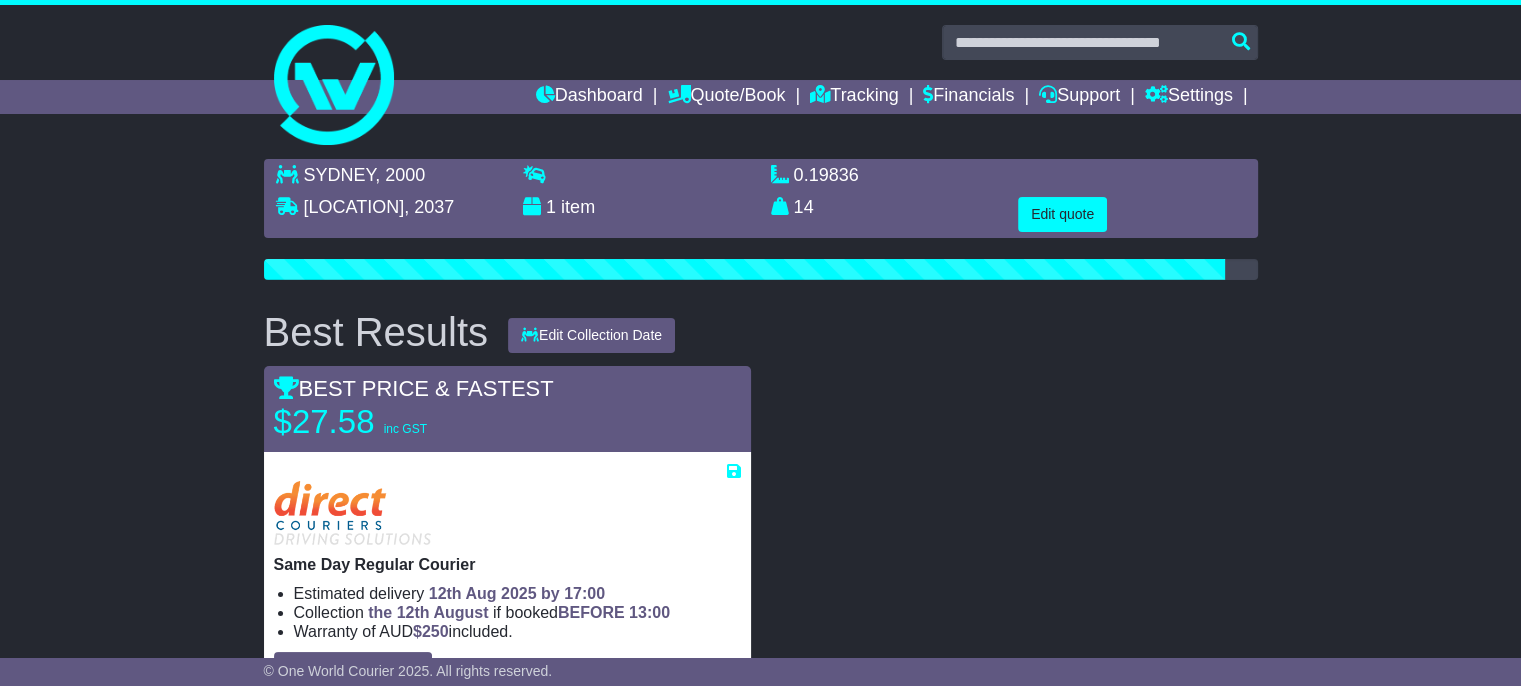 click at bounding box center (1014, 536) 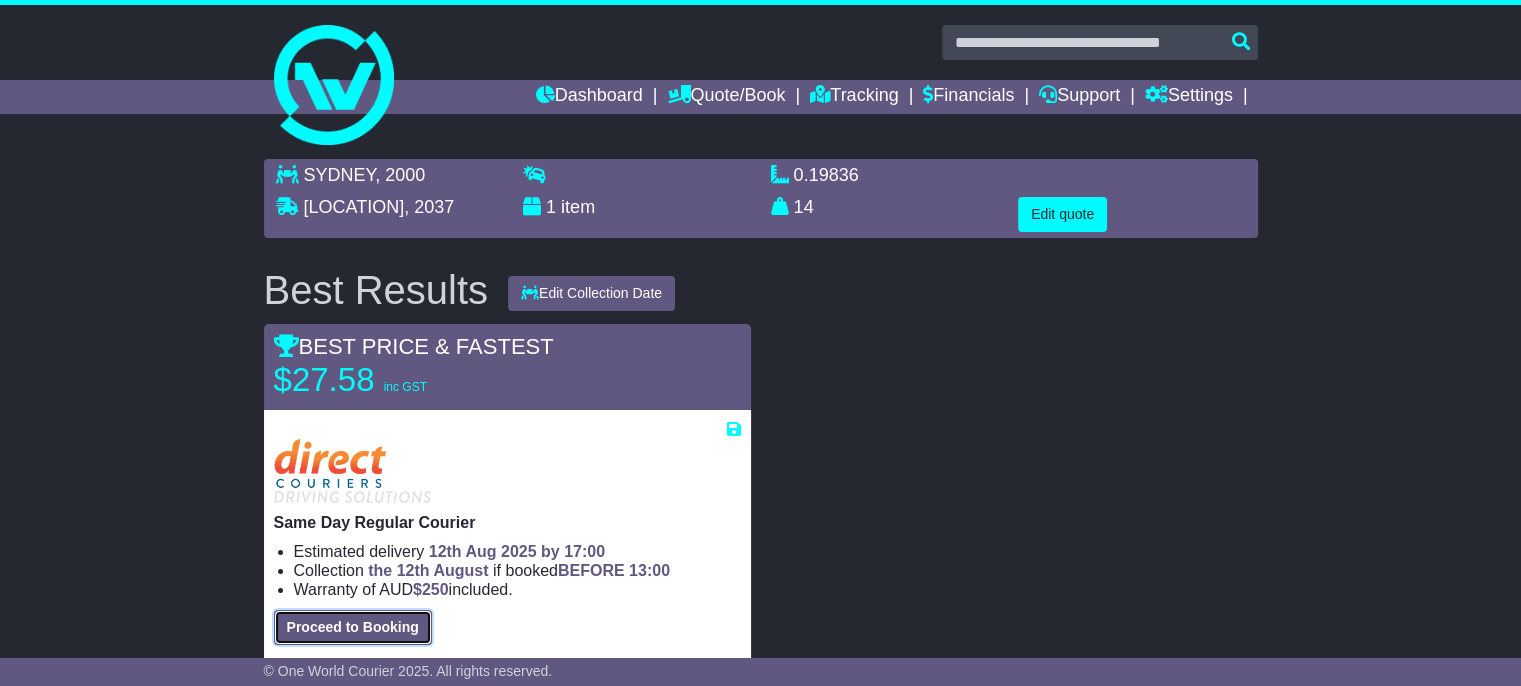 click on "Proceed to Booking" at bounding box center (353, 627) 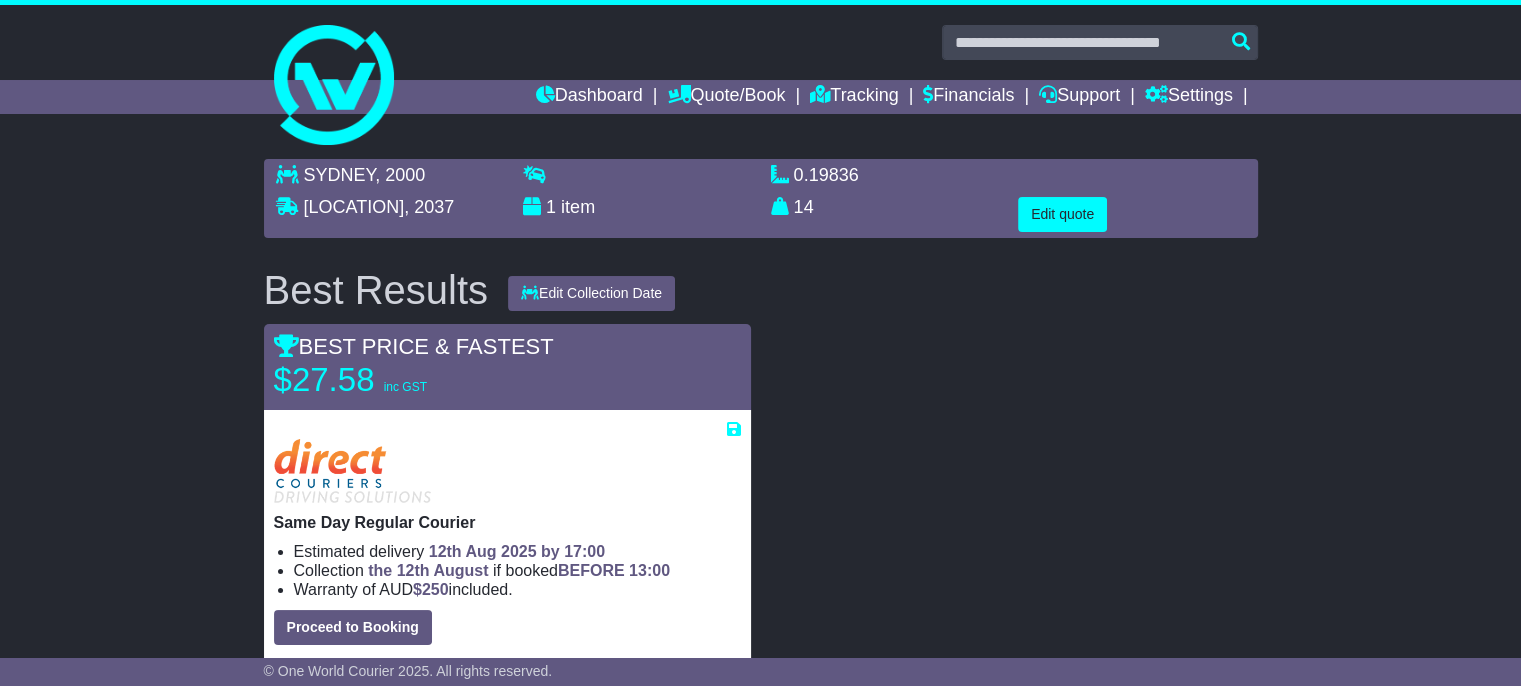 select on "*****" 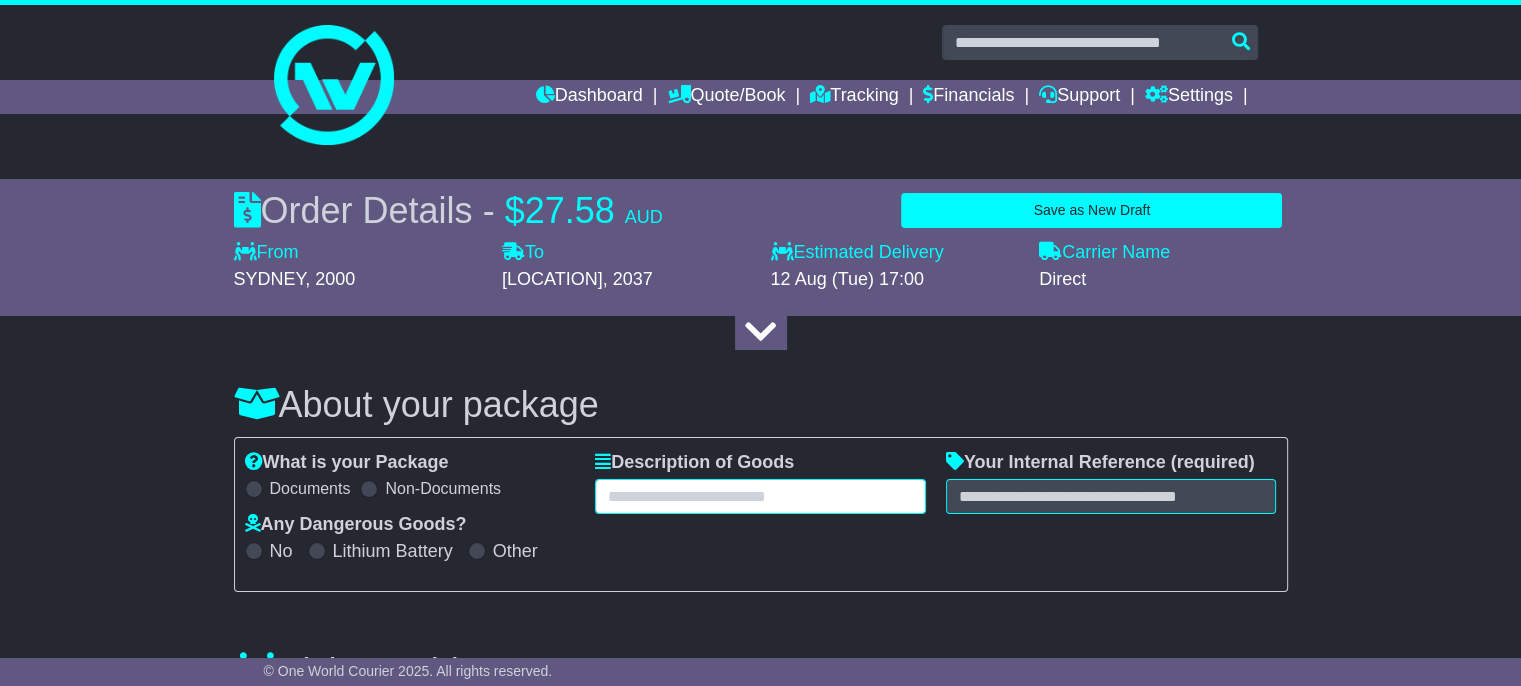 click at bounding box center (760, 496) 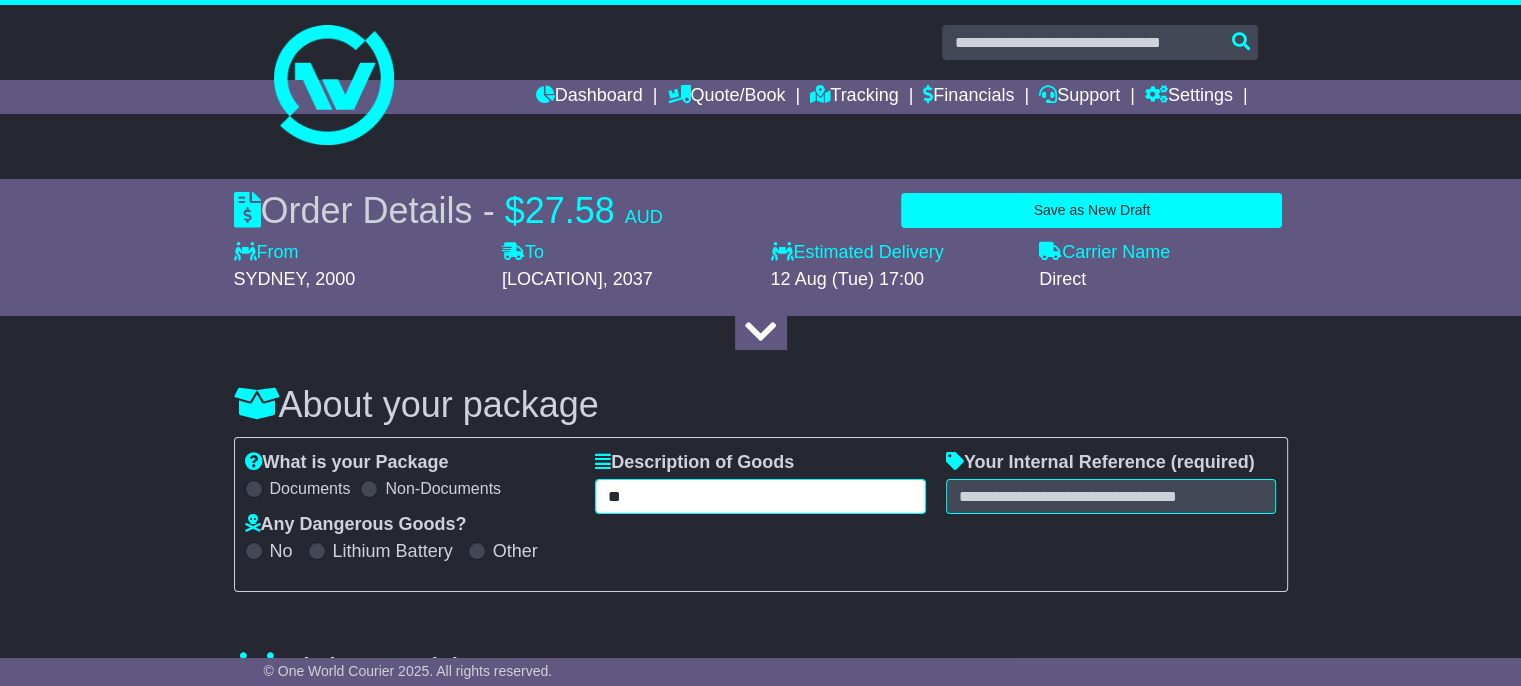 type on "*" 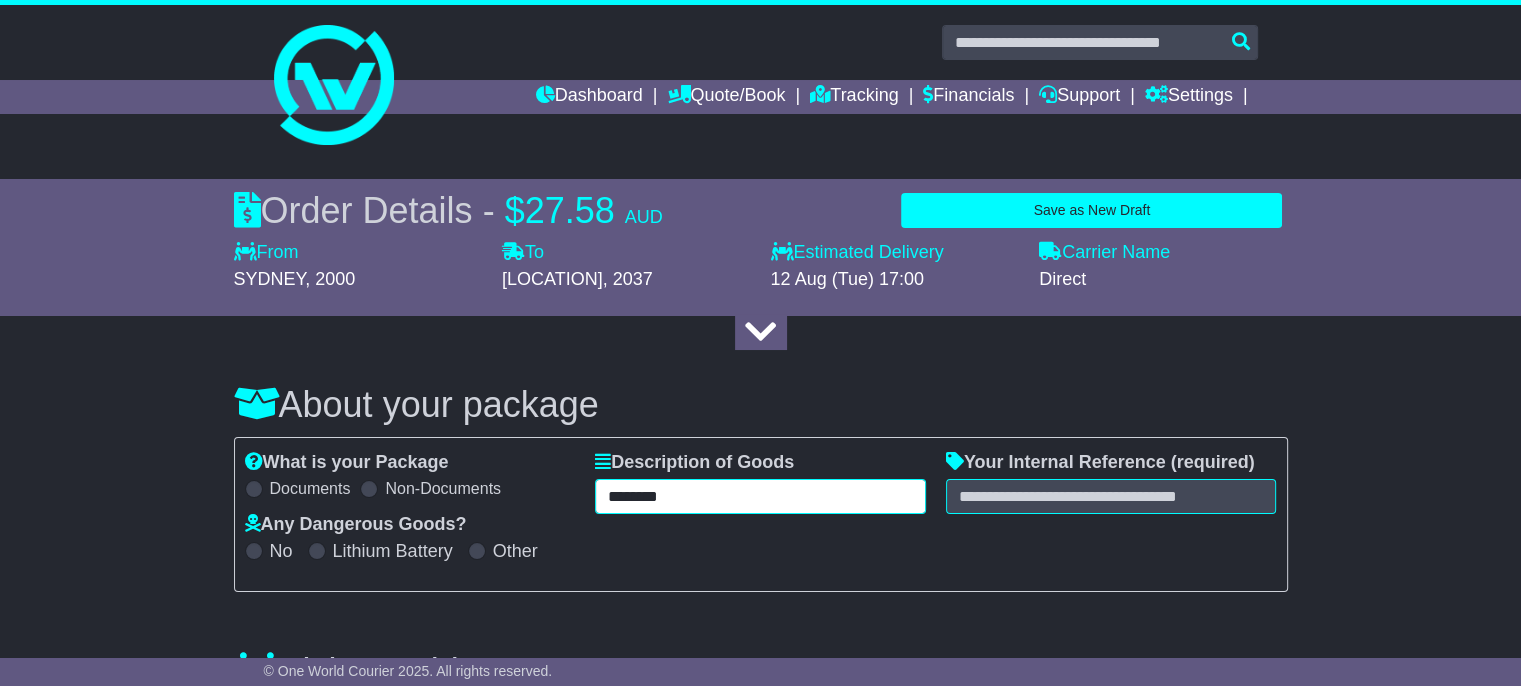type on "*******" 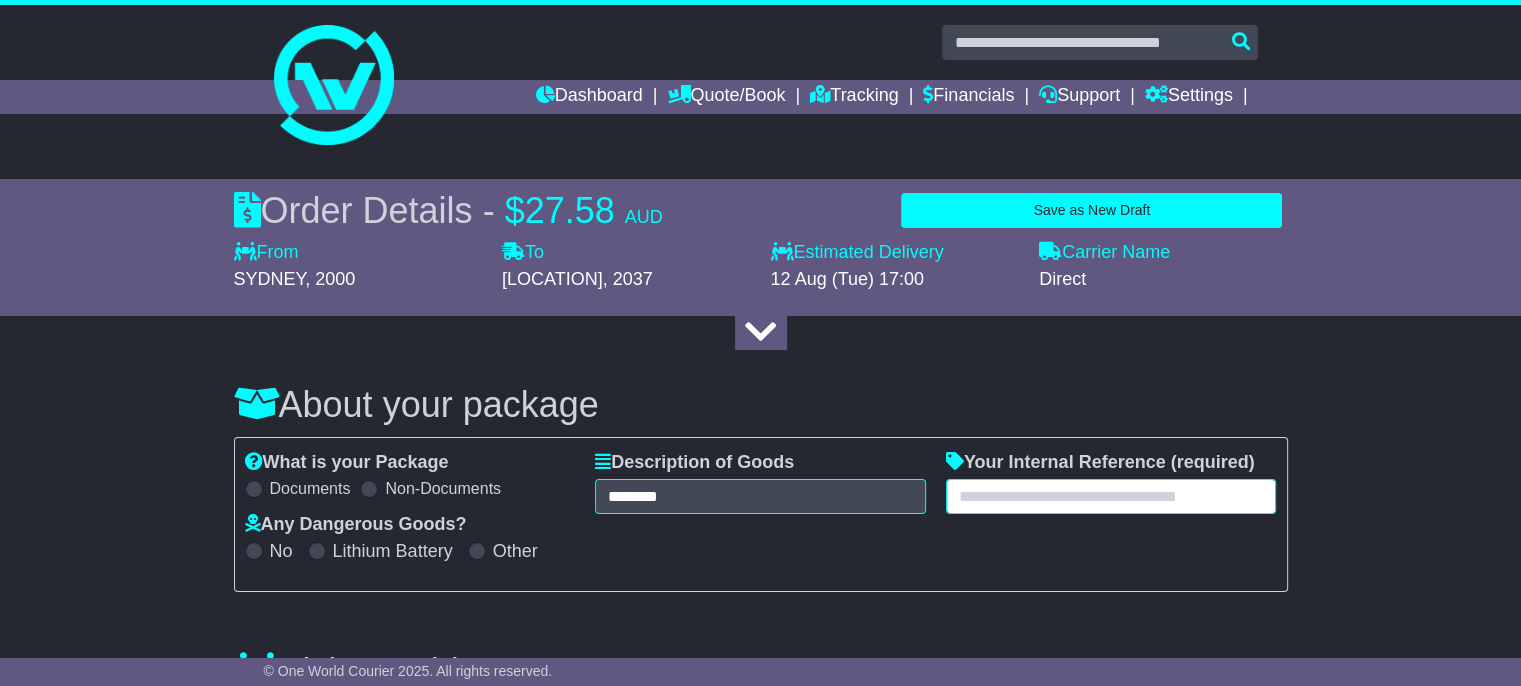 click at bounding box center [1111, 496] 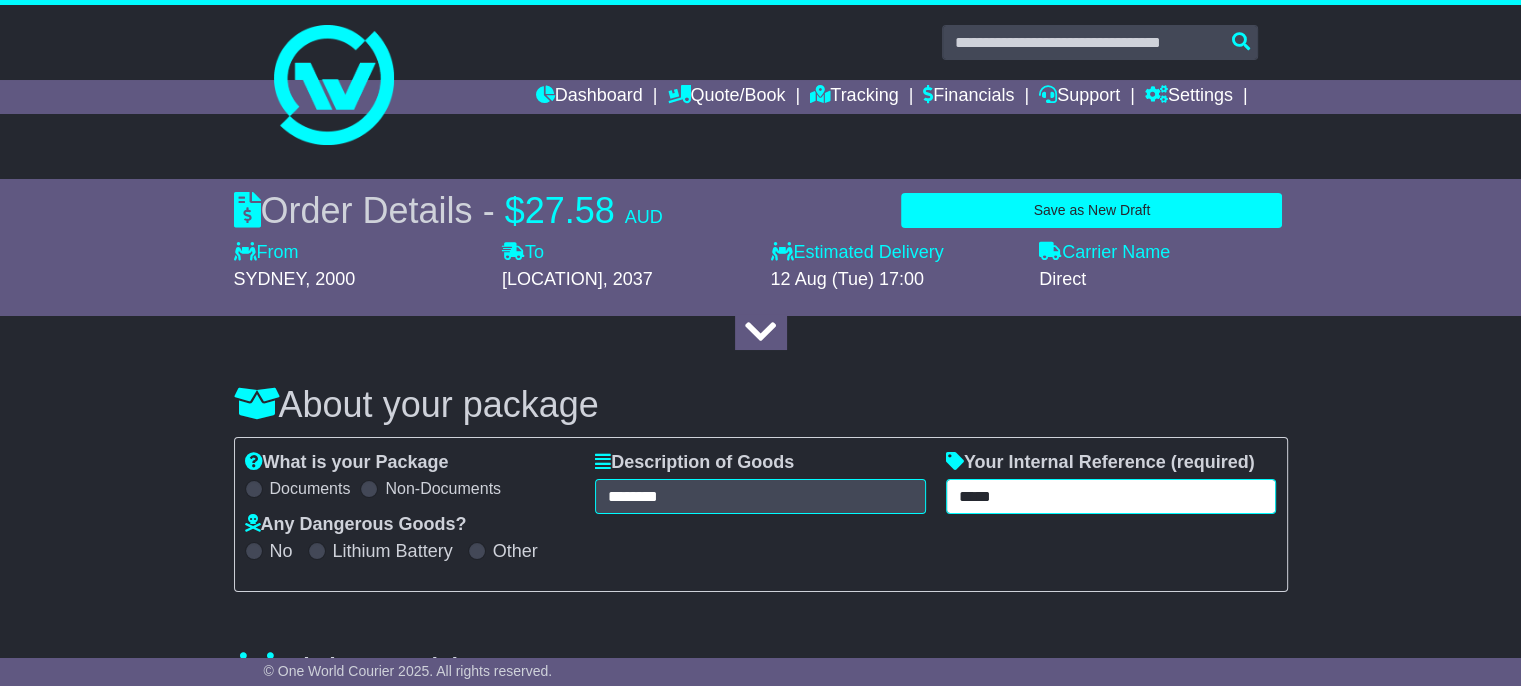 click on "*****" at bounding box center [1111, 496] 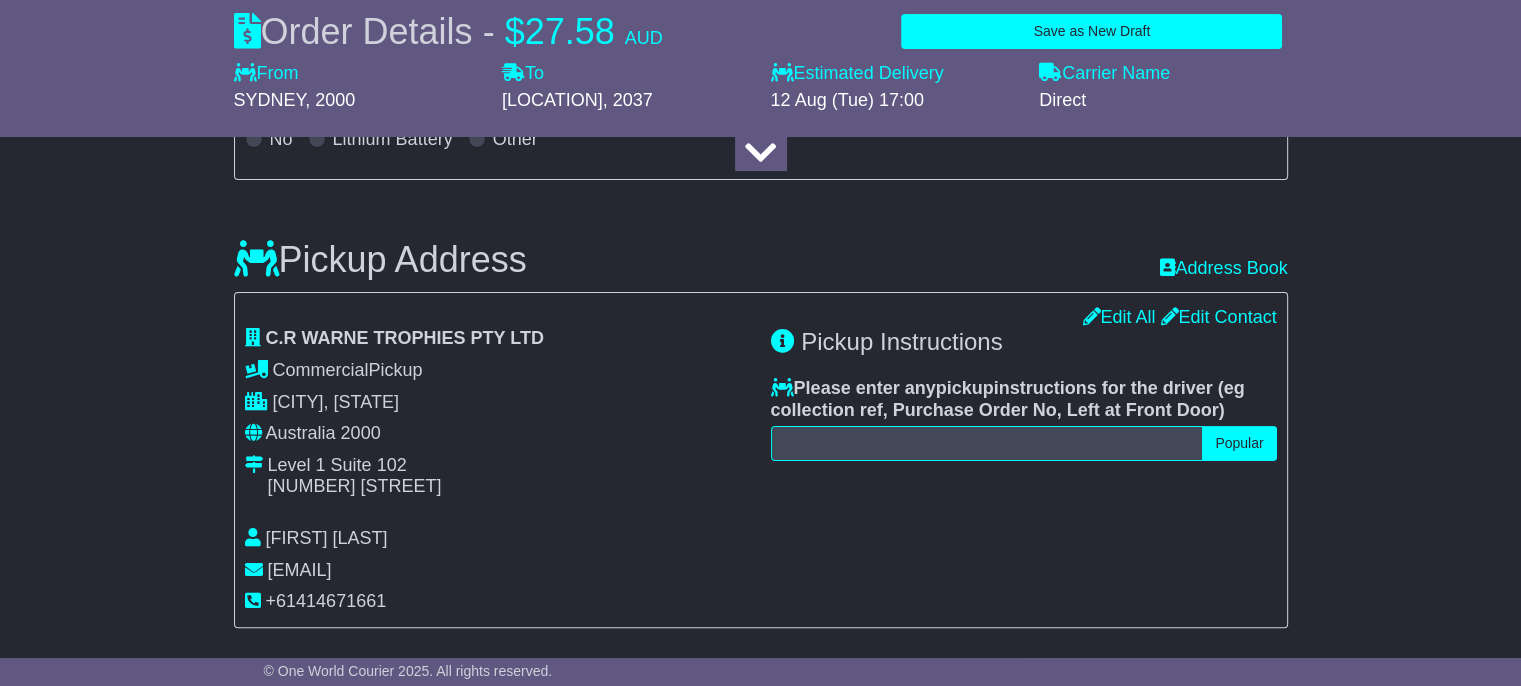 scroll, scrollTop: 433, scrollLeft: 0, axis: vertical 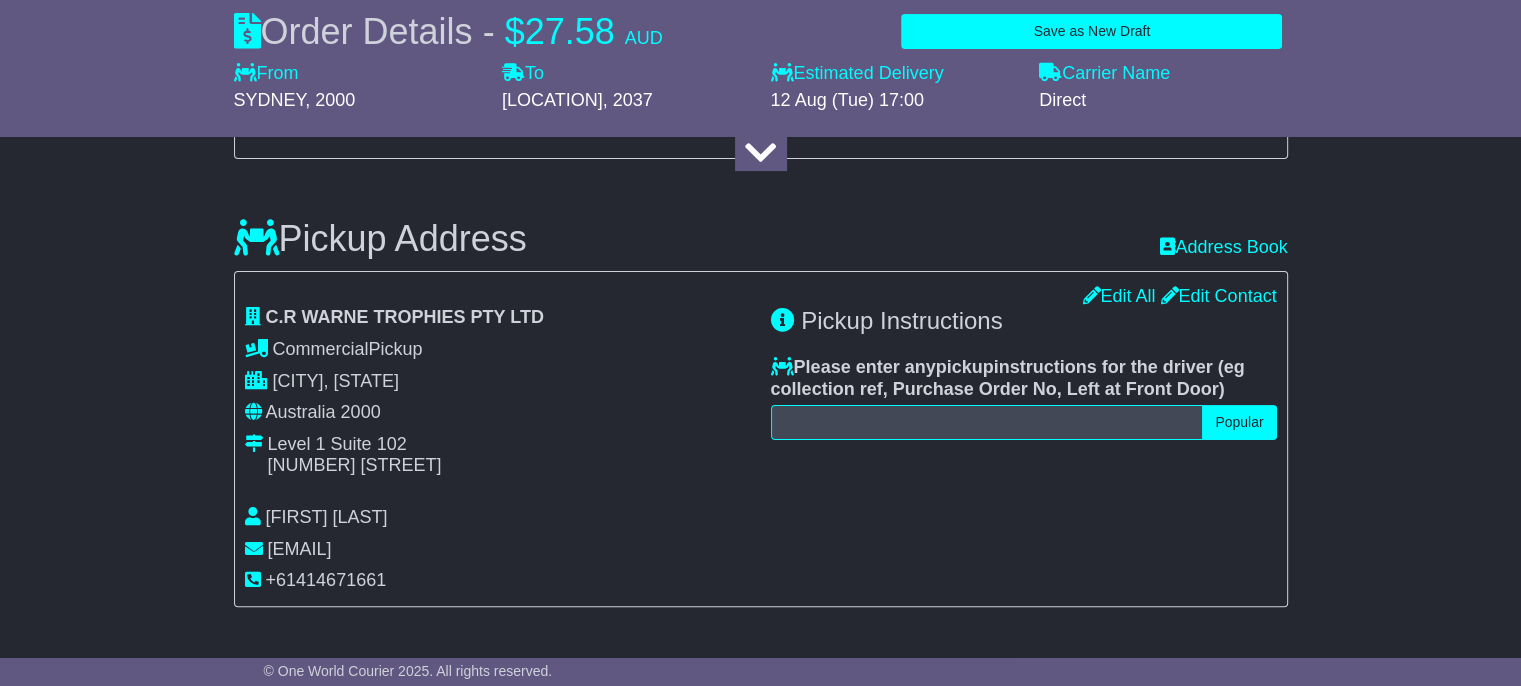 type on "*****" 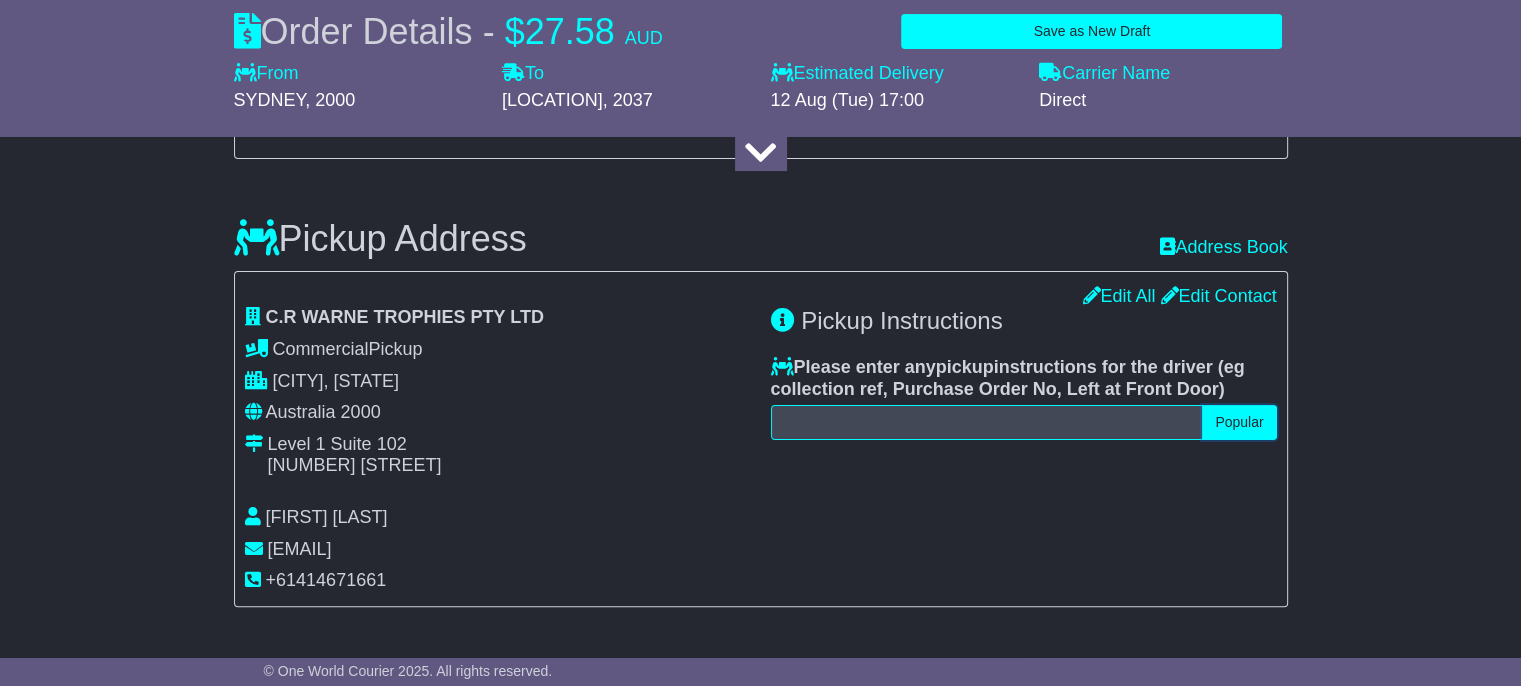 click on "Popular" at bounding box center (1239, 422) 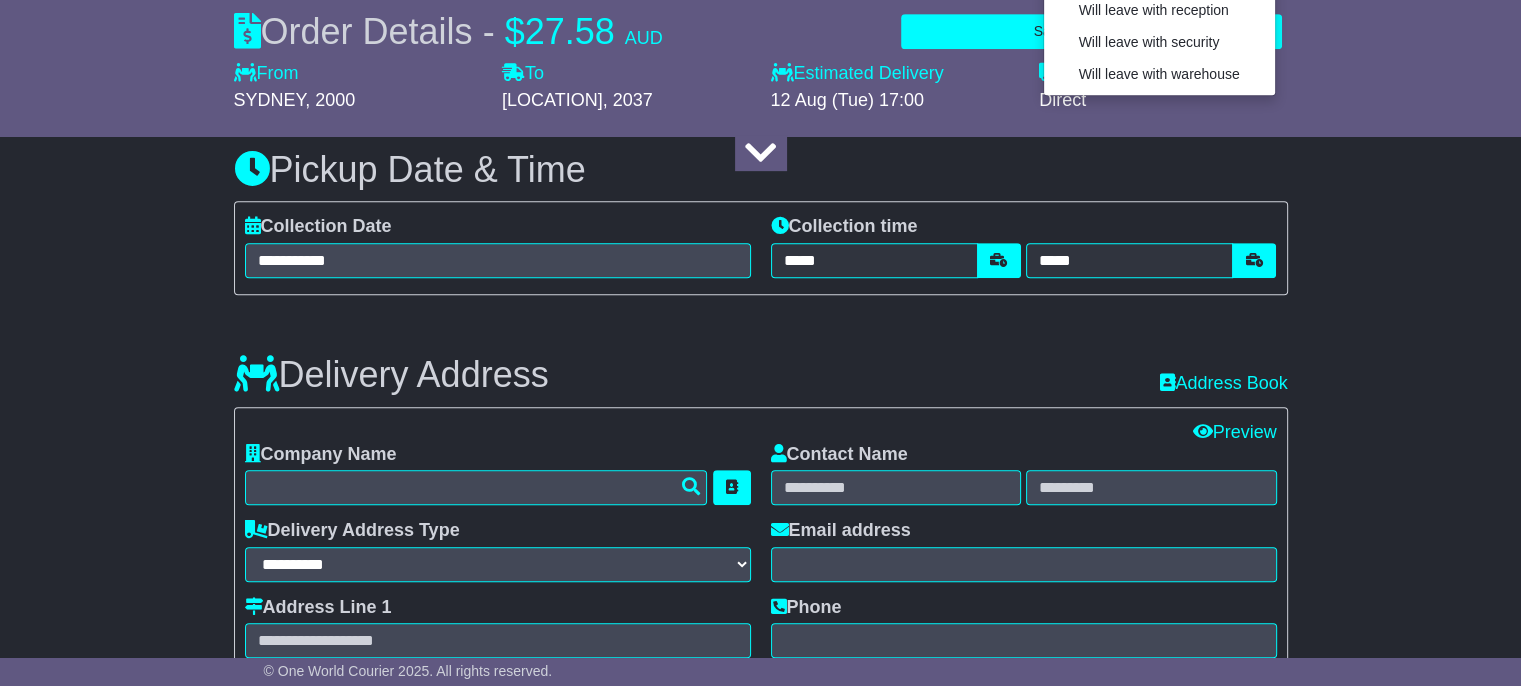 scroll, scrollTop: 849, scrollLeft: 0, axis: vertical 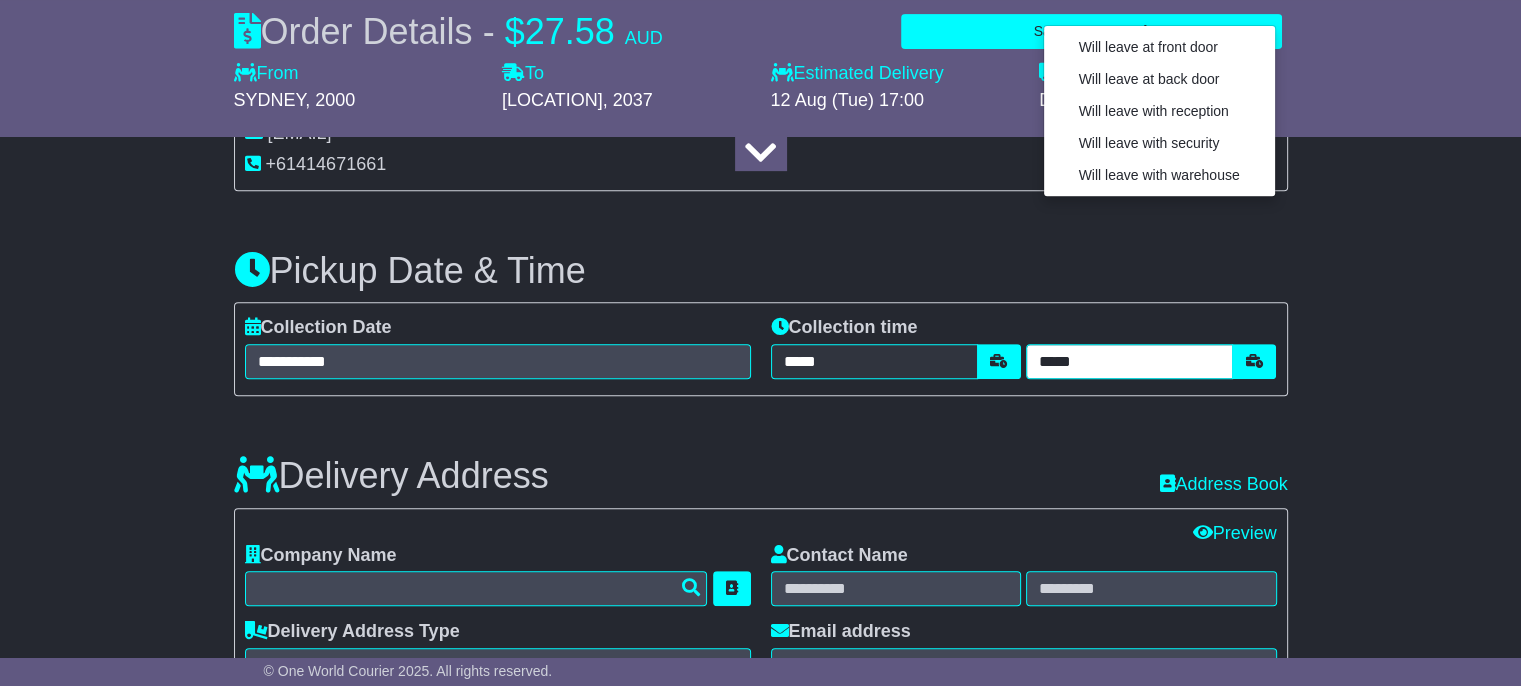 click on "*****" at bounding box center (1129, 361) 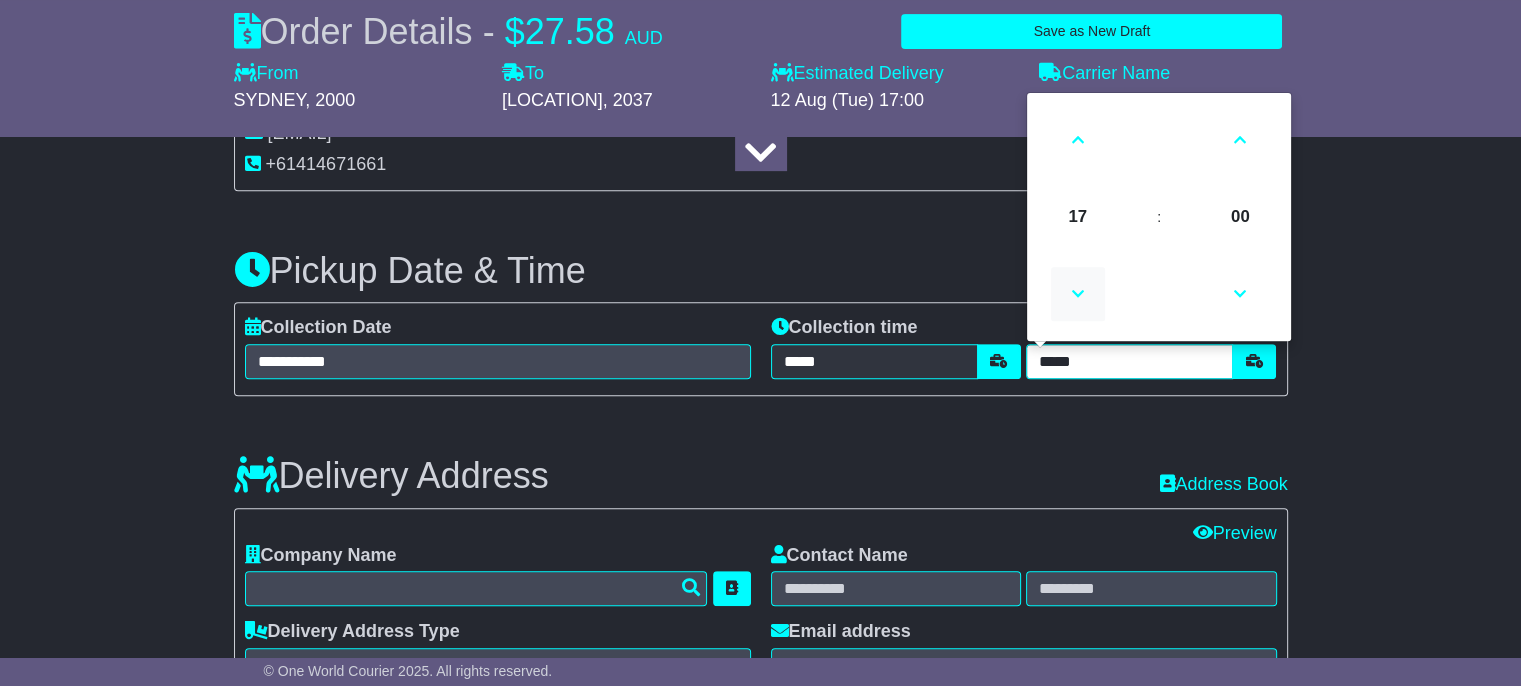 click at bounding box center (1078, 294) 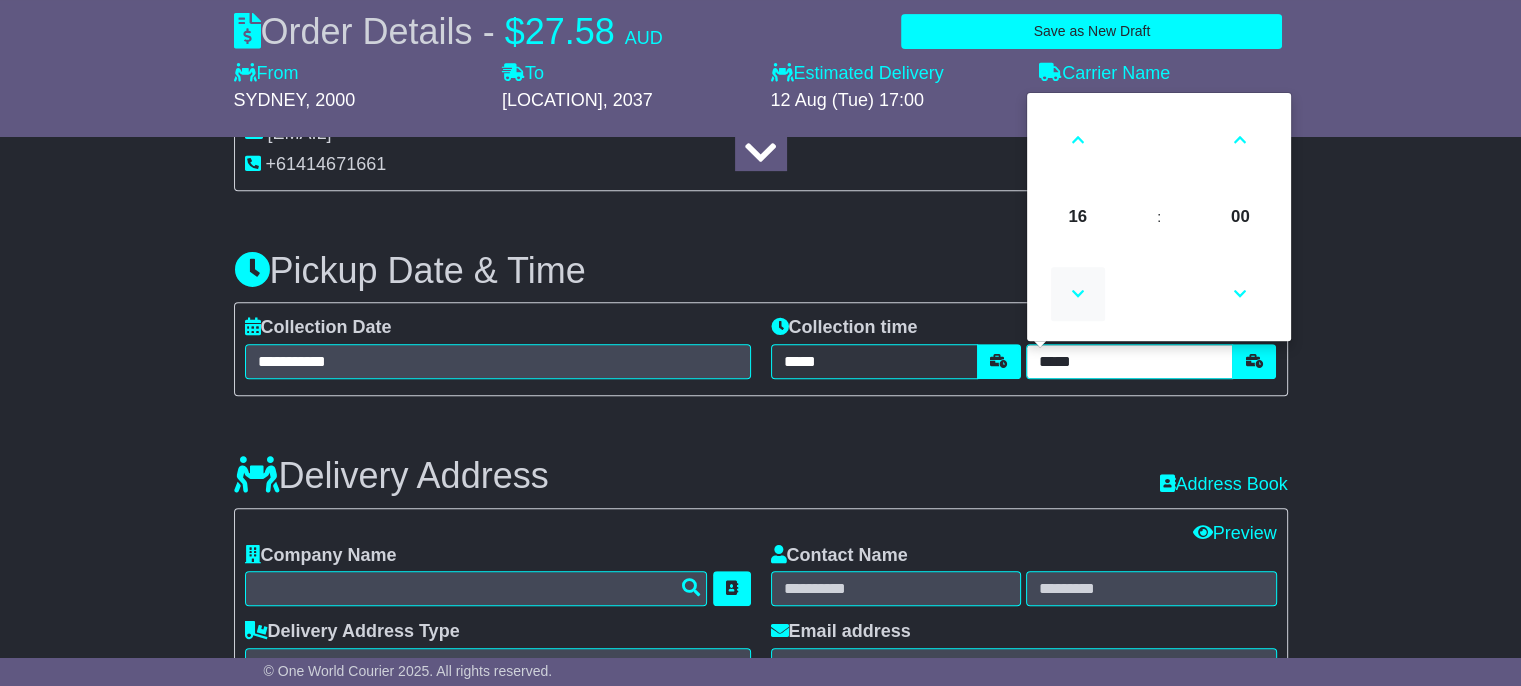 click at bounding box center (1078, 294) 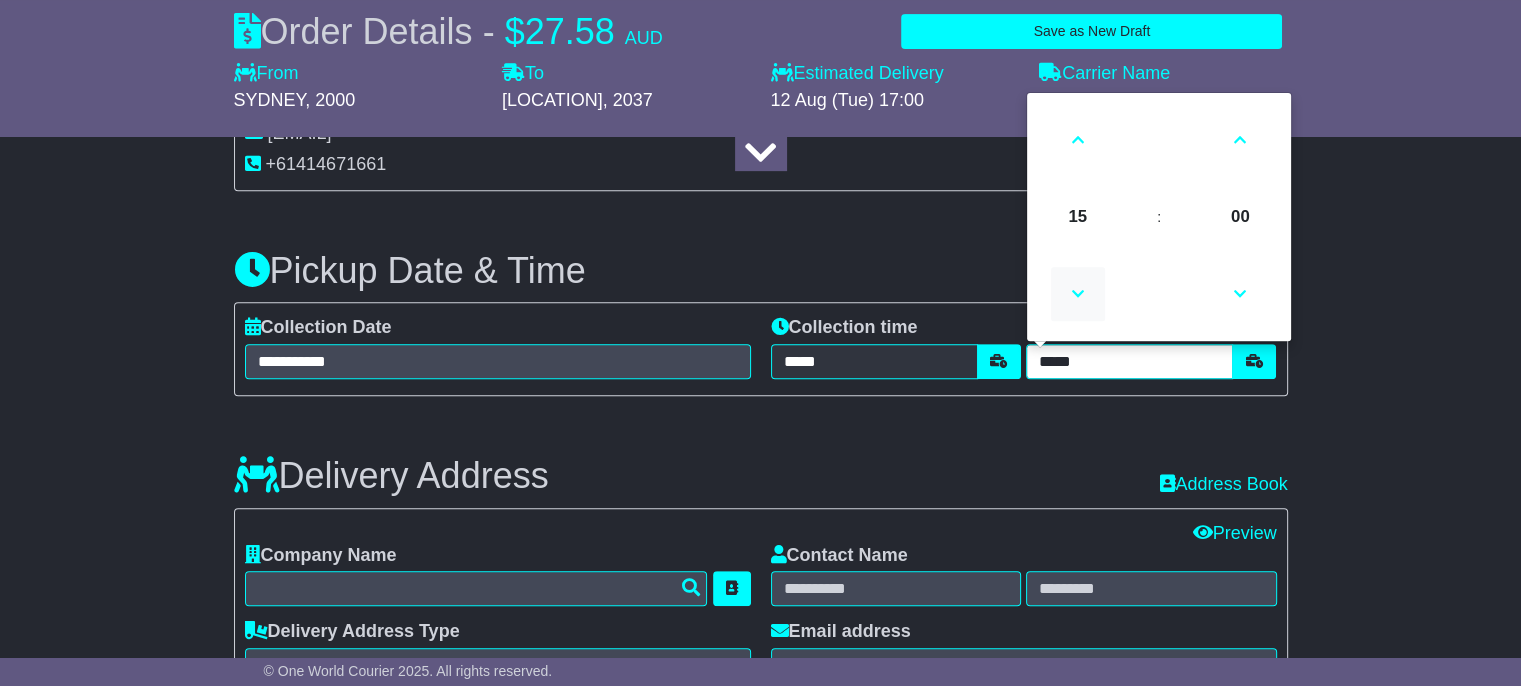 click at bounding box center (1078, 294) 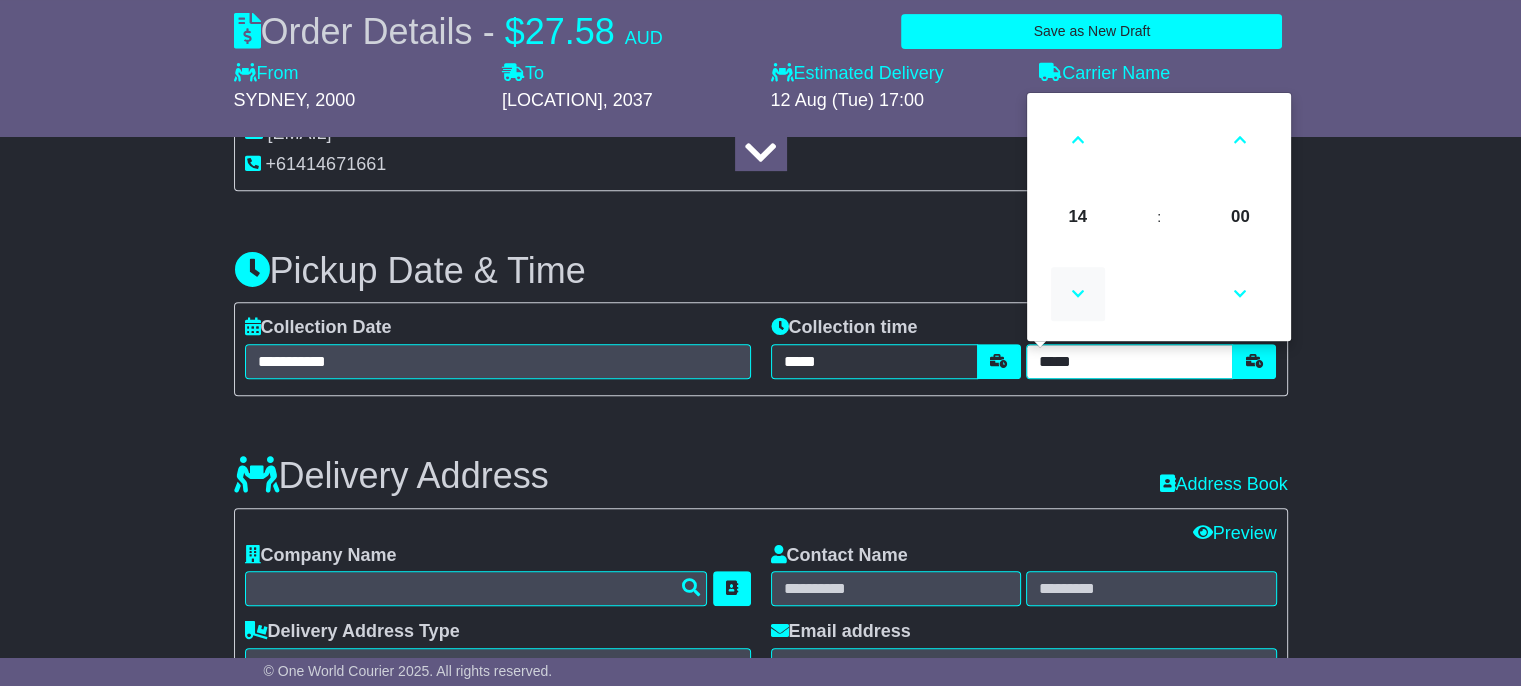 click at bounding box center [1078, 294] 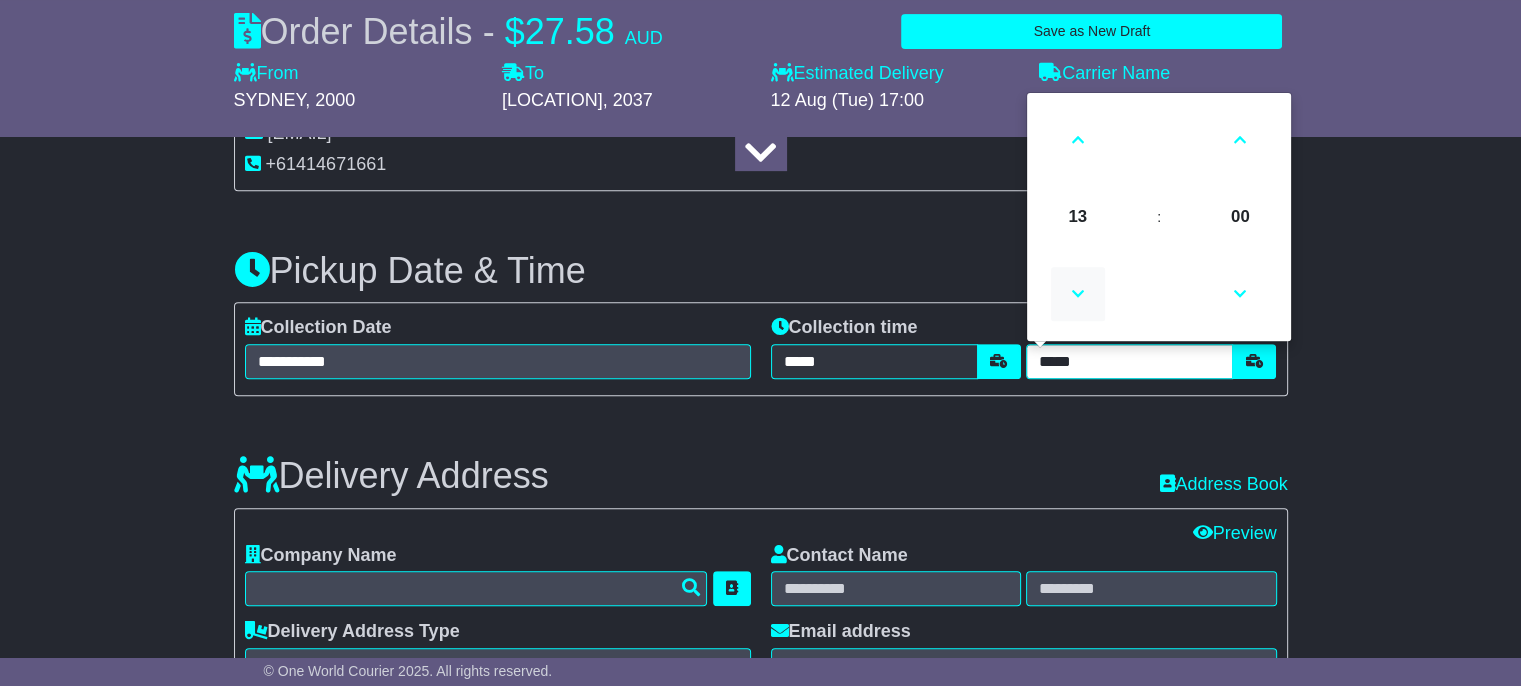 click at bounding box center (1078, 294) 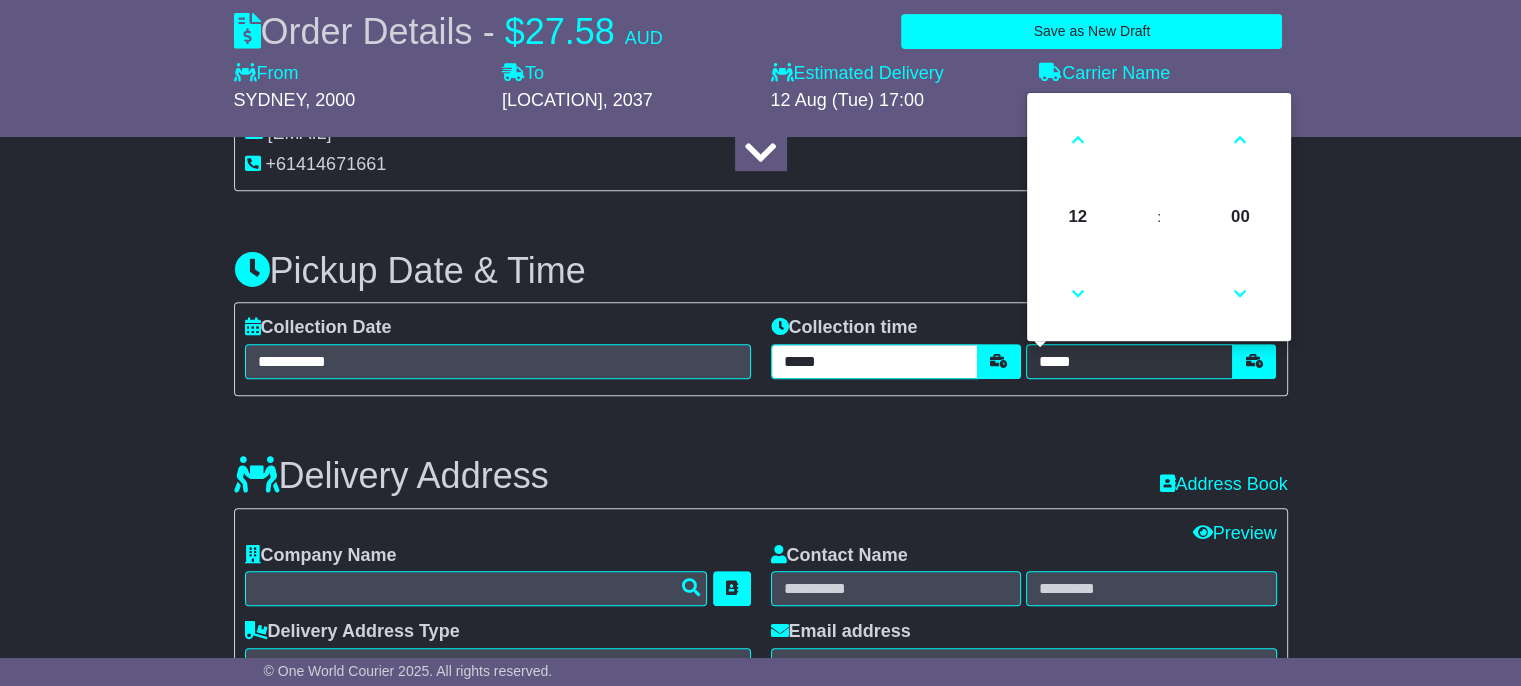 click on "*****" at bounding box center (874, 361) 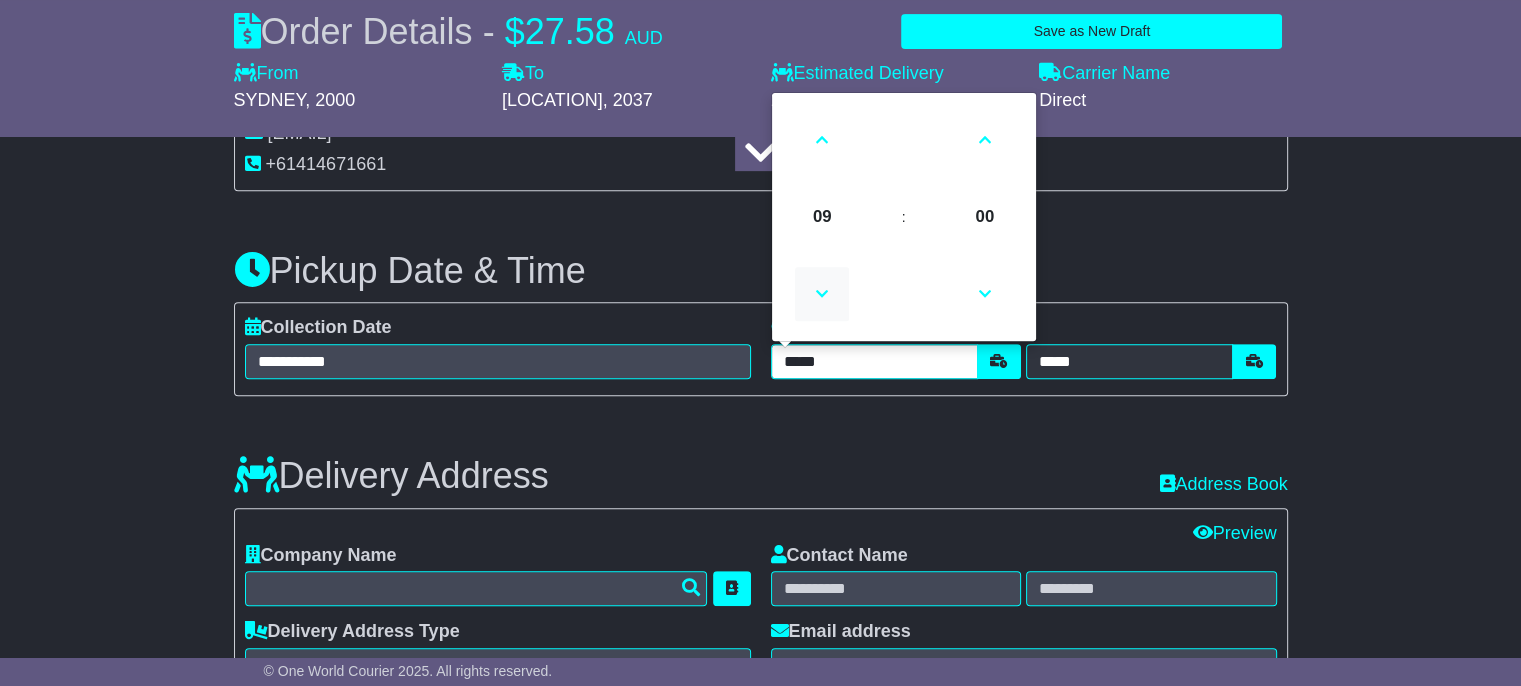 click at bounding box center [822, 294] 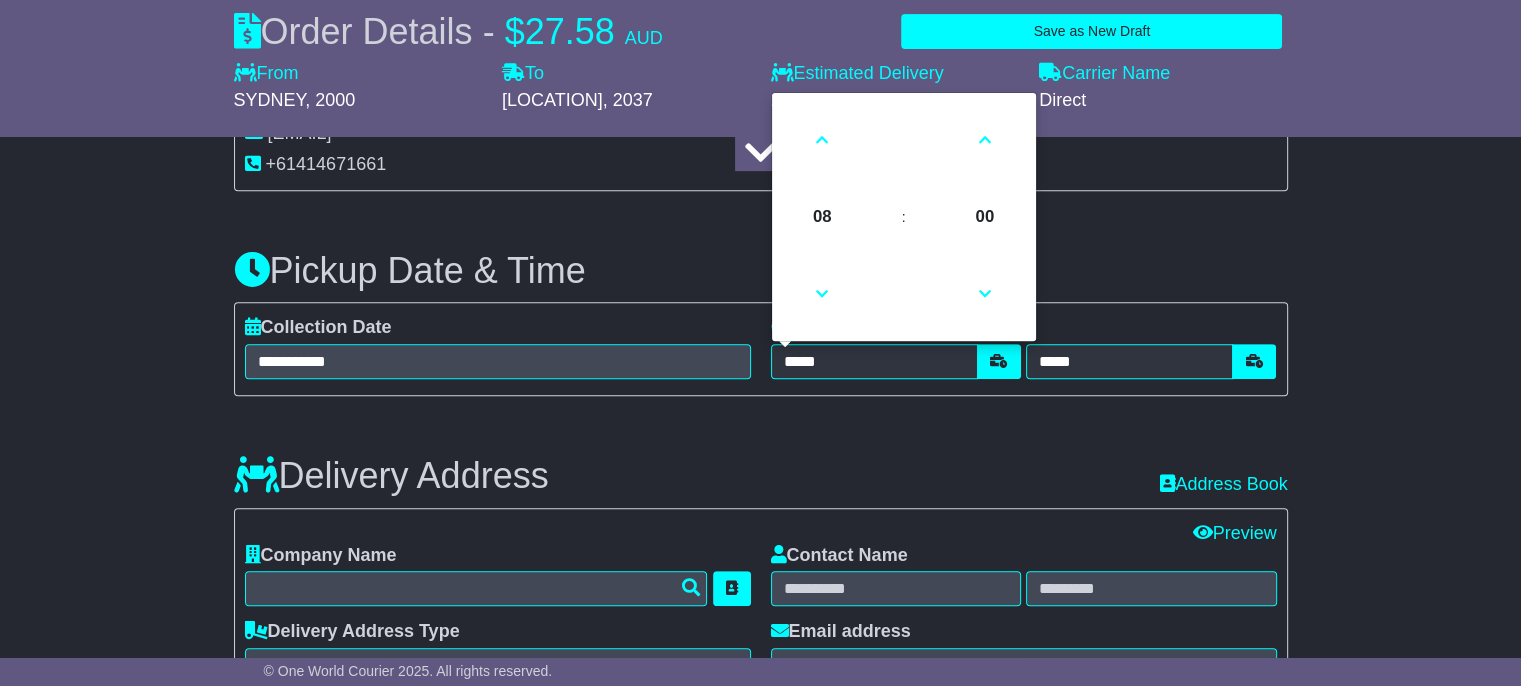 click on "Pickup Date & Time" at bounding box center (761, 271) 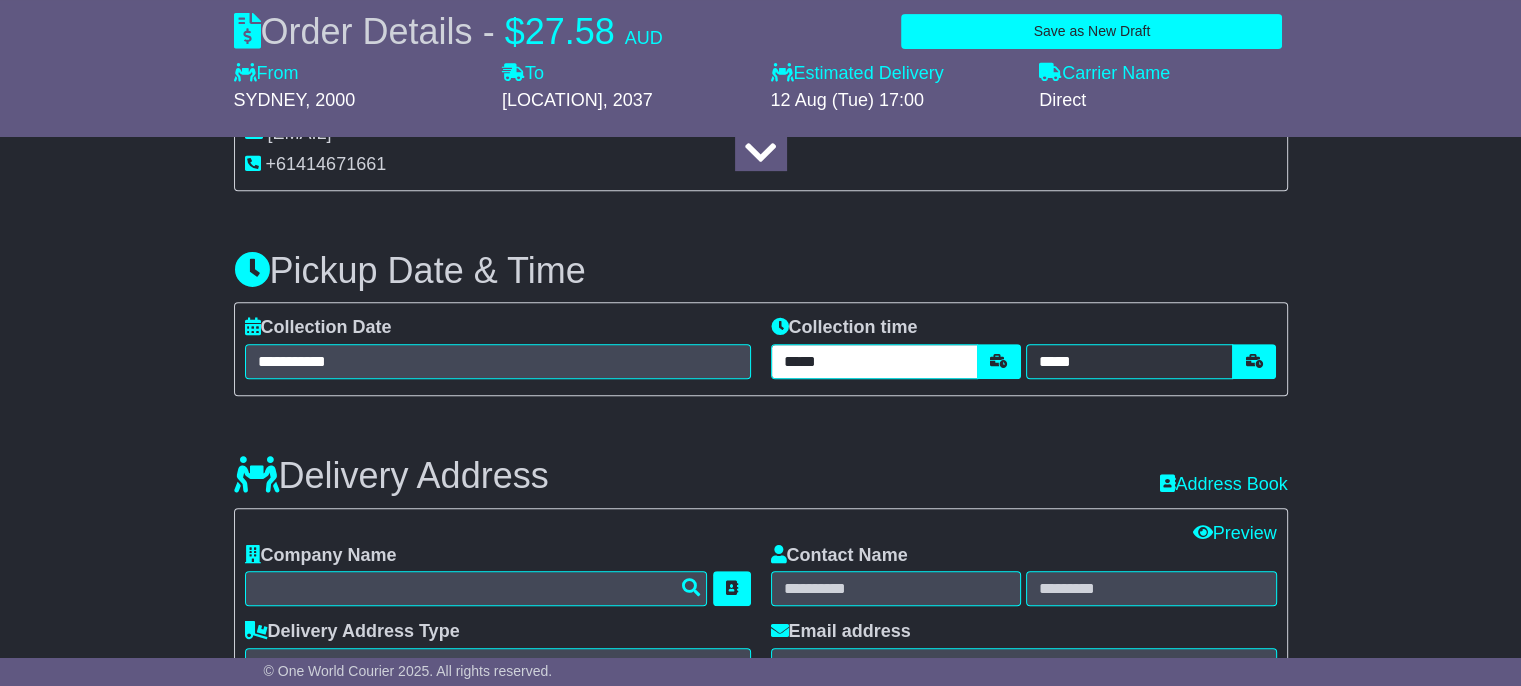 click on "*****" at bounding box center (874, 361) 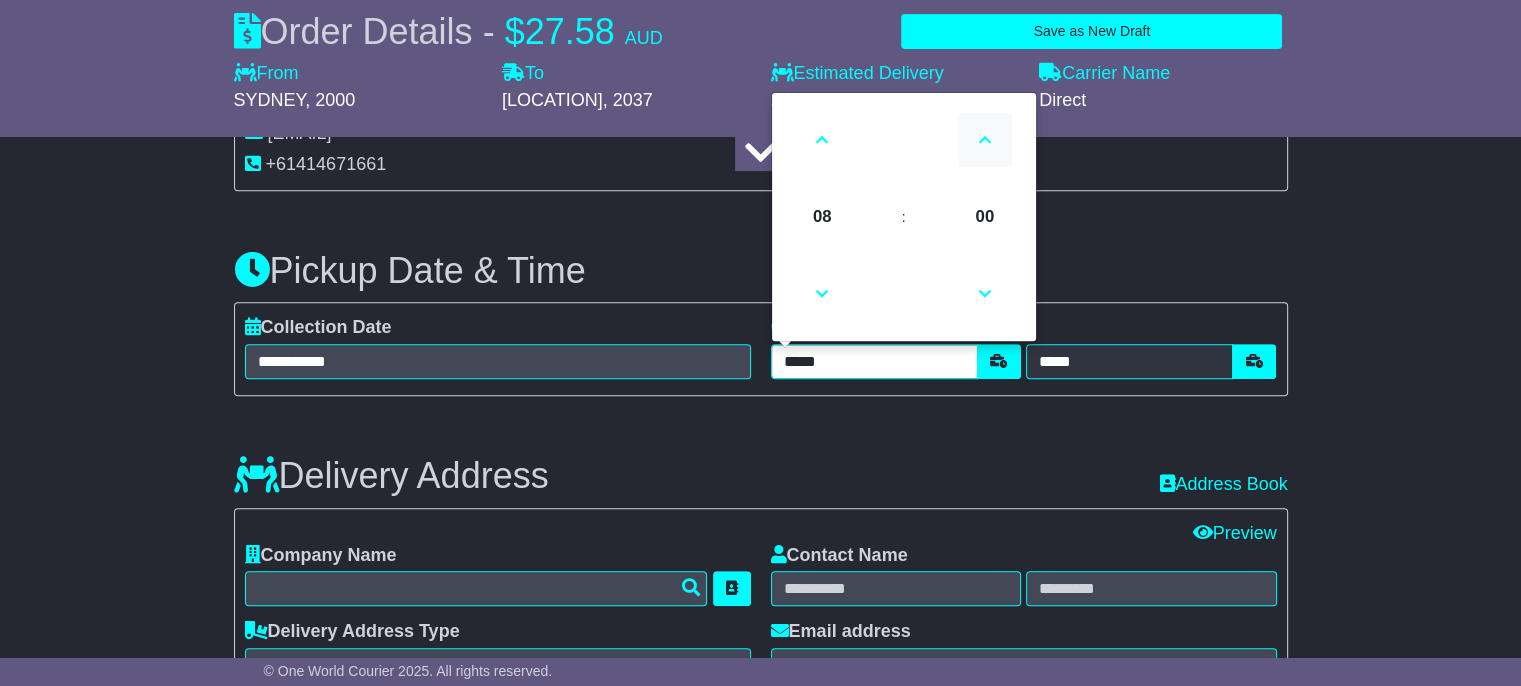 click at bounding box center (985, 140) 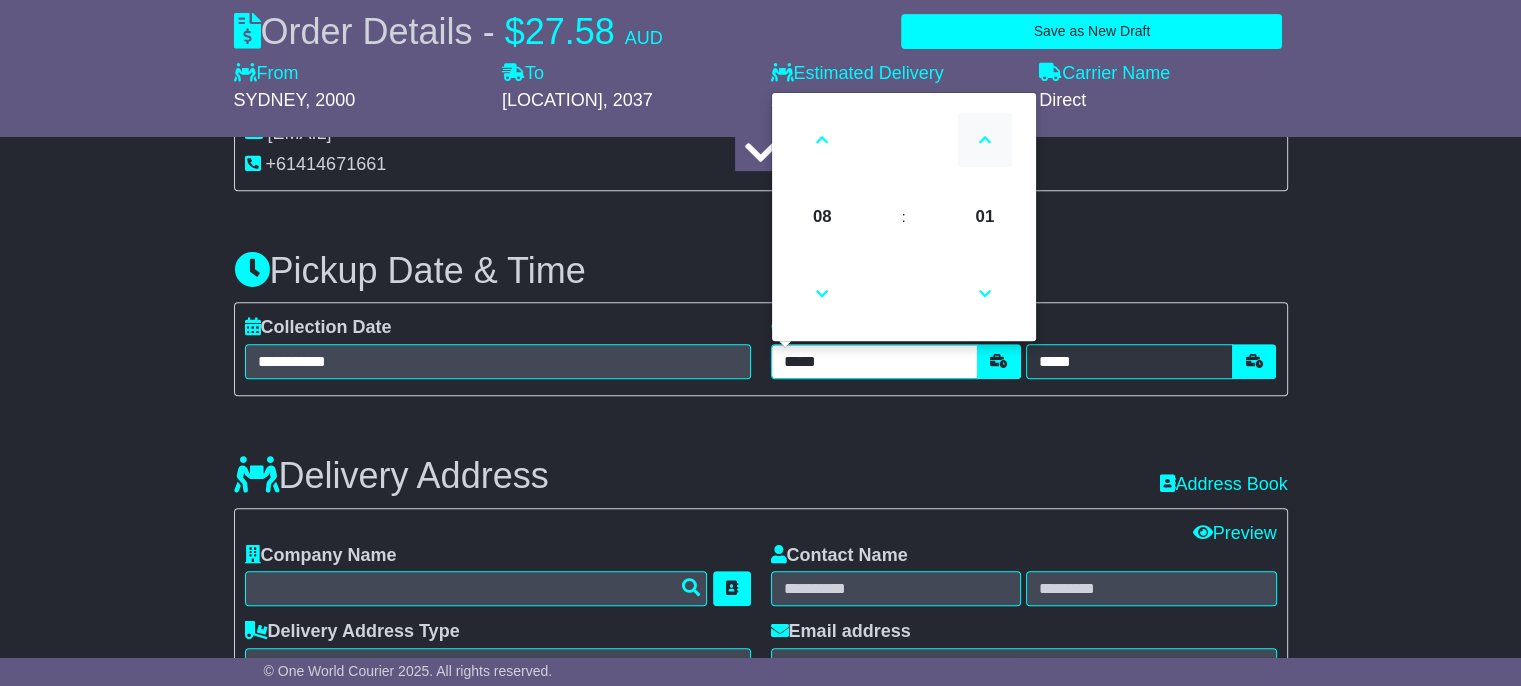 click at bounding box center (985, 140) 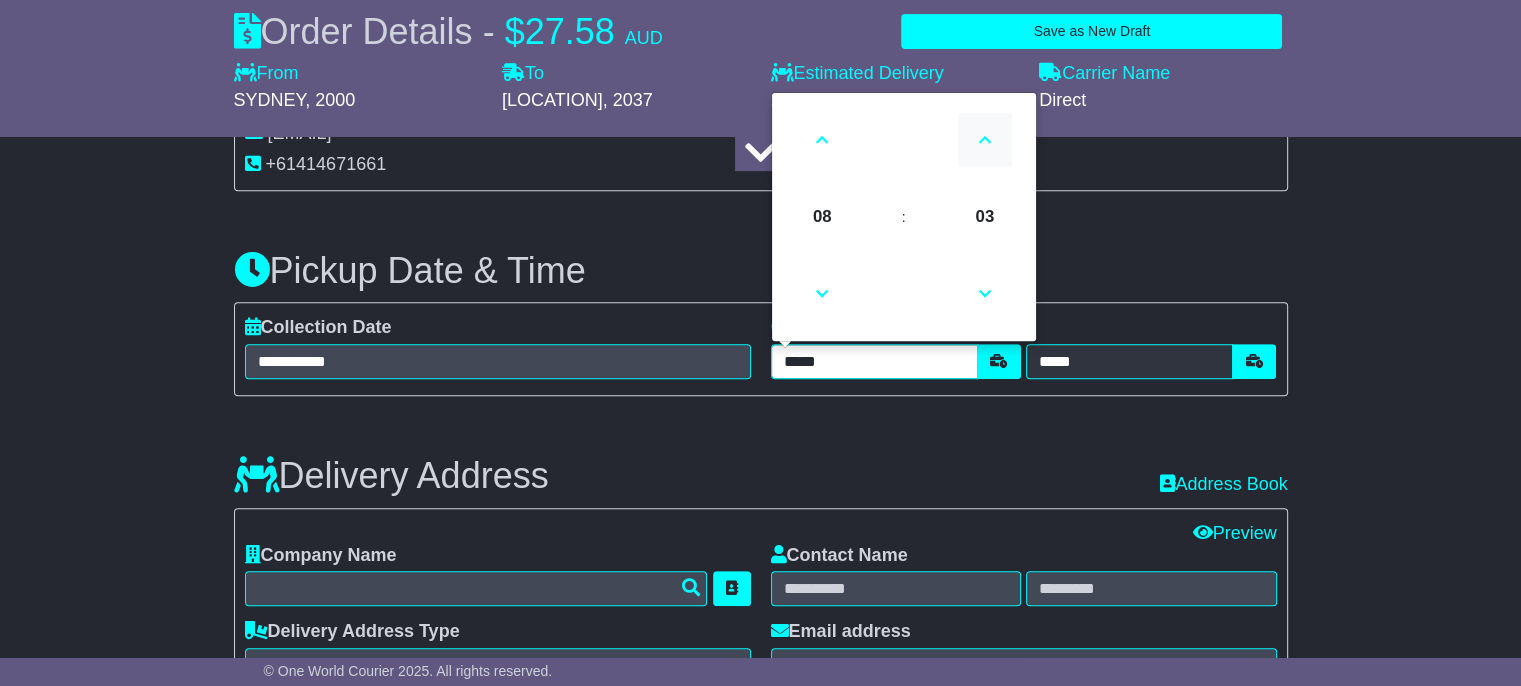 click at bounding box center [985, 140] 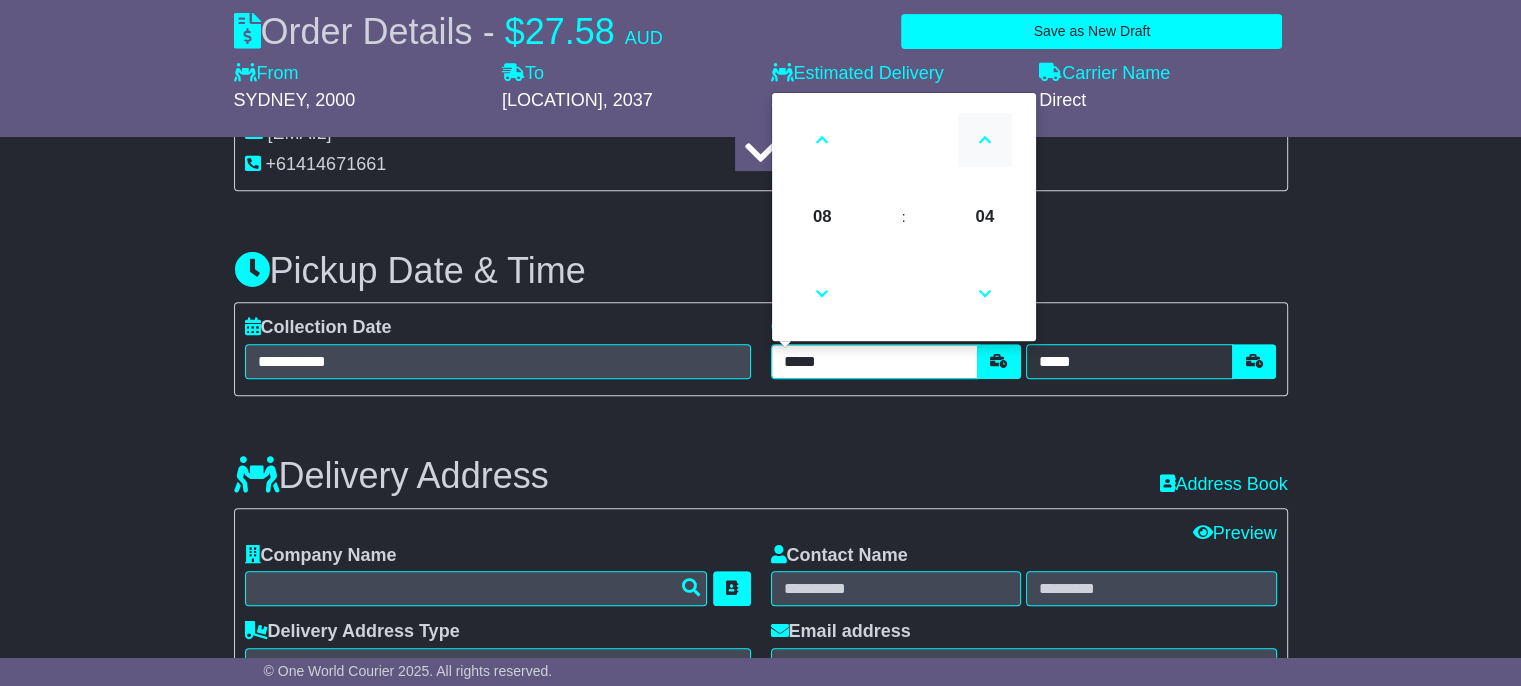 click at bounding box center [985, 140] 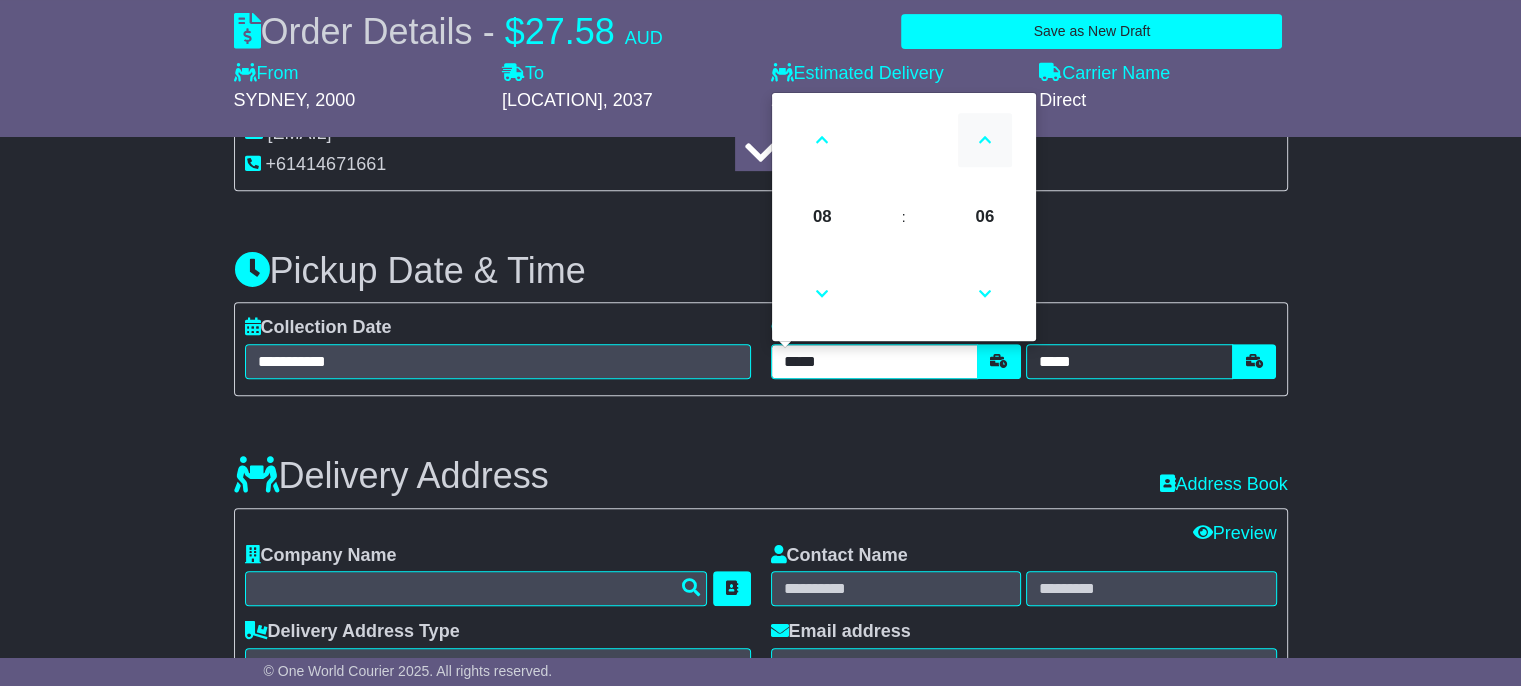 click at bounding box center [985, 140] 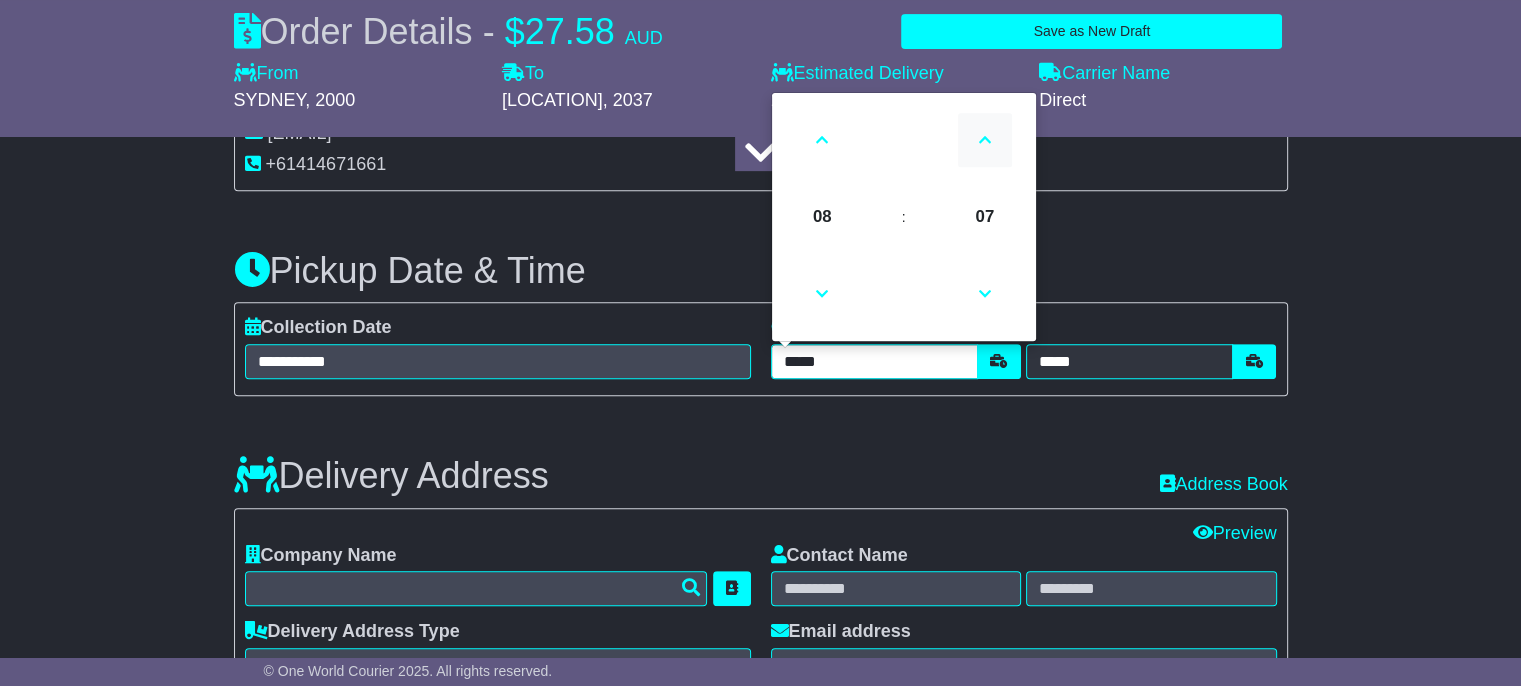 click at bounding box center (985, 140) 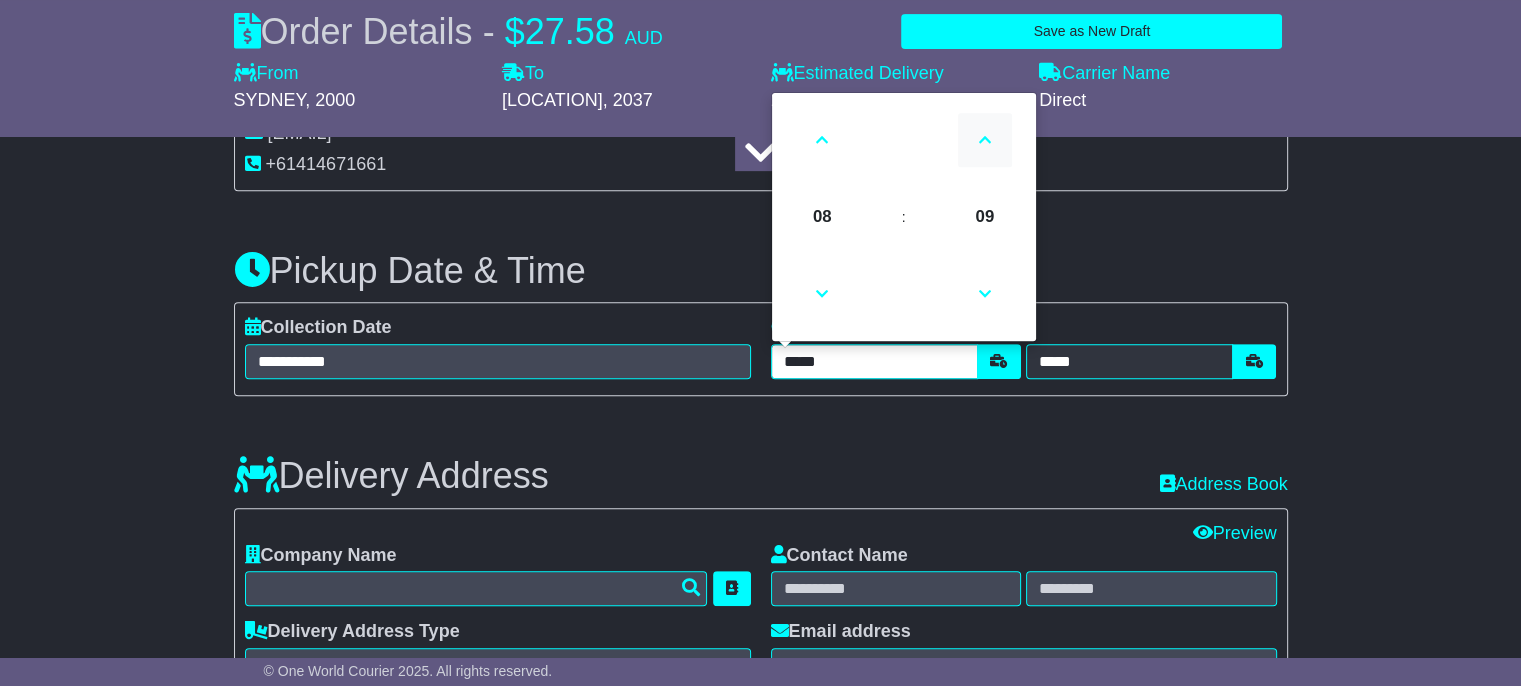 click at bounding box center [985, 140] 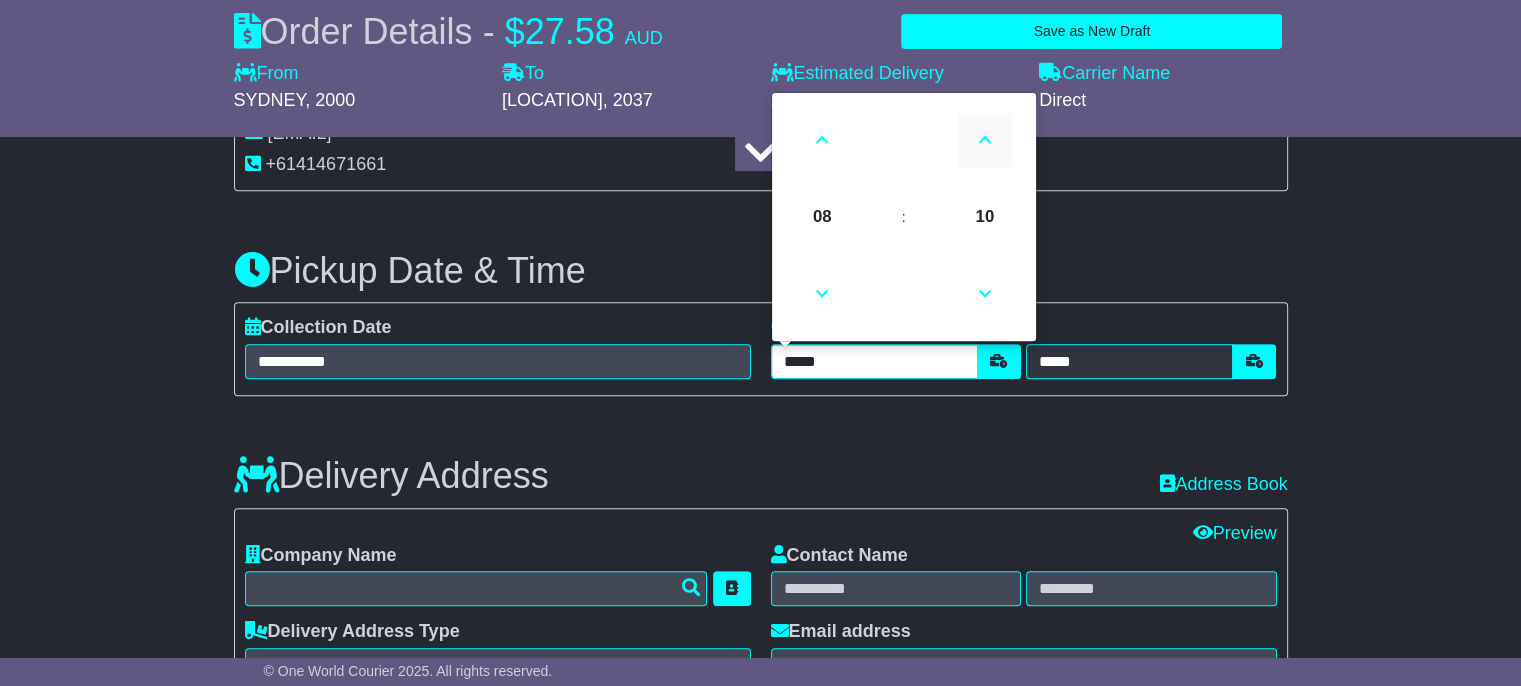 click at bounding box center (985, 140) 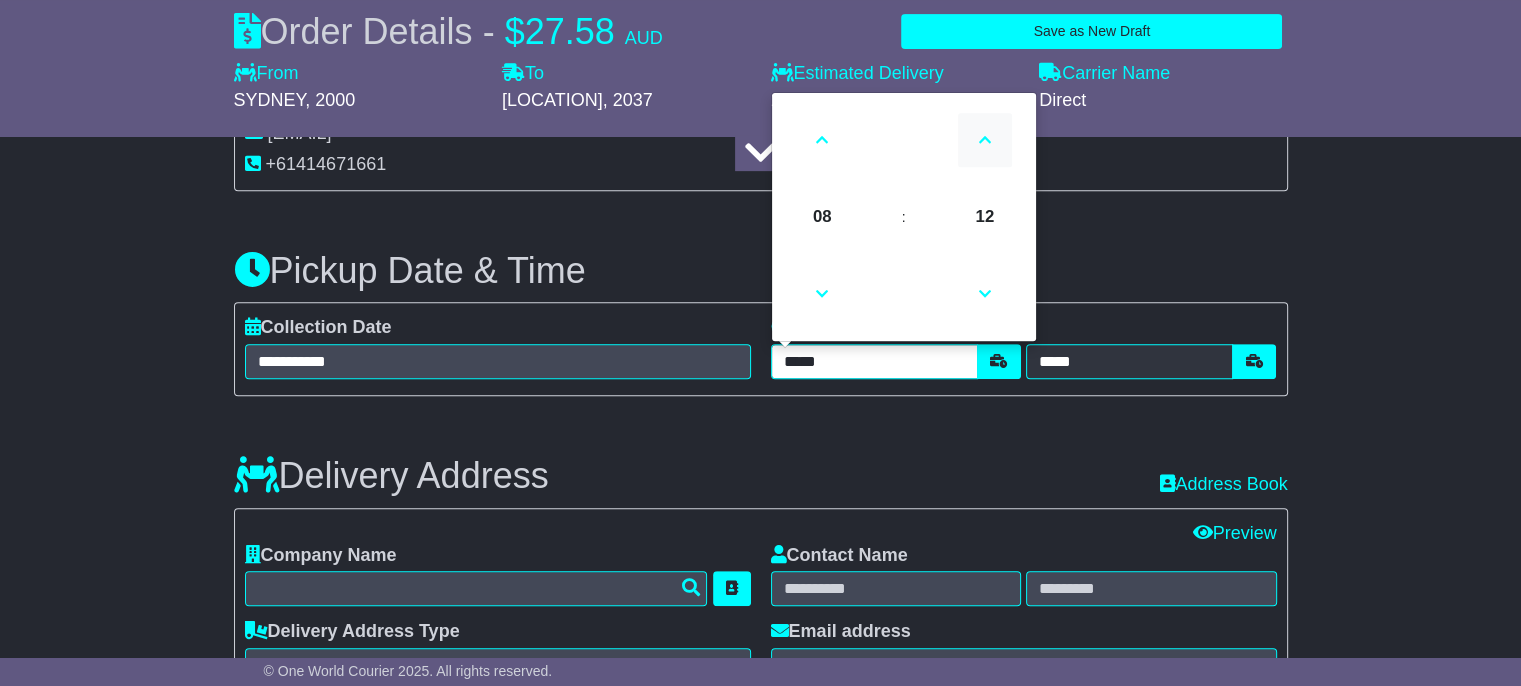 click at bounding box center [985, 140] 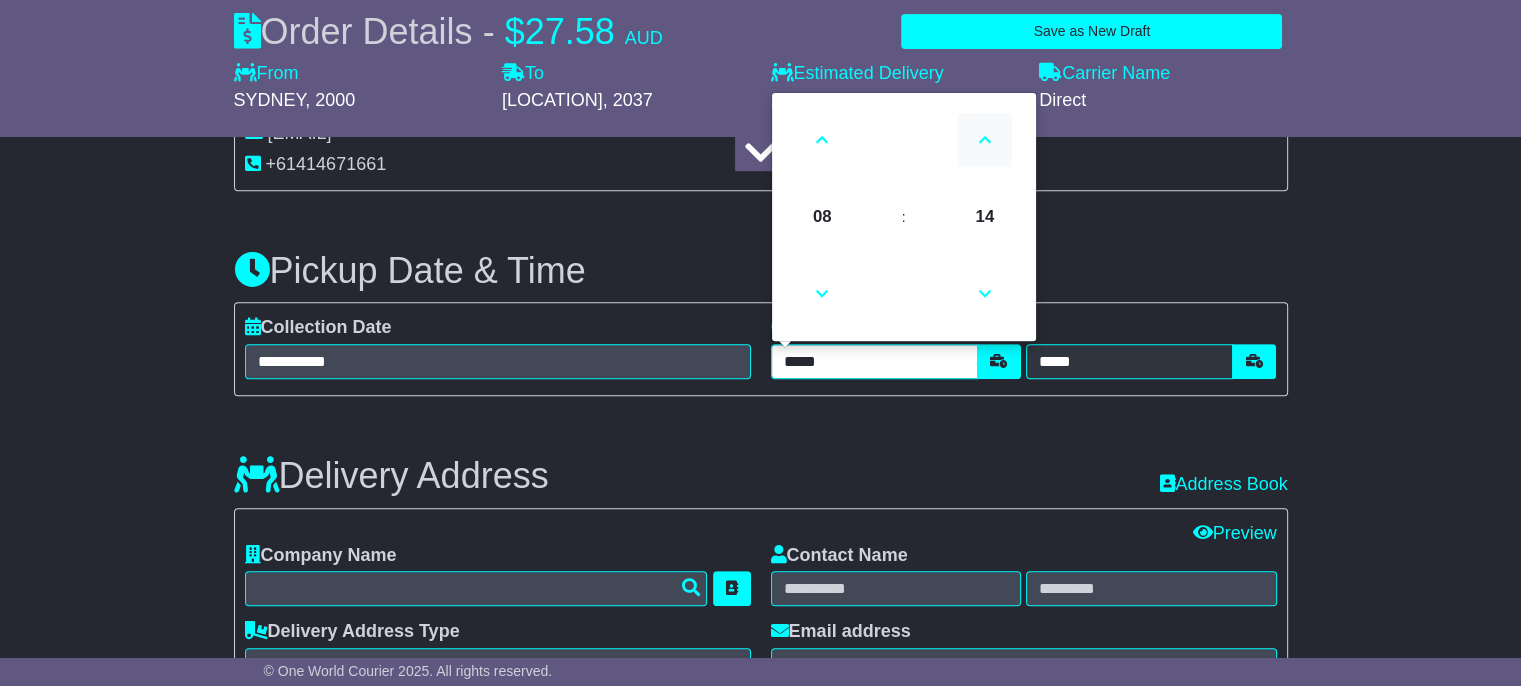 click at bounding box center (985, 140) 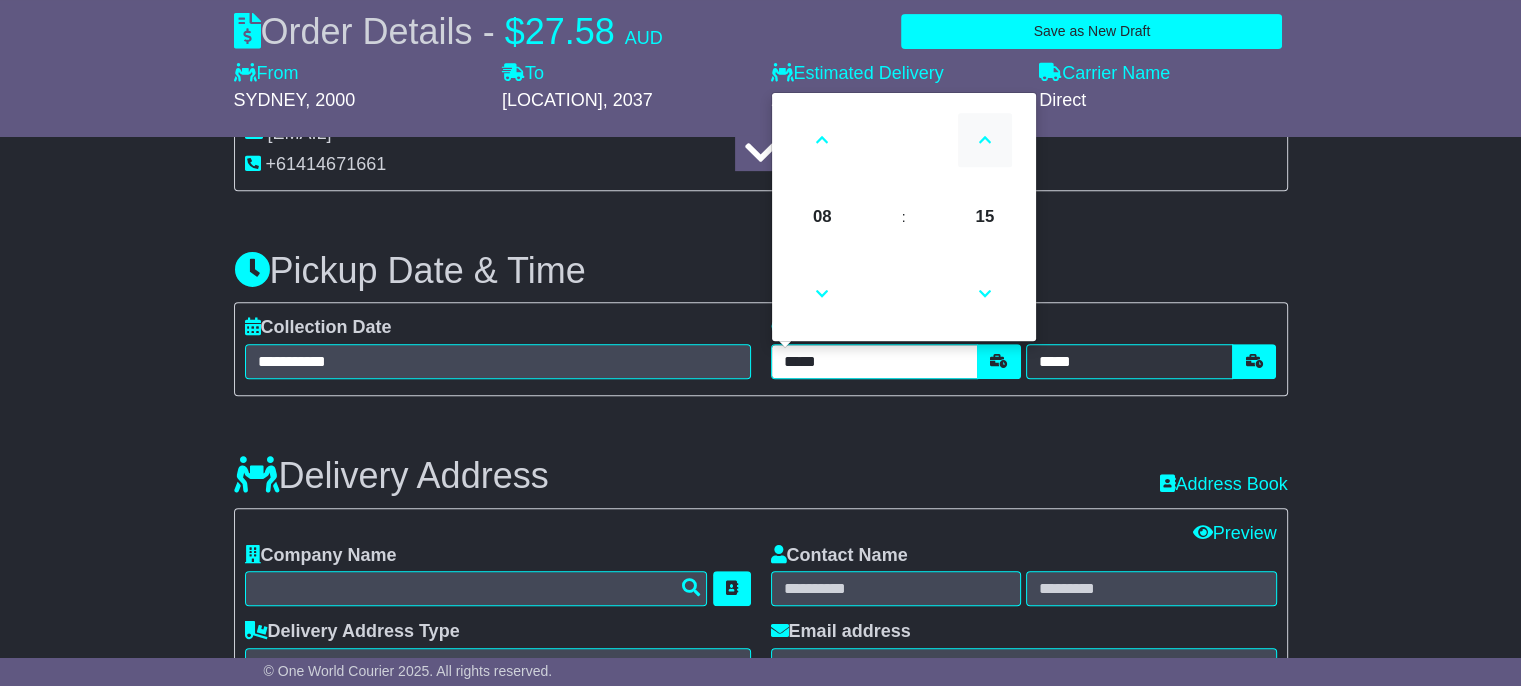 click at bounding box center [985, 140] 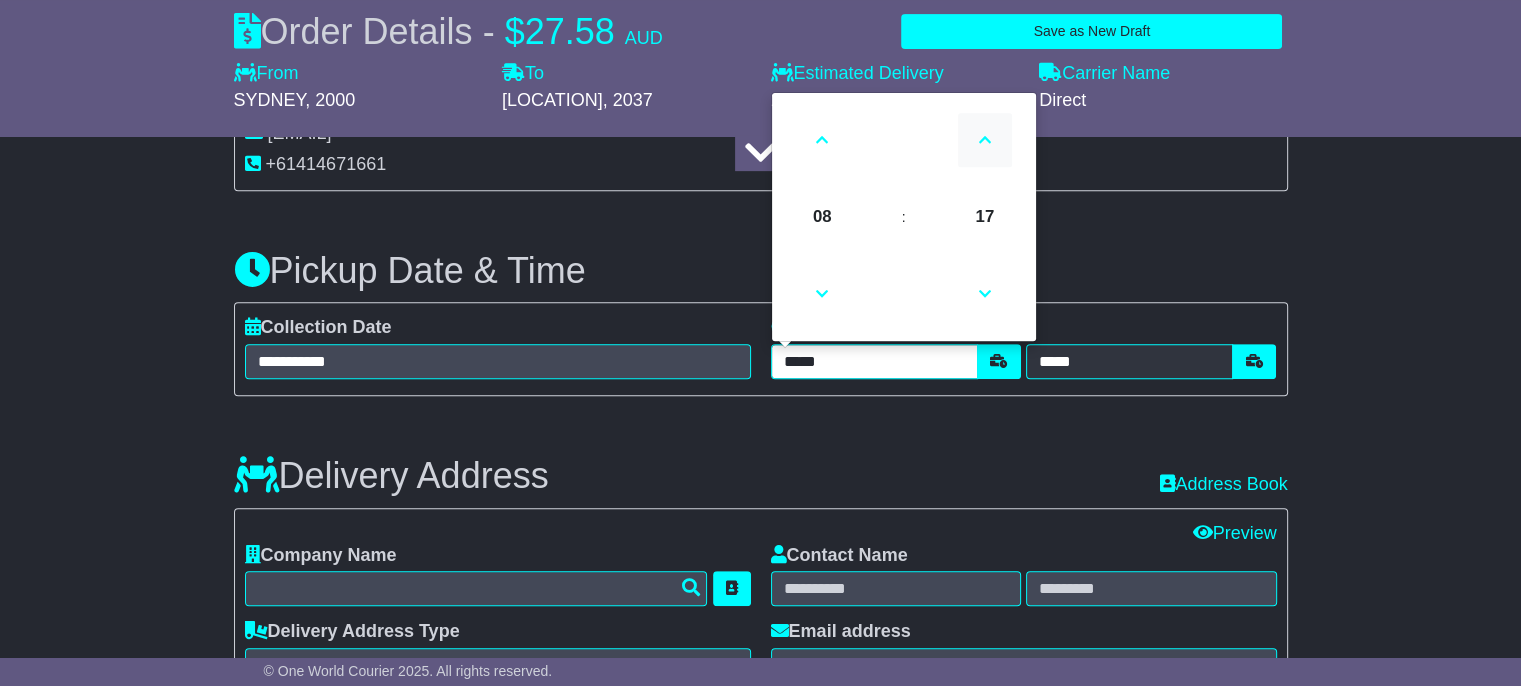 click at bounding box center [985, 140] 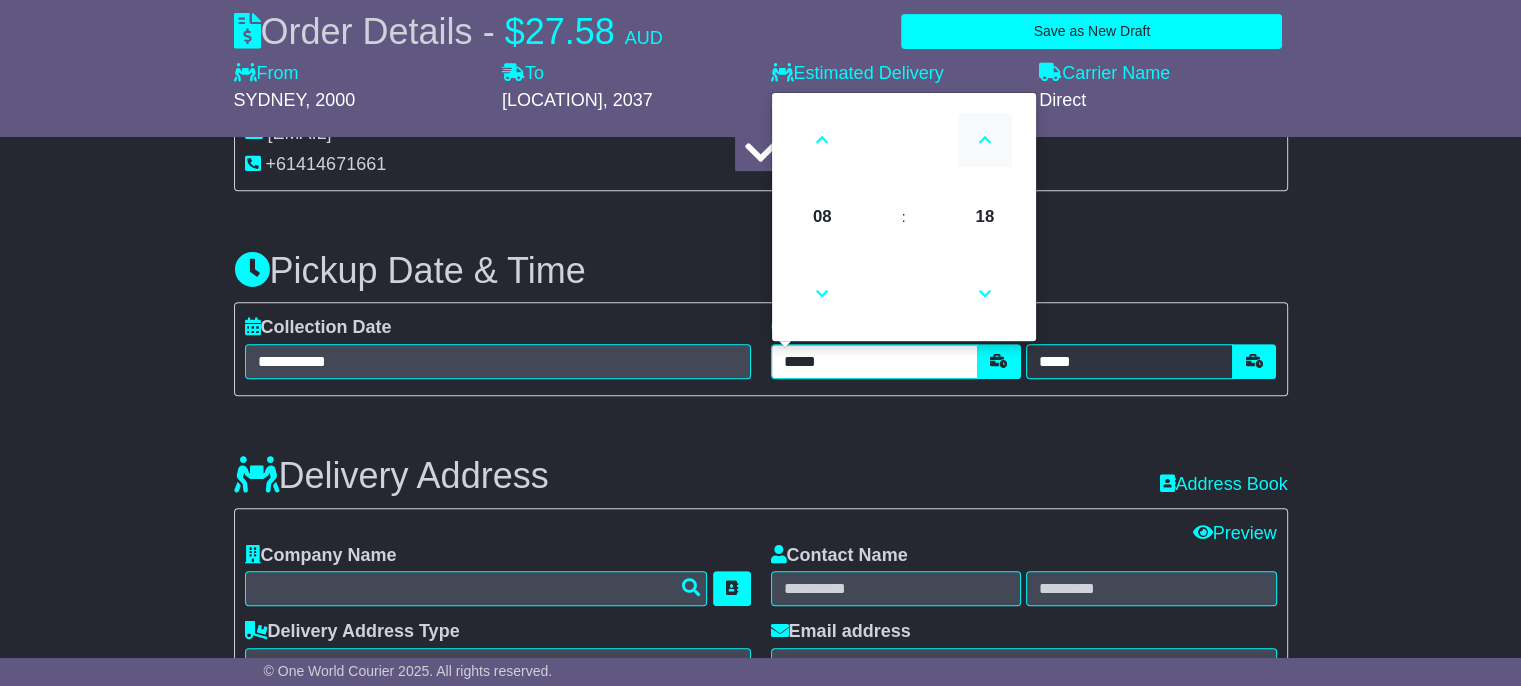click at bounding box center (985, 140) 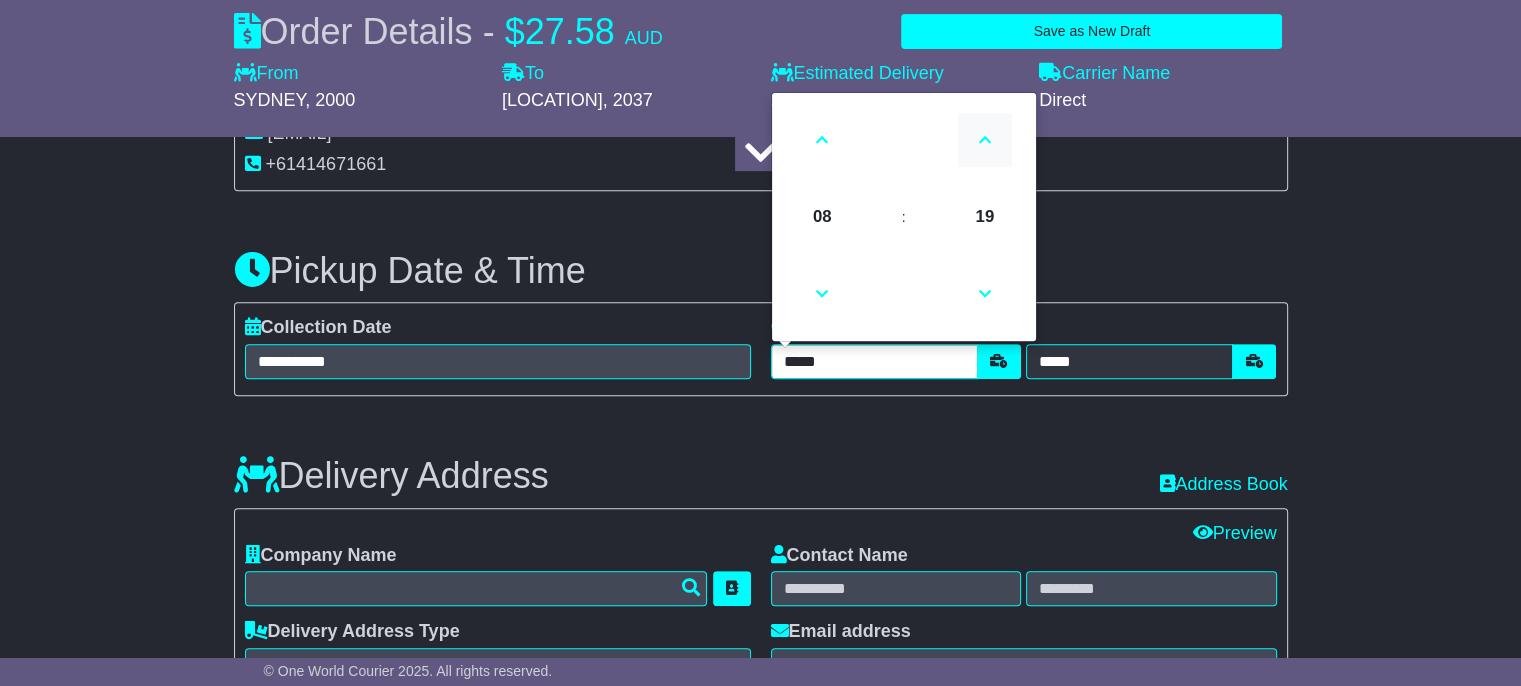 click at bounding box center [985, 140] 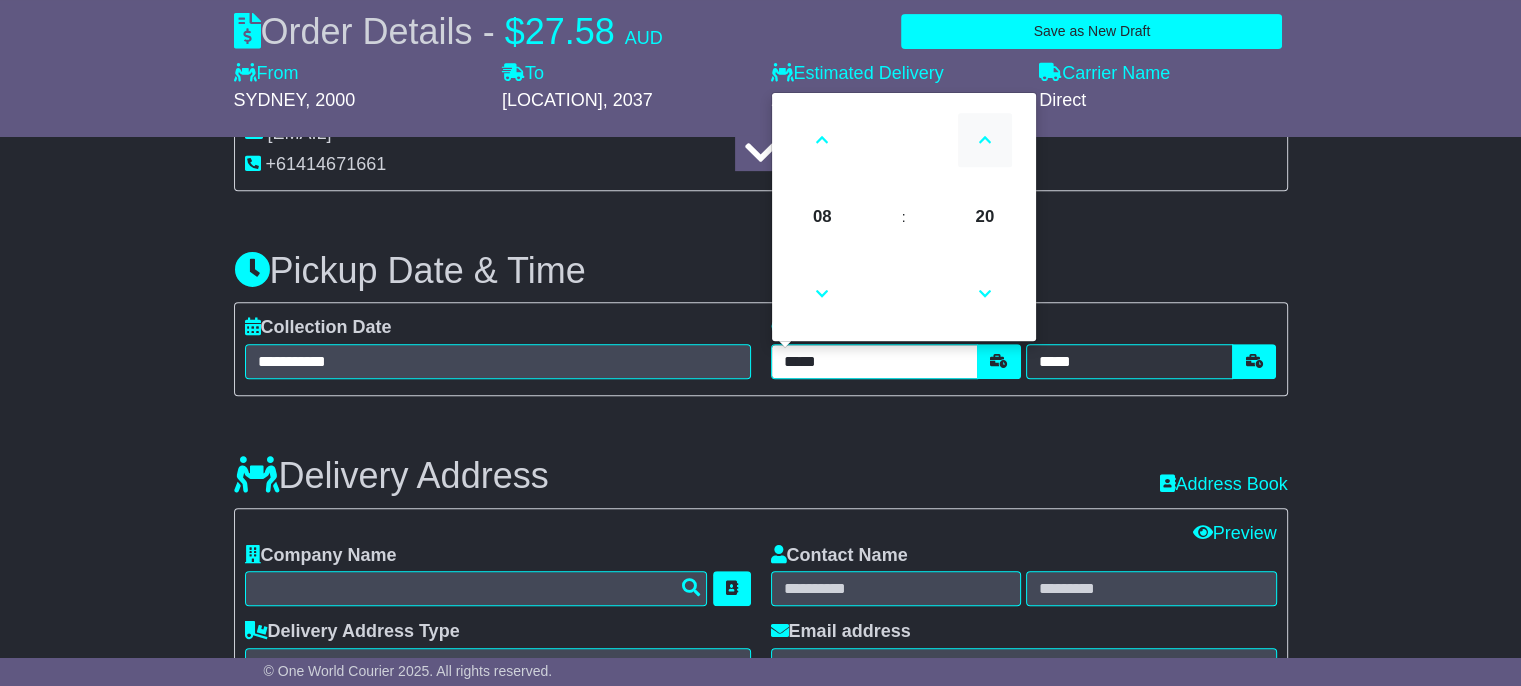 click at bounding box center [985, 140] 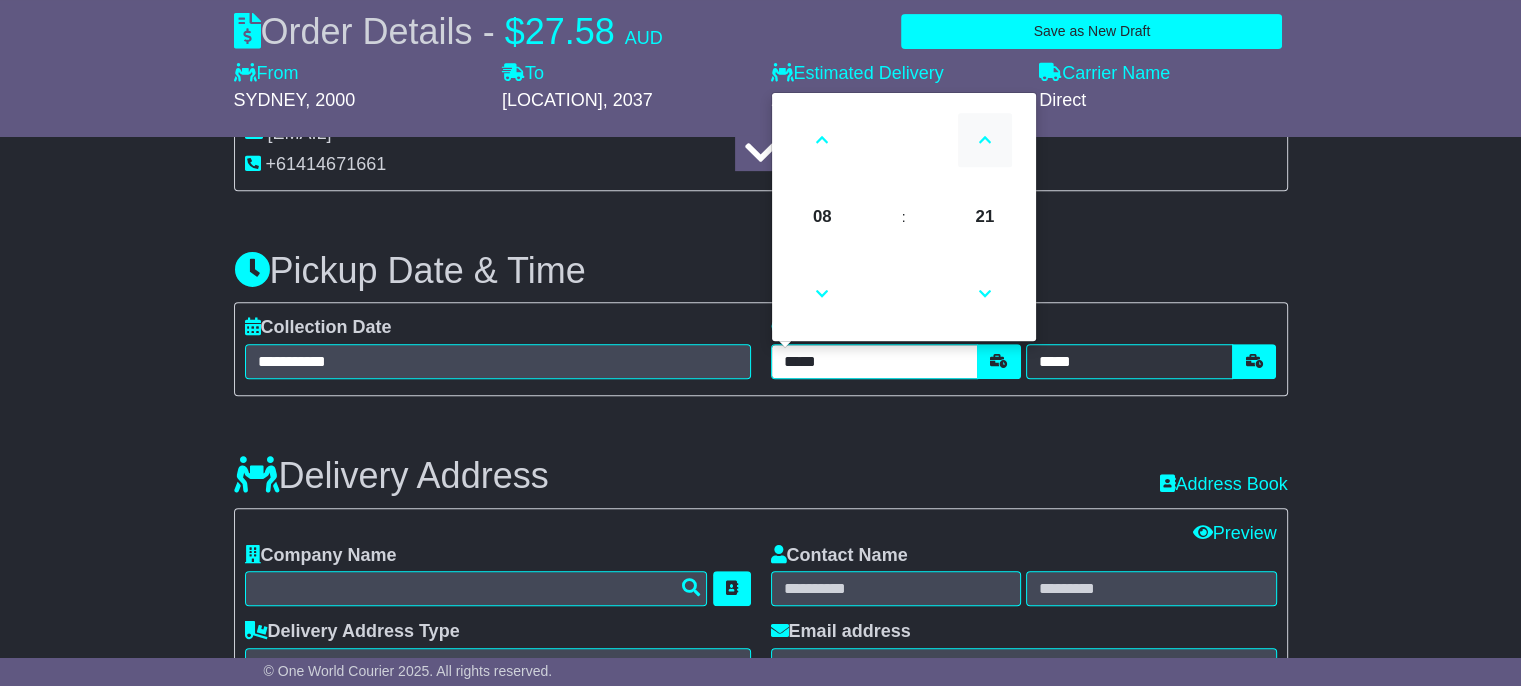 click at bounding box center (985, 140) 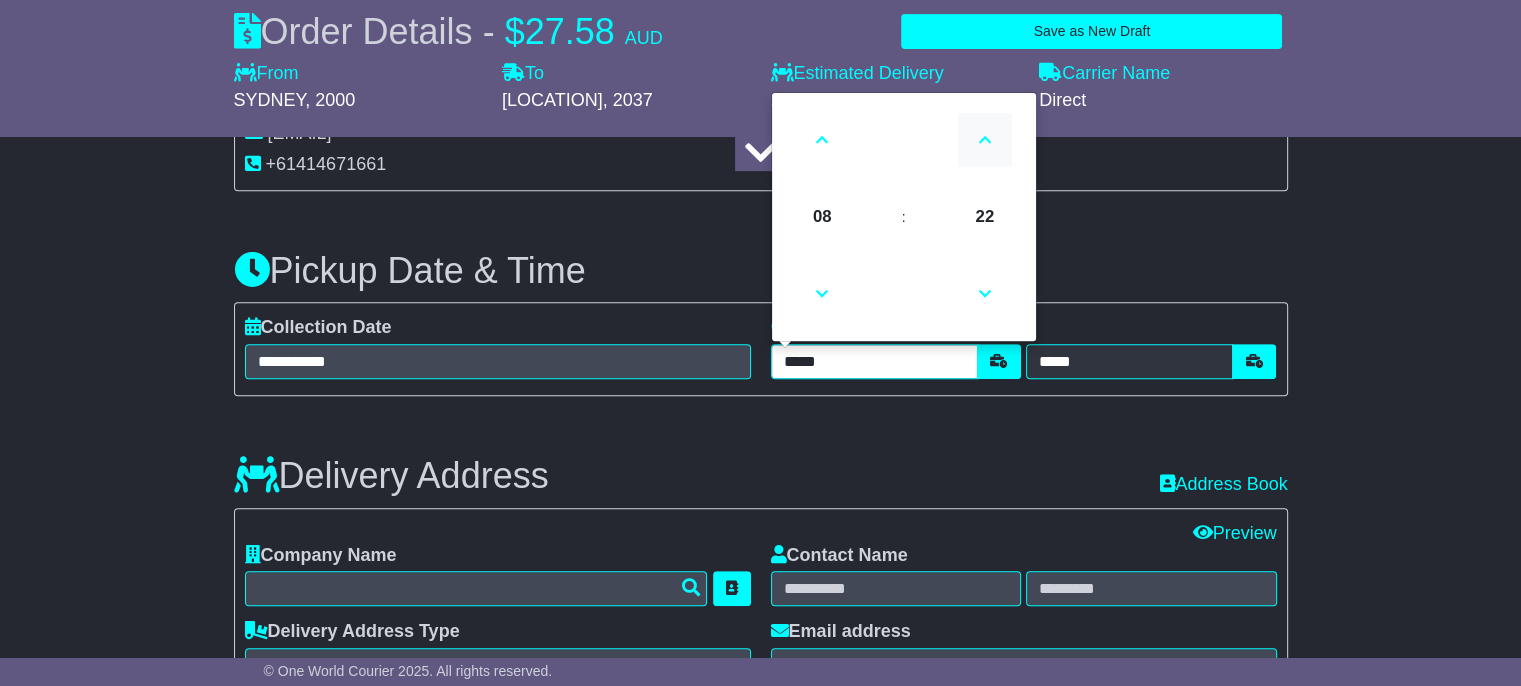 click at bounding box center [985, 140] 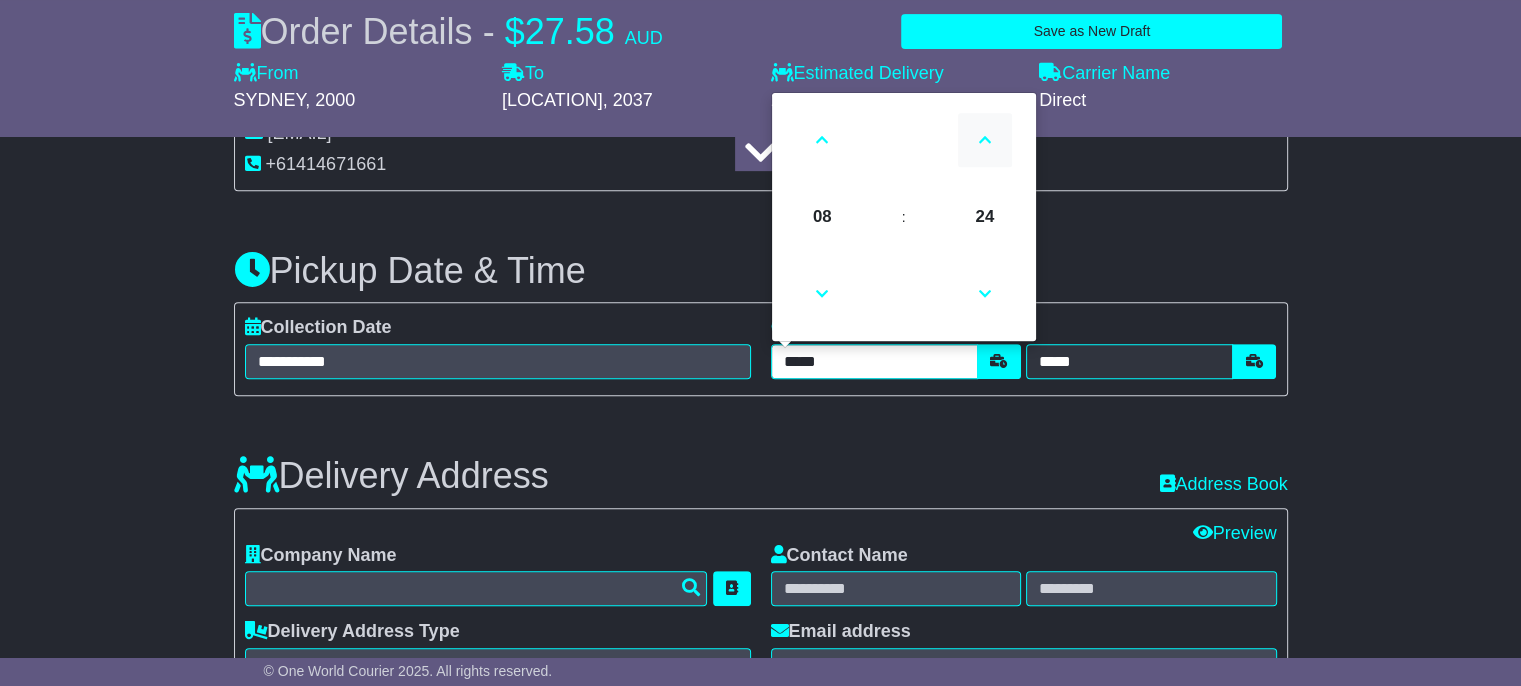 click at bounding box center (985, 140) 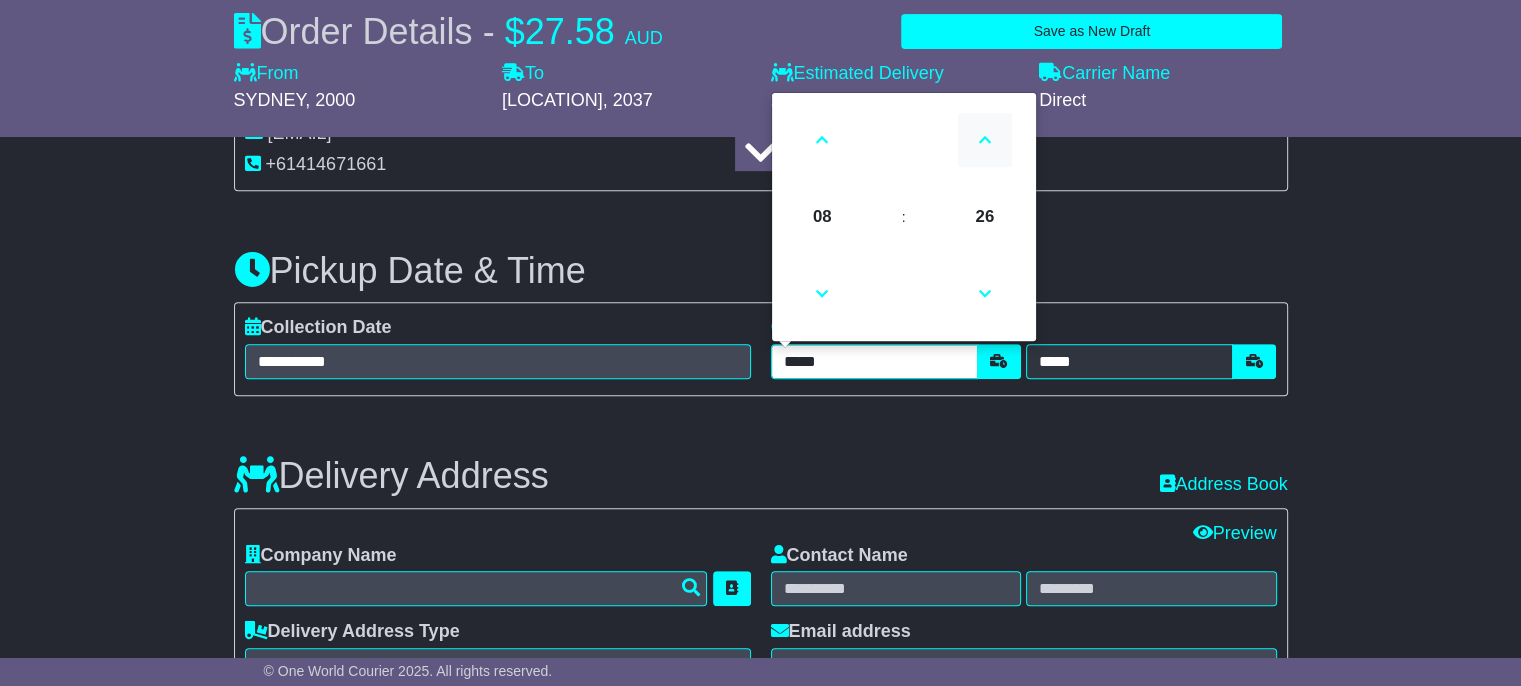 click at bounding box center (985, 140) 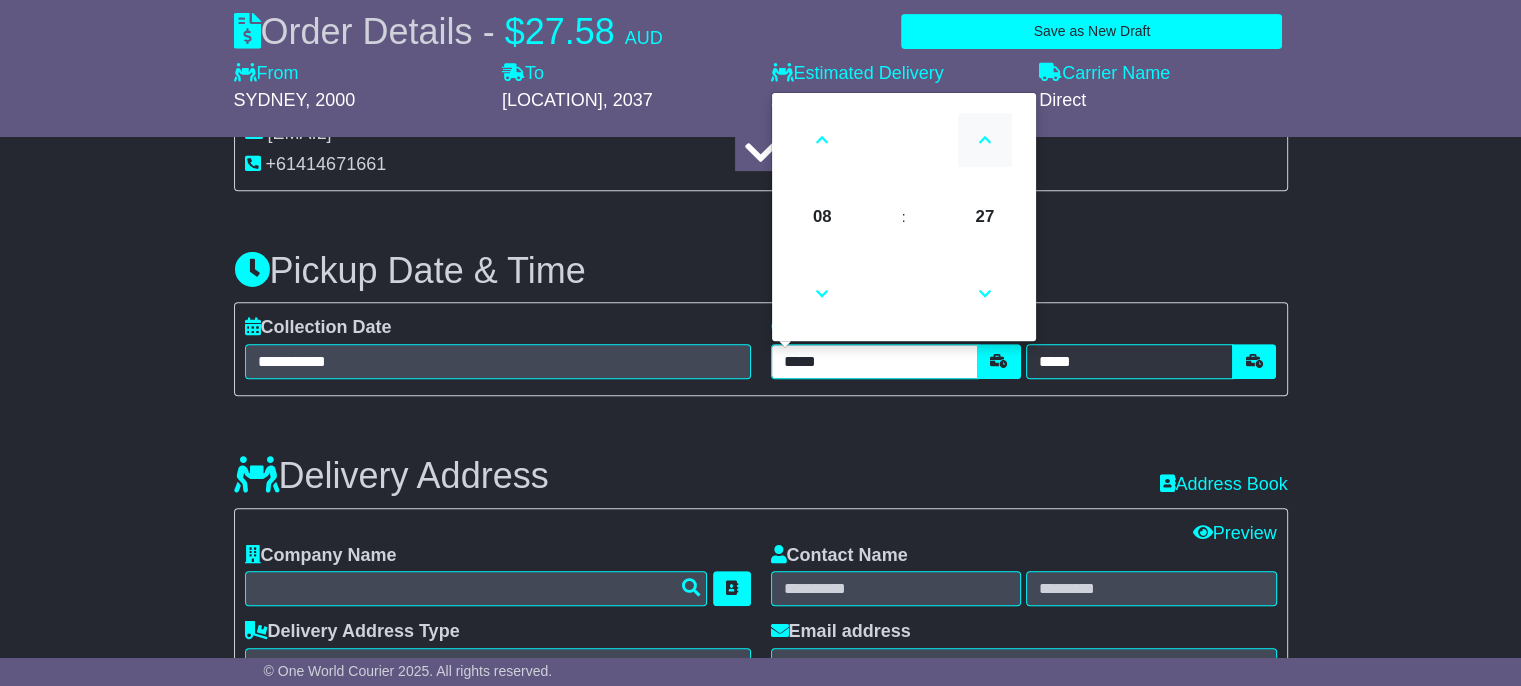 click at bounding box center [985, 140] 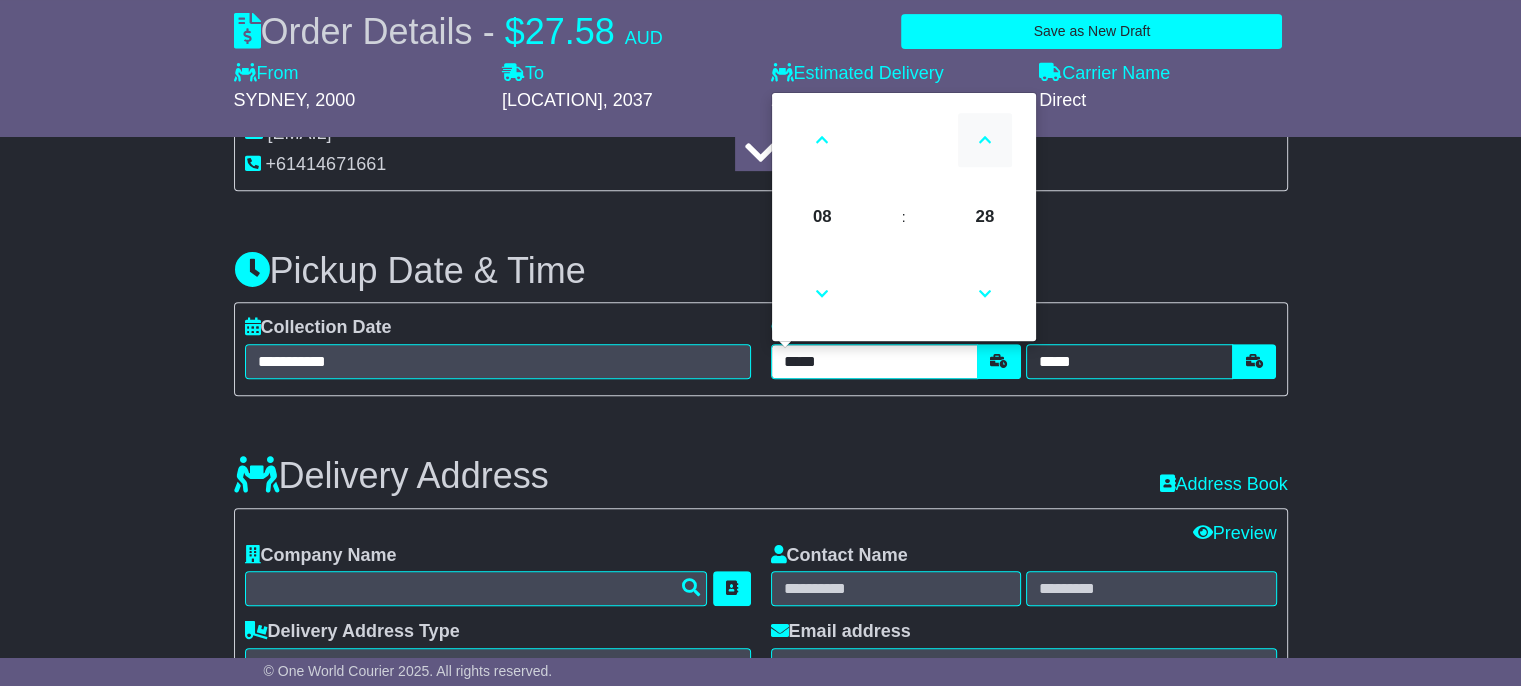 click at bounding box center [985, 140] 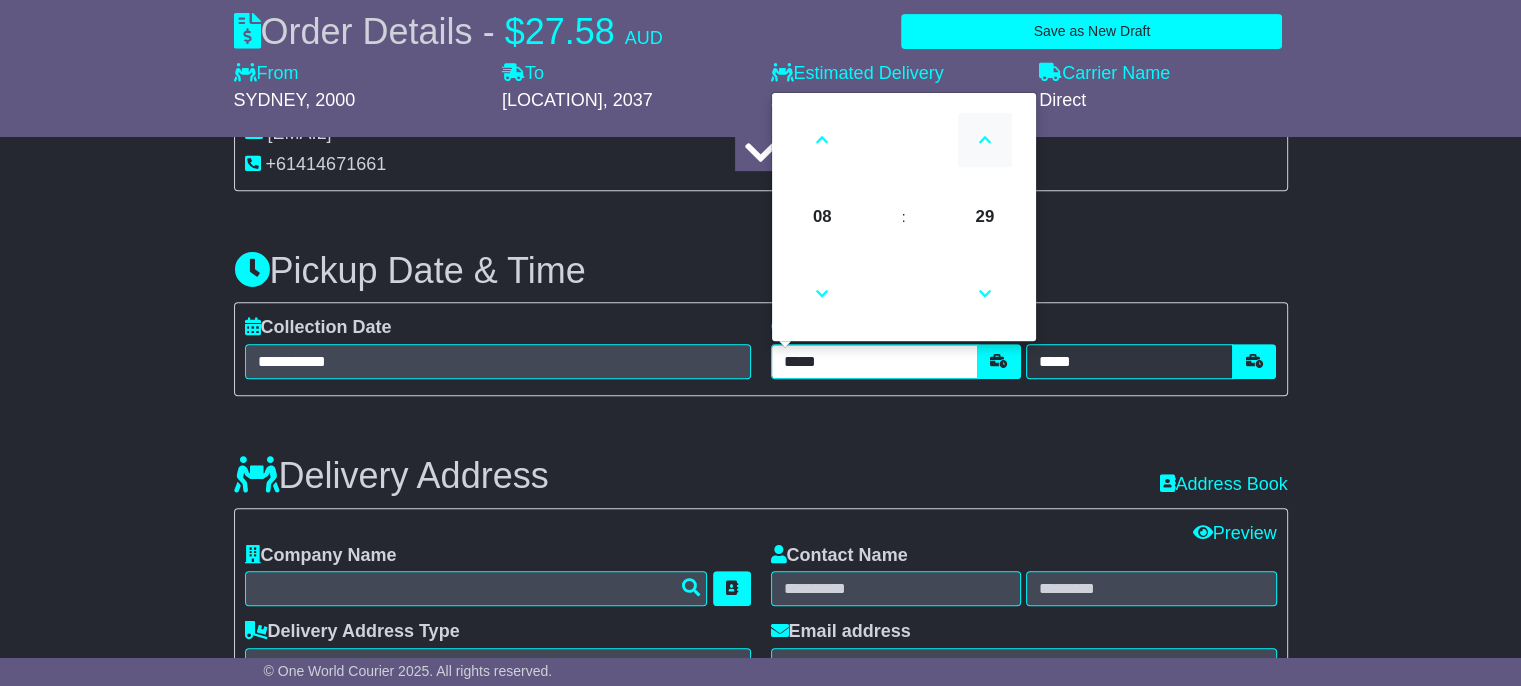 click at bounding box center (985, 140) 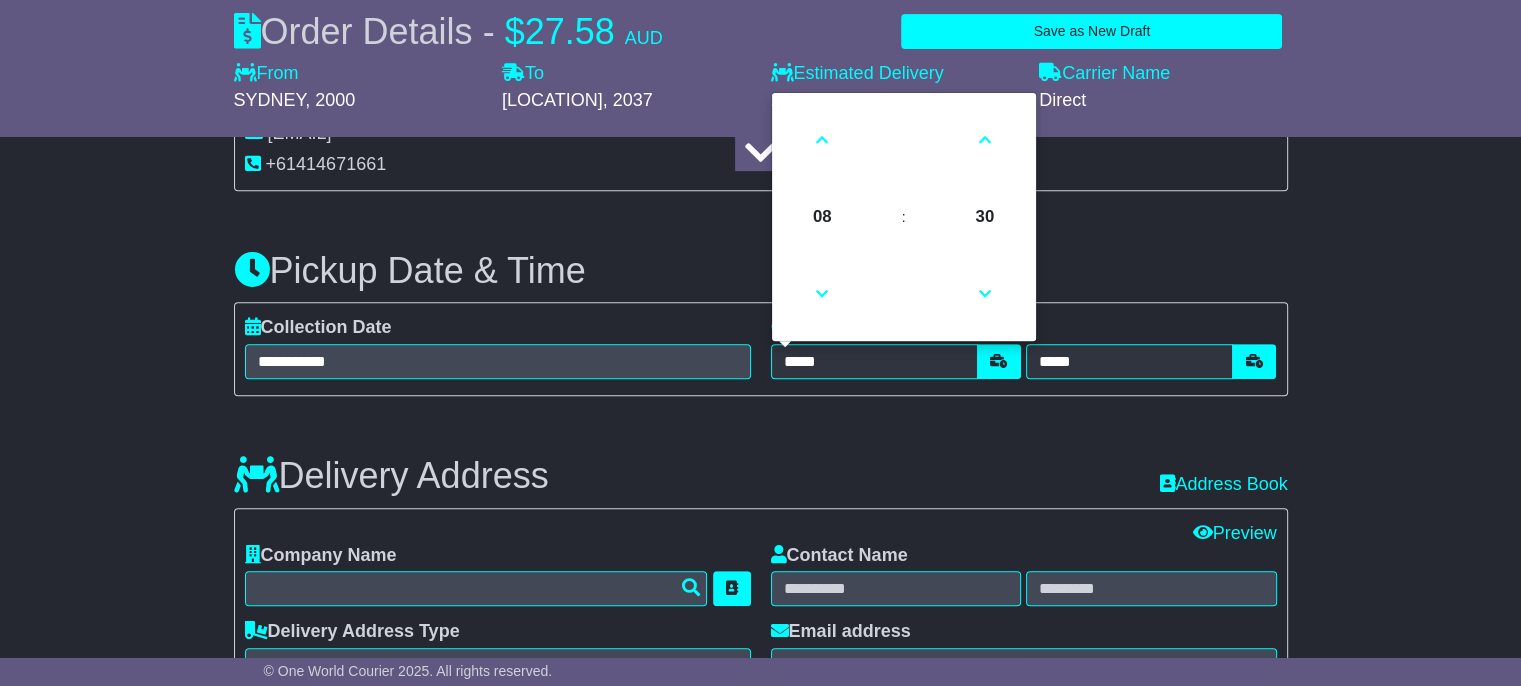 click on "Pickup Date & Time" at bounding box center (761, 271) 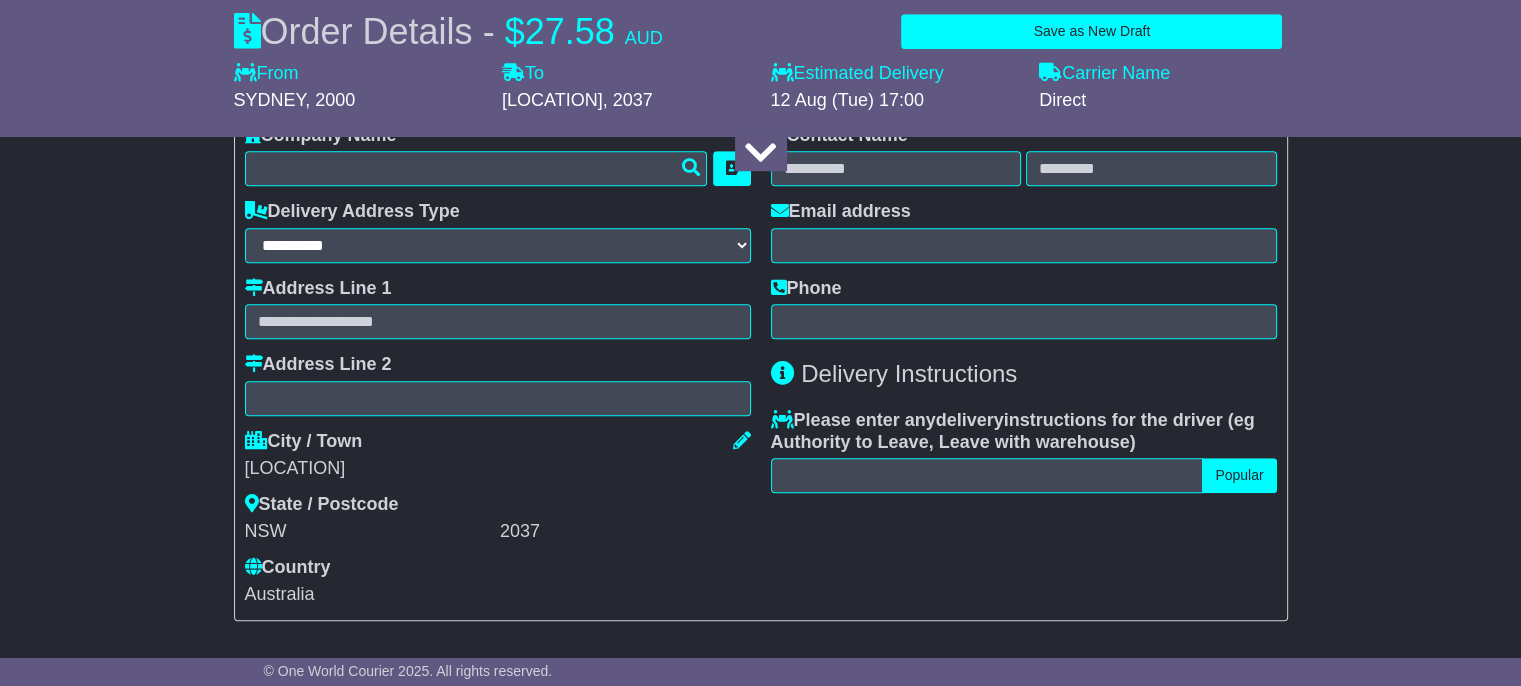 scroll, scrollTop: 1291, scrollLeft: 0, axis: vertical 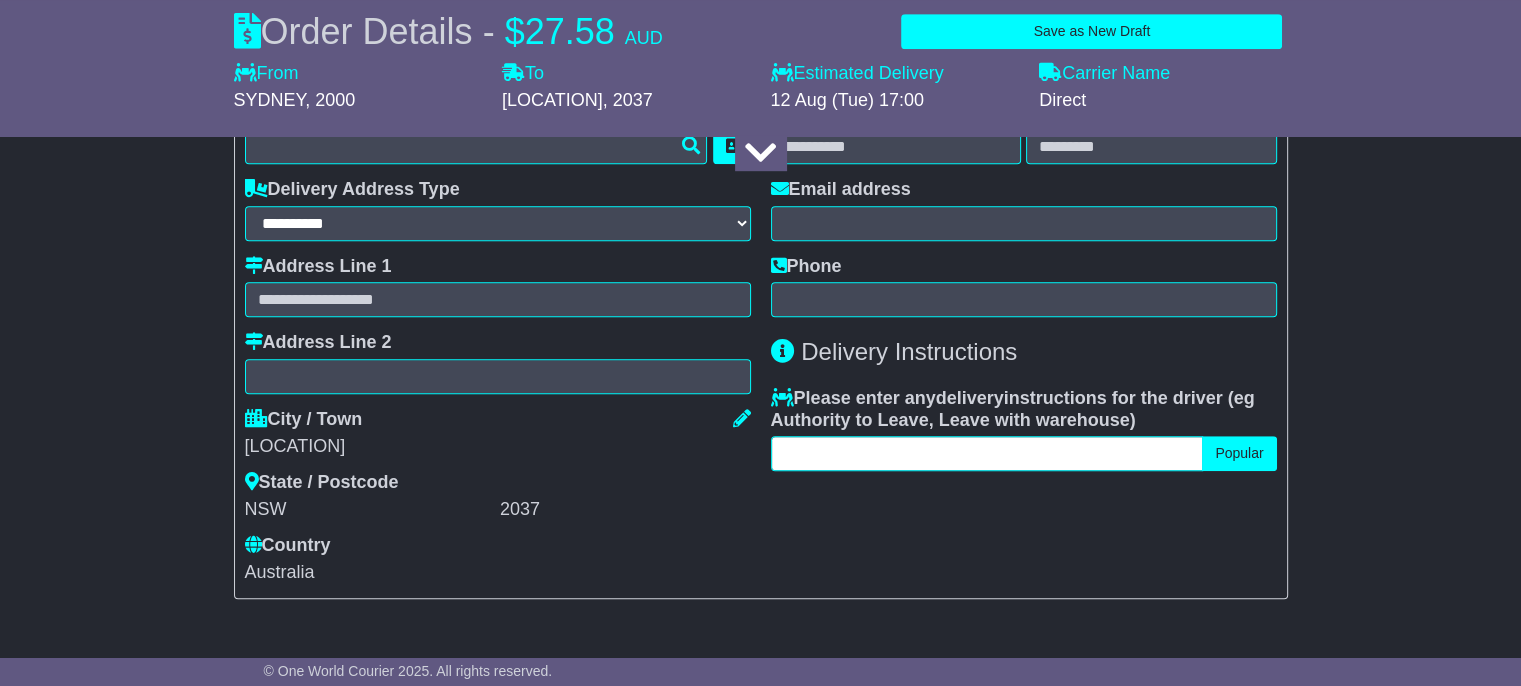 click at bounding box center (987, 453) 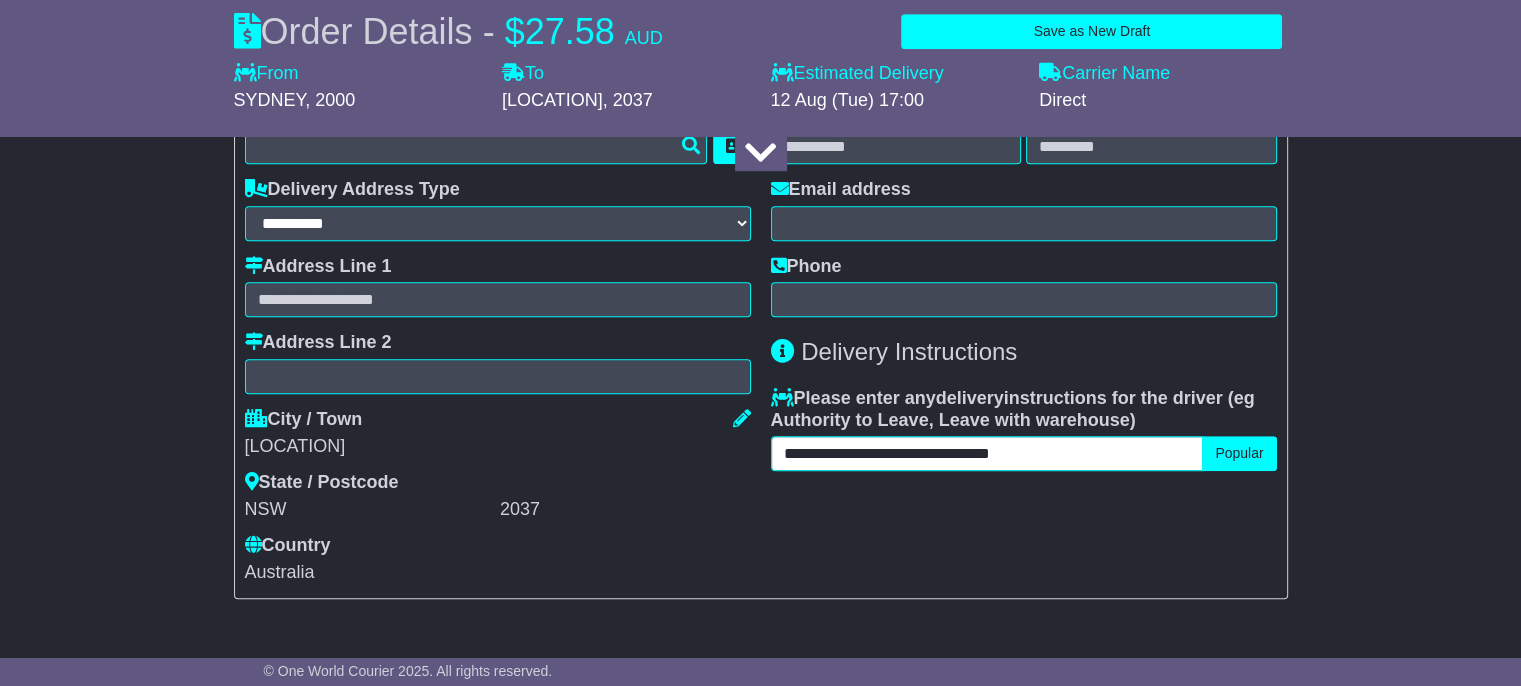 click on "**********" at bounding box center [987, 453] 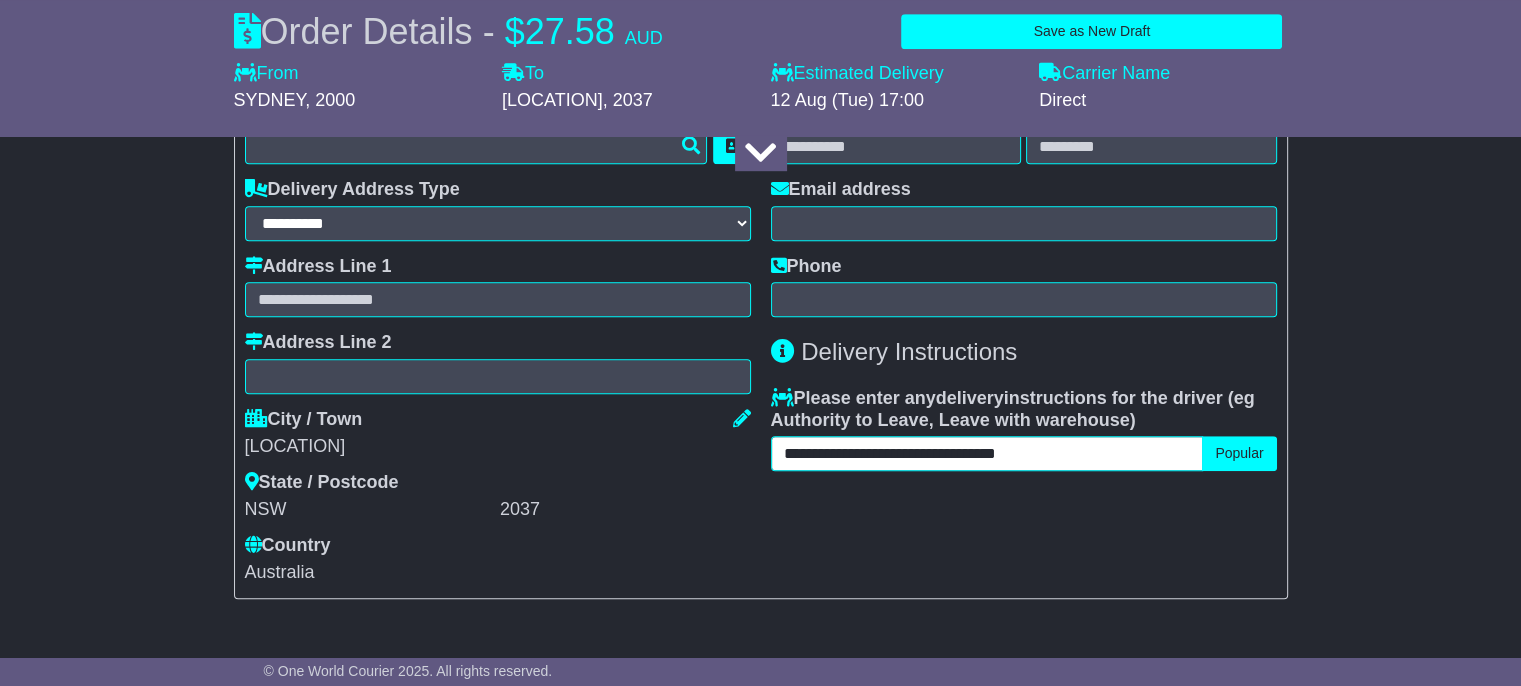 drag, startPoint x: 860, startPoint y: 448, endPoint x: 744, endPoint y: 473, distance: 118.66339 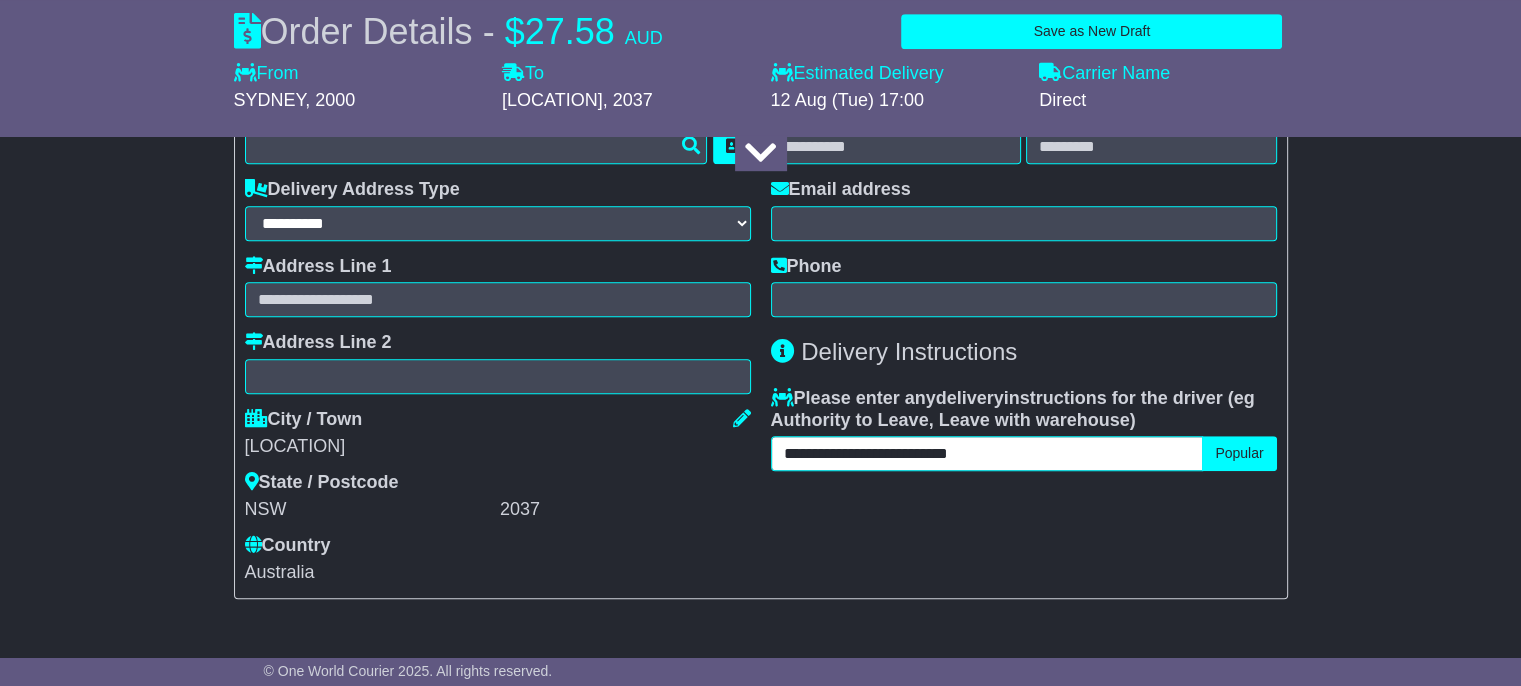 click on "**********" at bounding box center (987, 453) 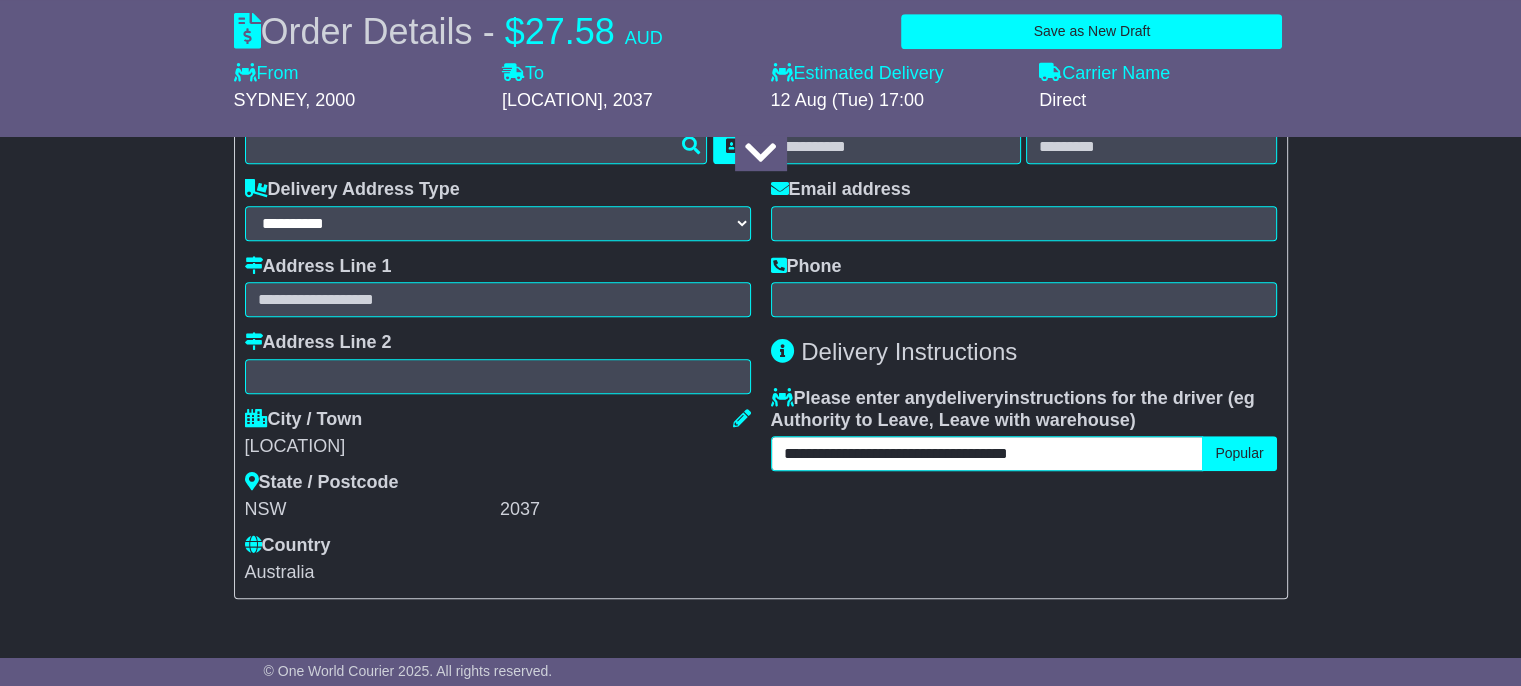 type on "**********" 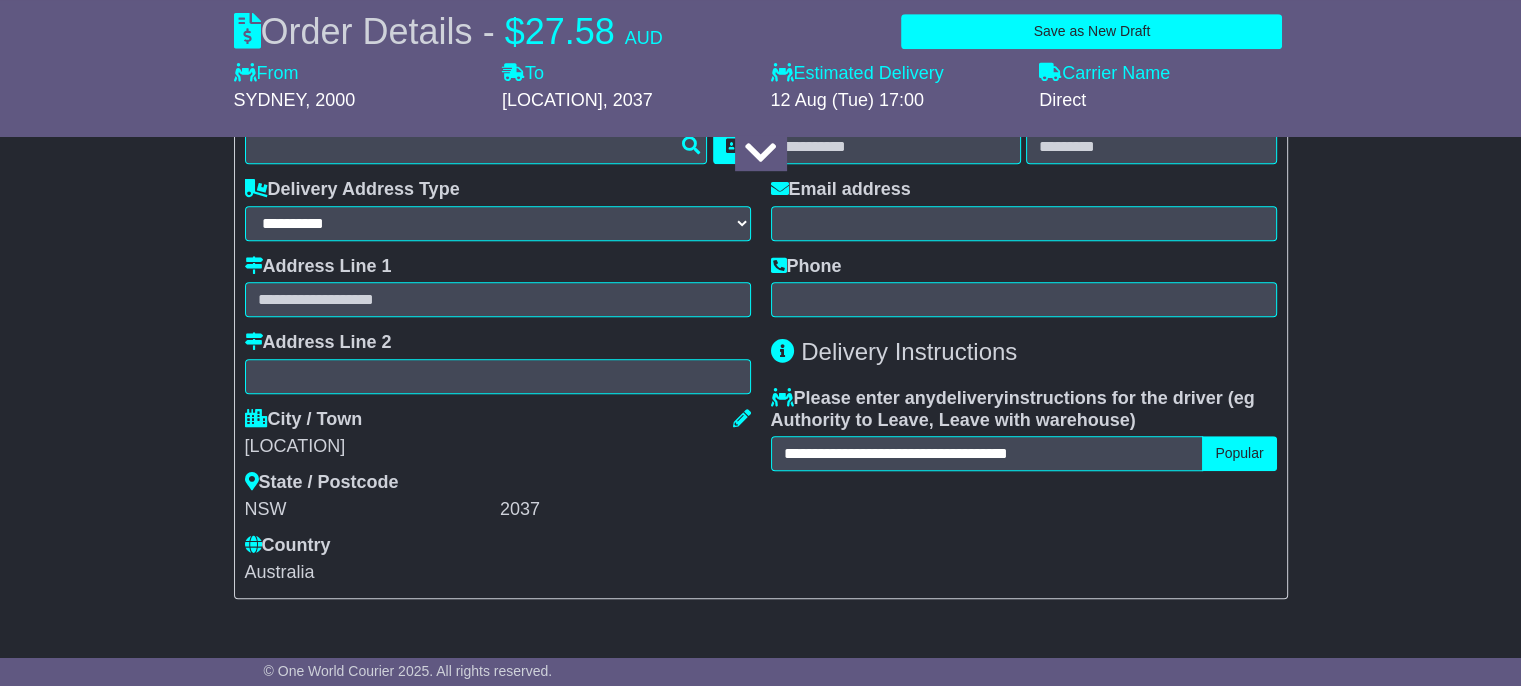 click on "**********" at bounding box center [1024, 343] 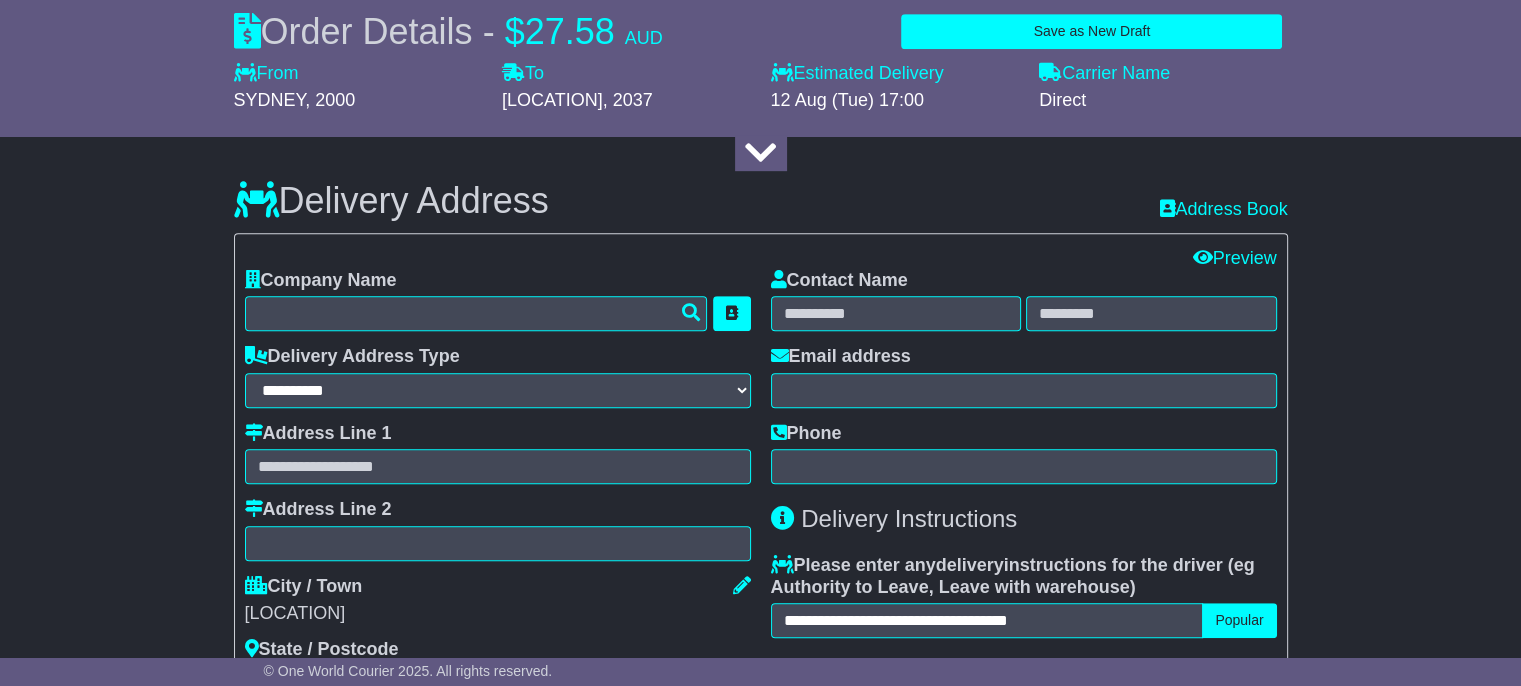 scroll, scrollTop: 1117, scrollLeft: 0, axis: vertical 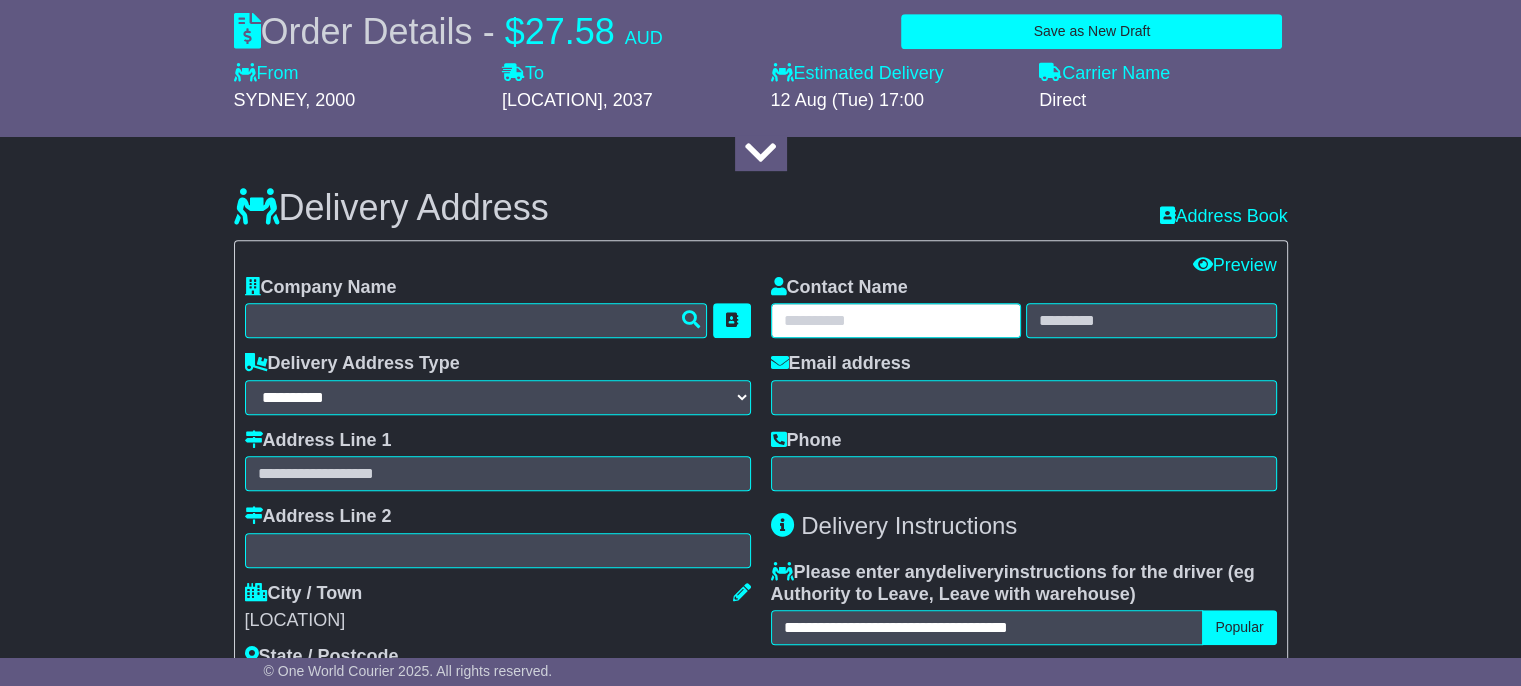 click at bounding box center (896, 320) 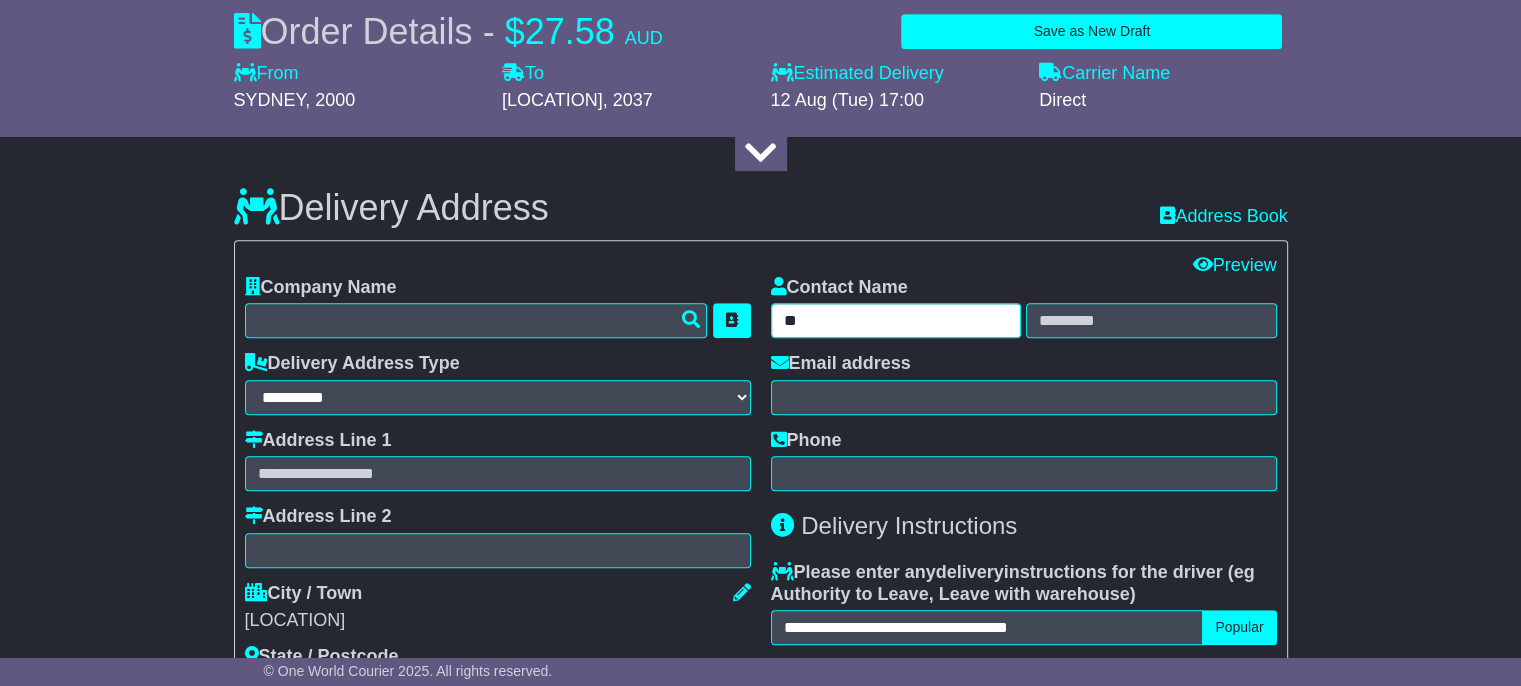 type on "*" 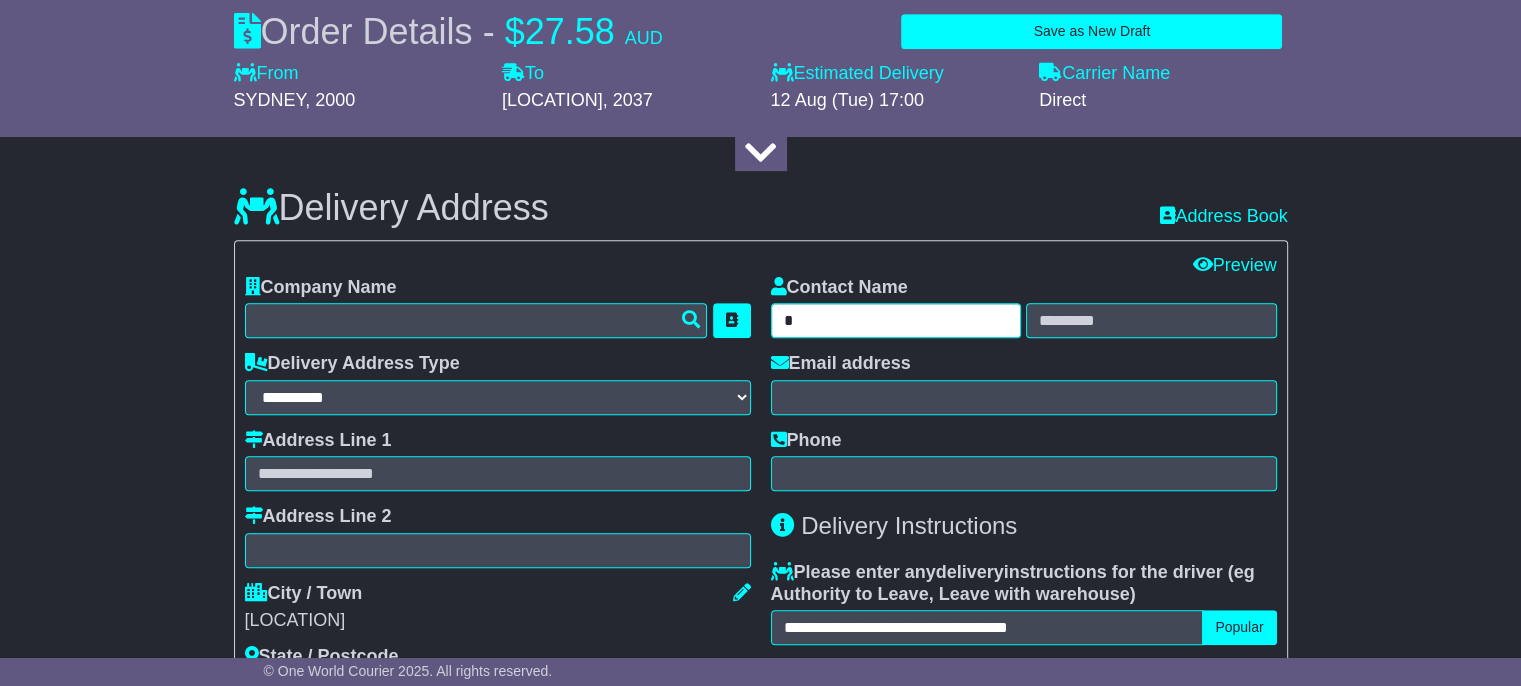 type 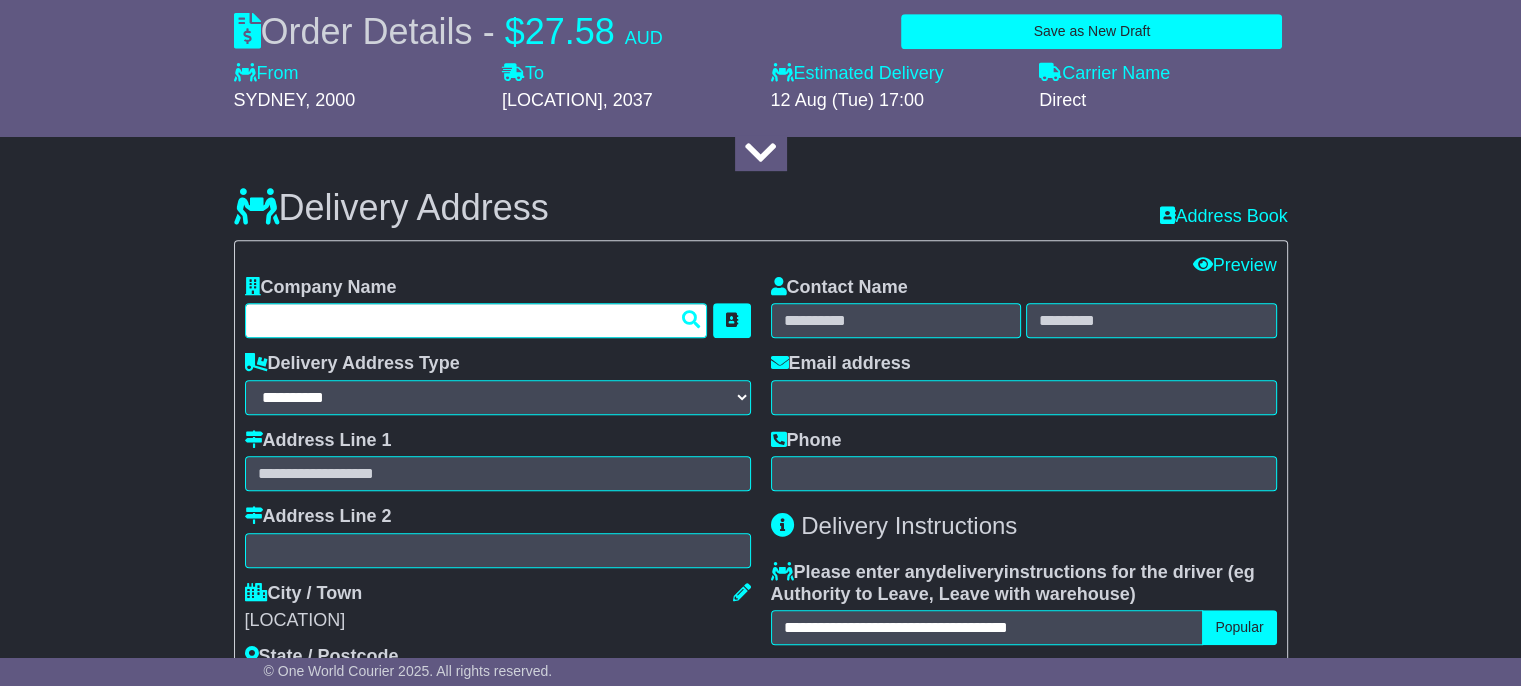 click at bounding box center (476, 320) 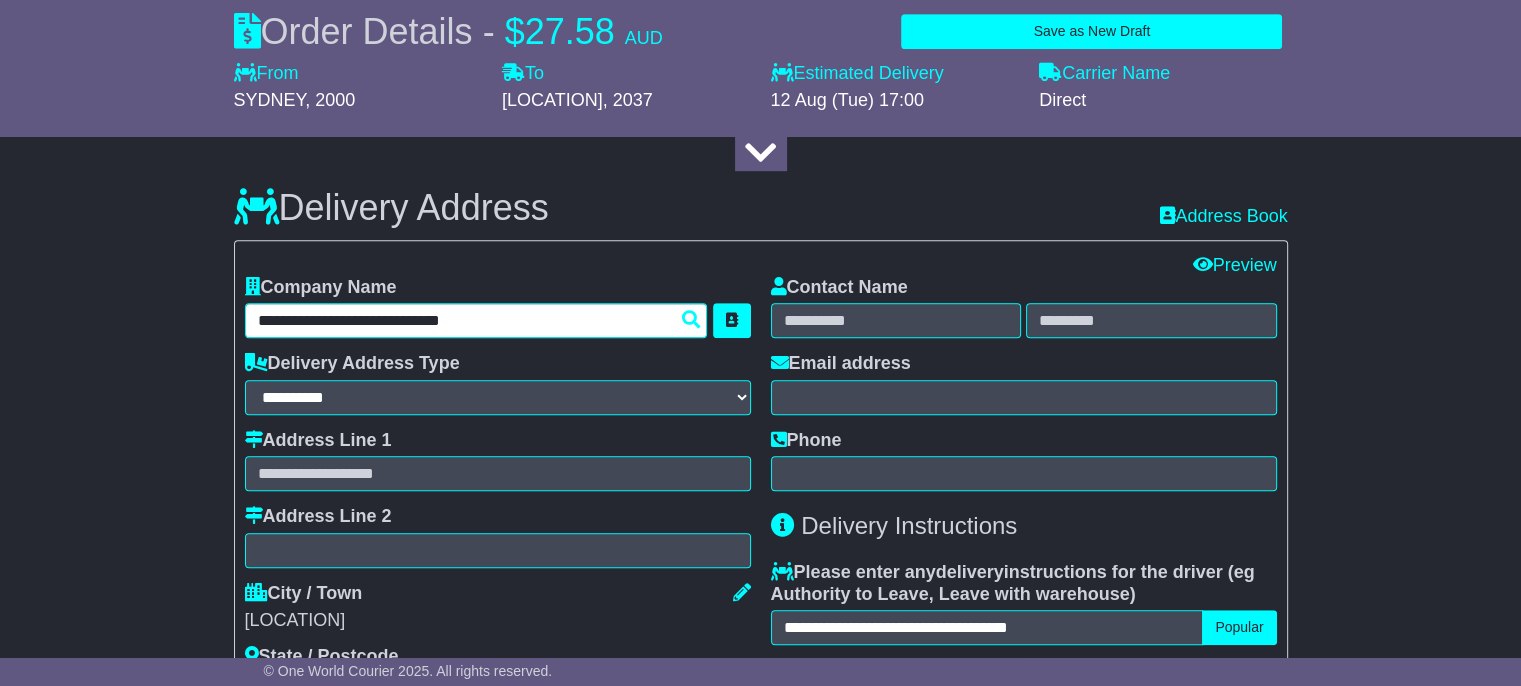 type on "**********" 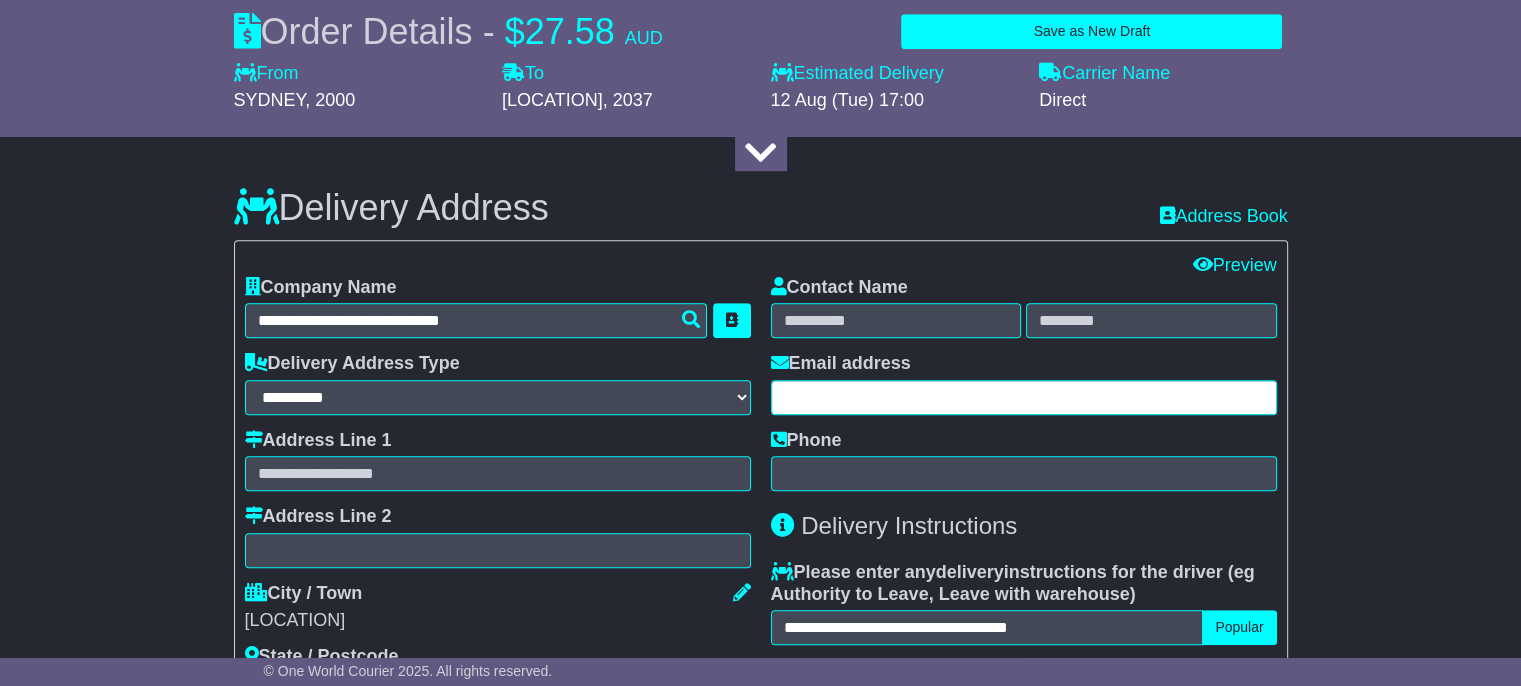 click at bounding box center (1024, 397) 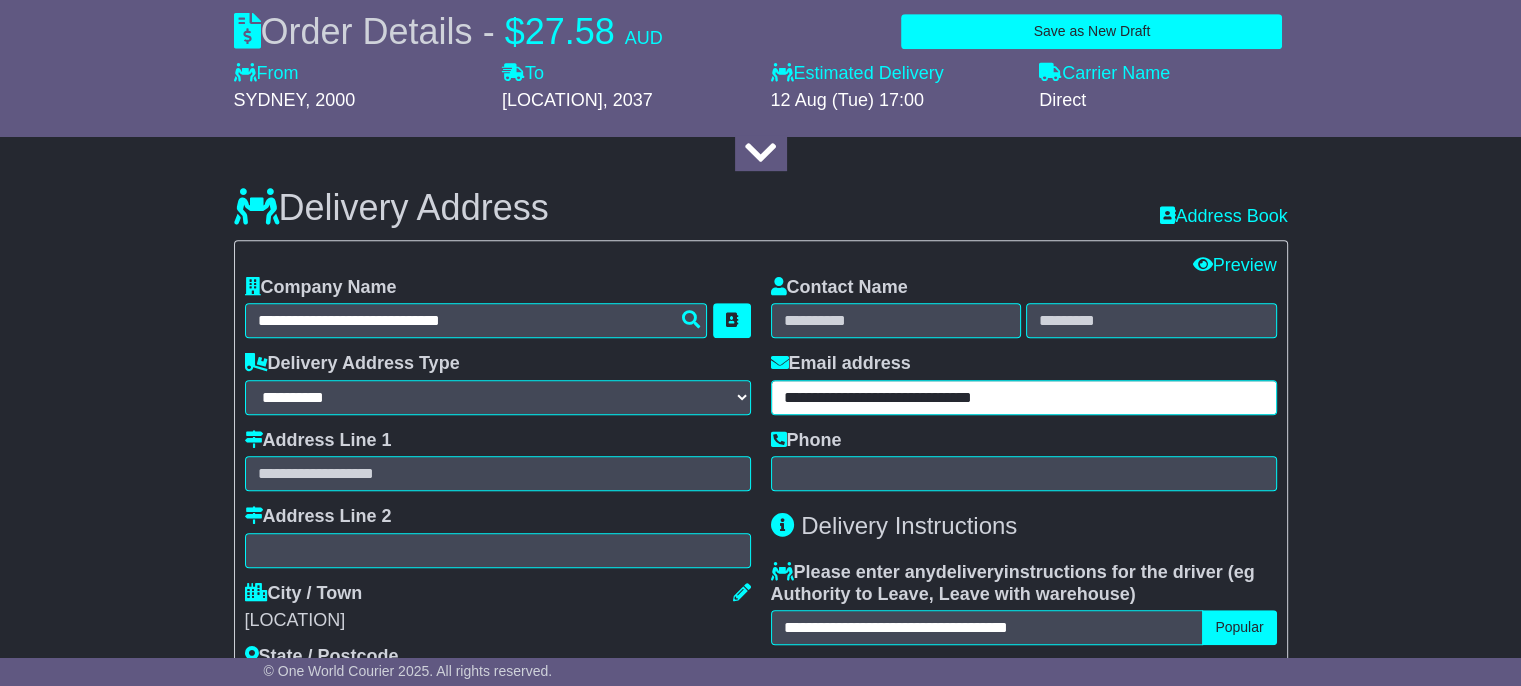 type on "**********" 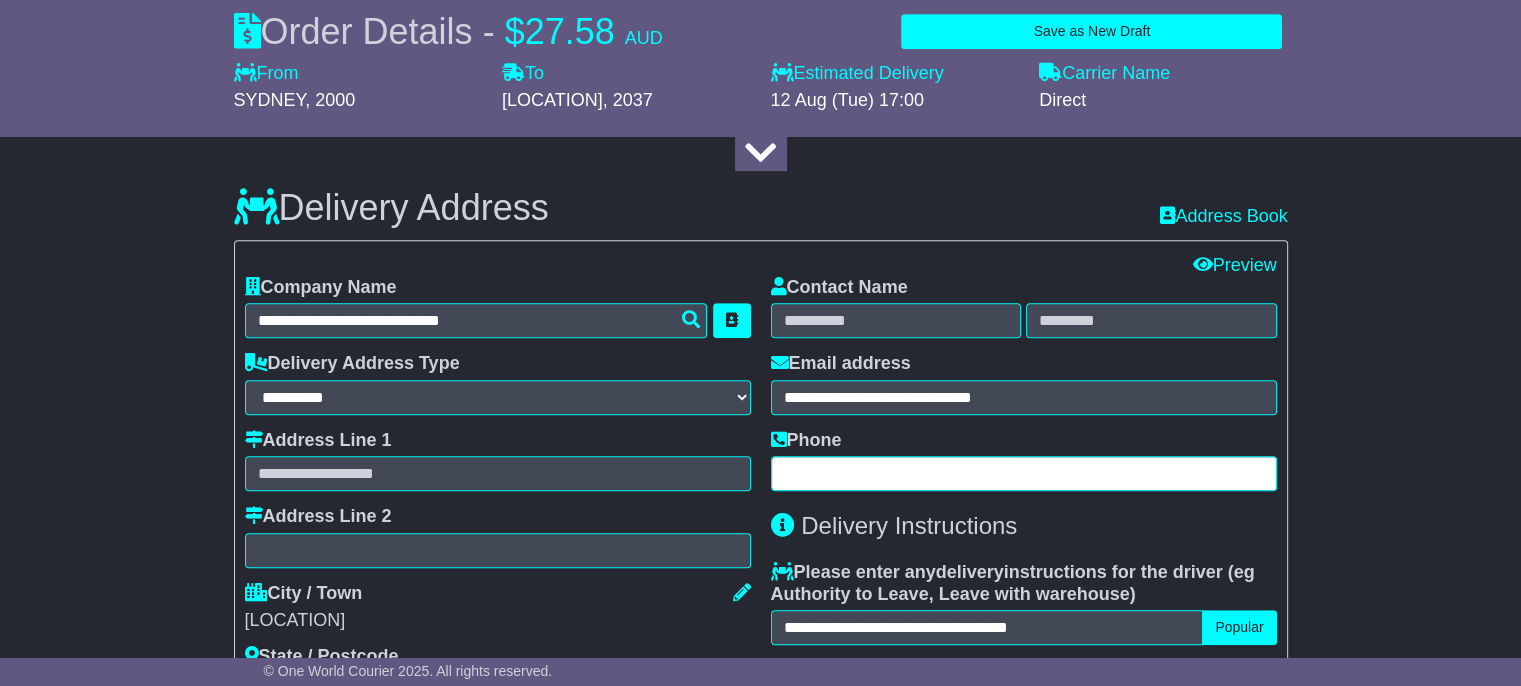 click at bounding box center (1024, 473) 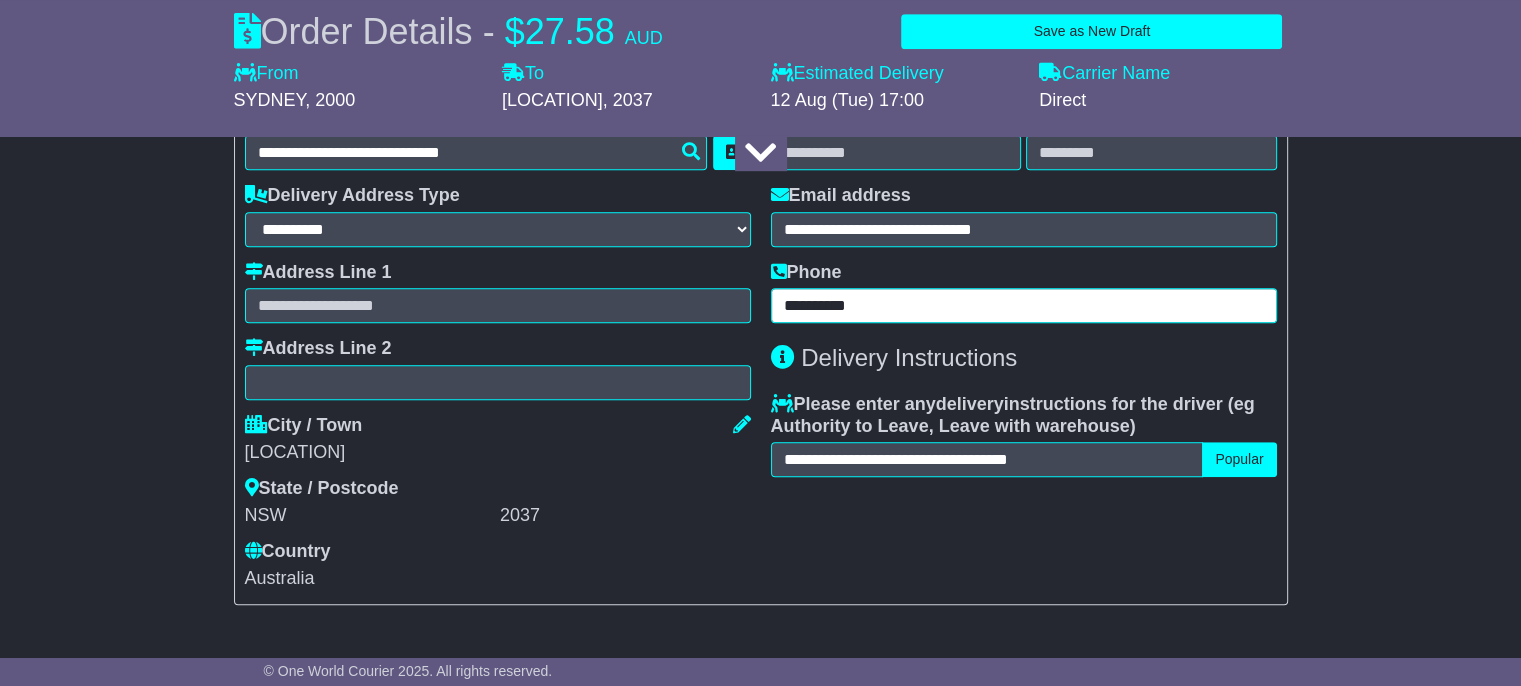 scroll, scrollTop: 1288, scrollLeft: 0, axis: vertical 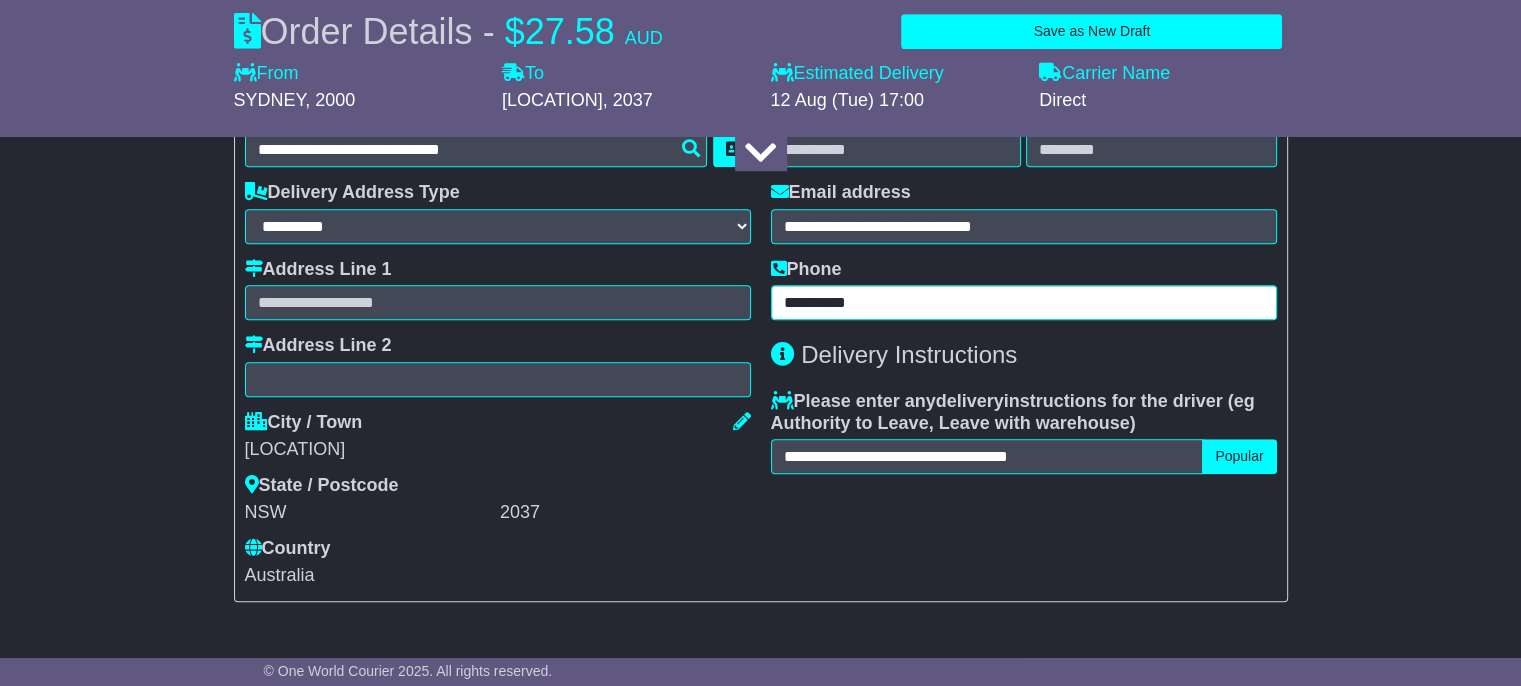 type on "**********" 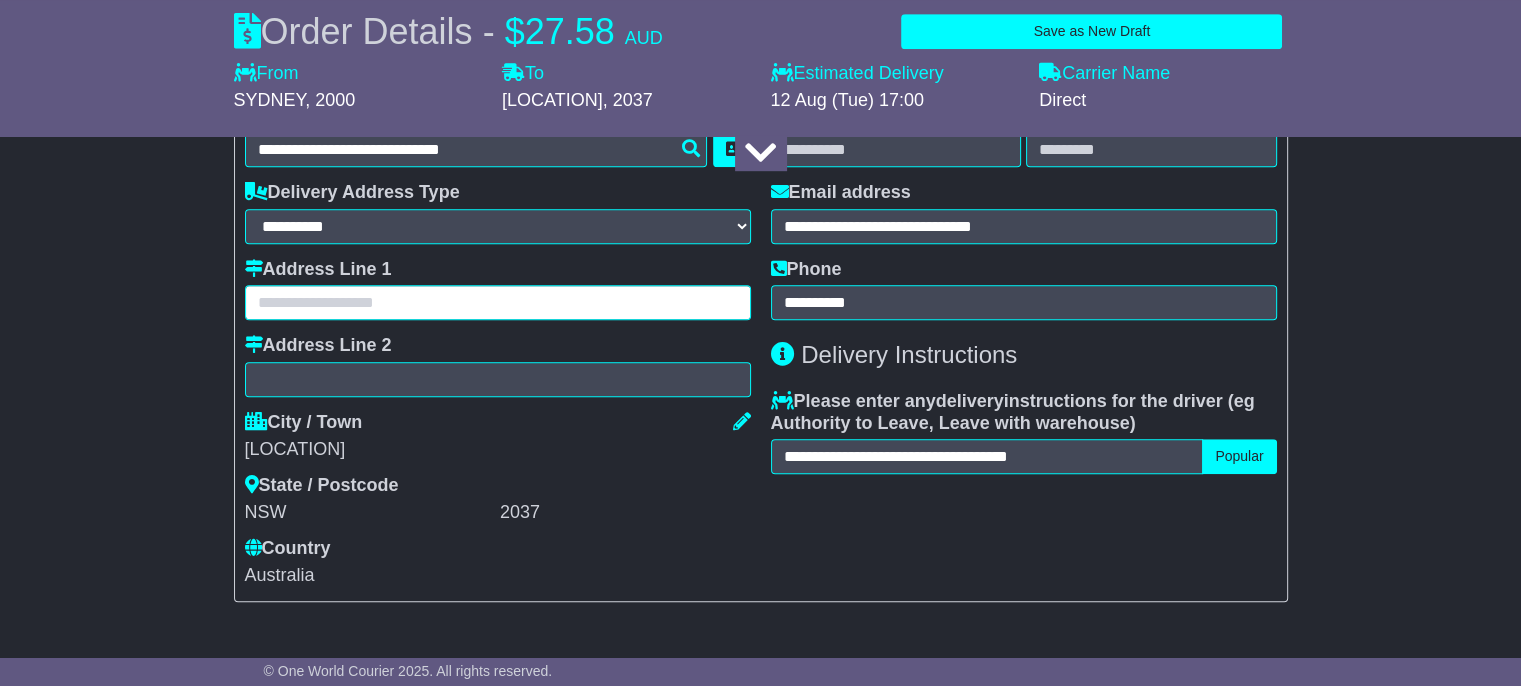 click at bounding box center (498, 302) 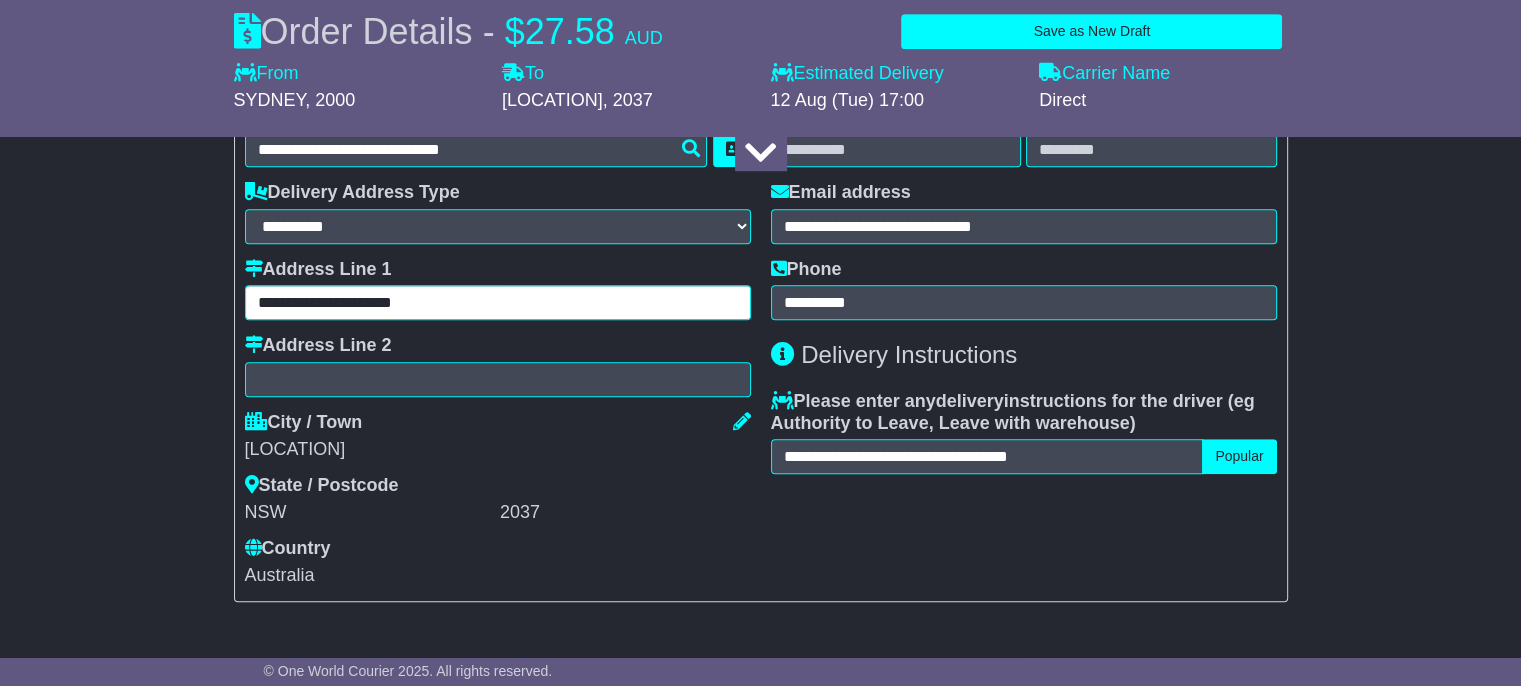 scroll, scrollTop: 1148, scrollLeft: 0, axis: vertical 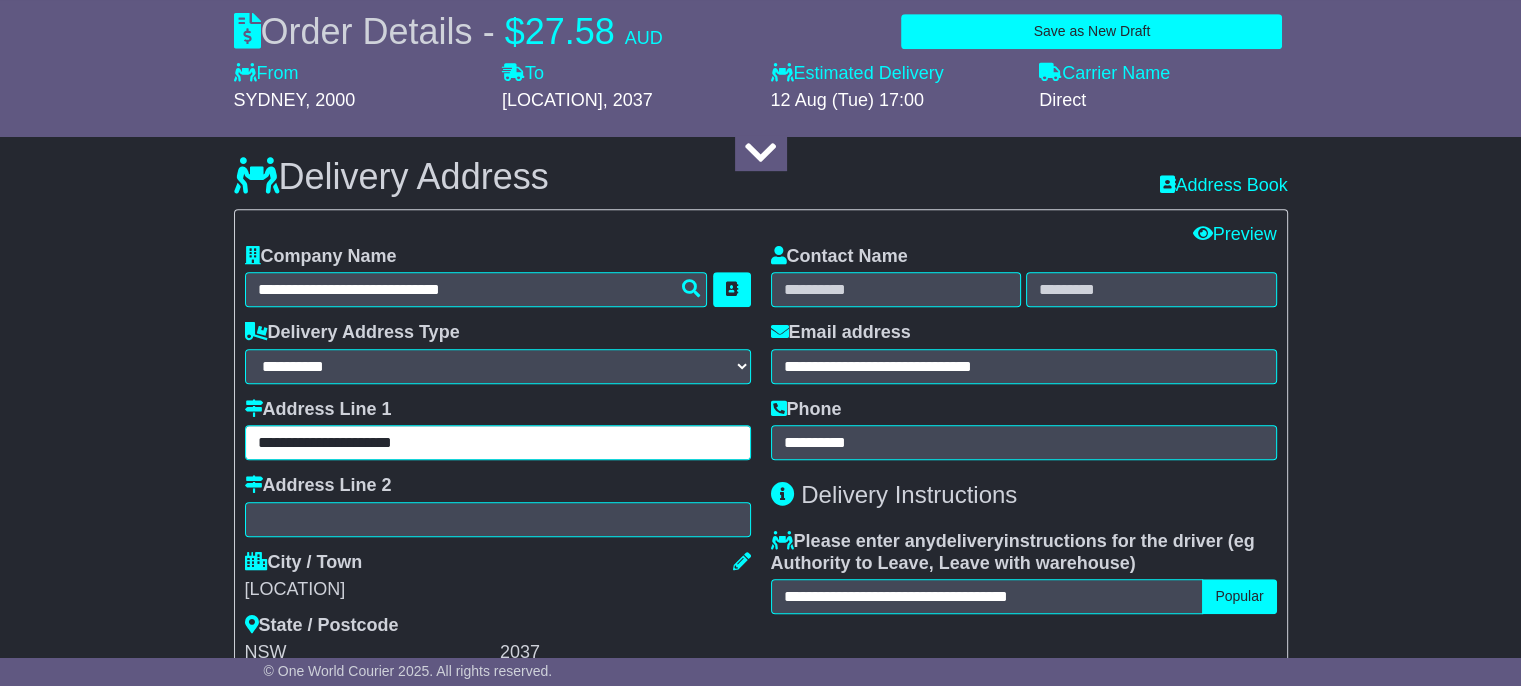 type on "**********" 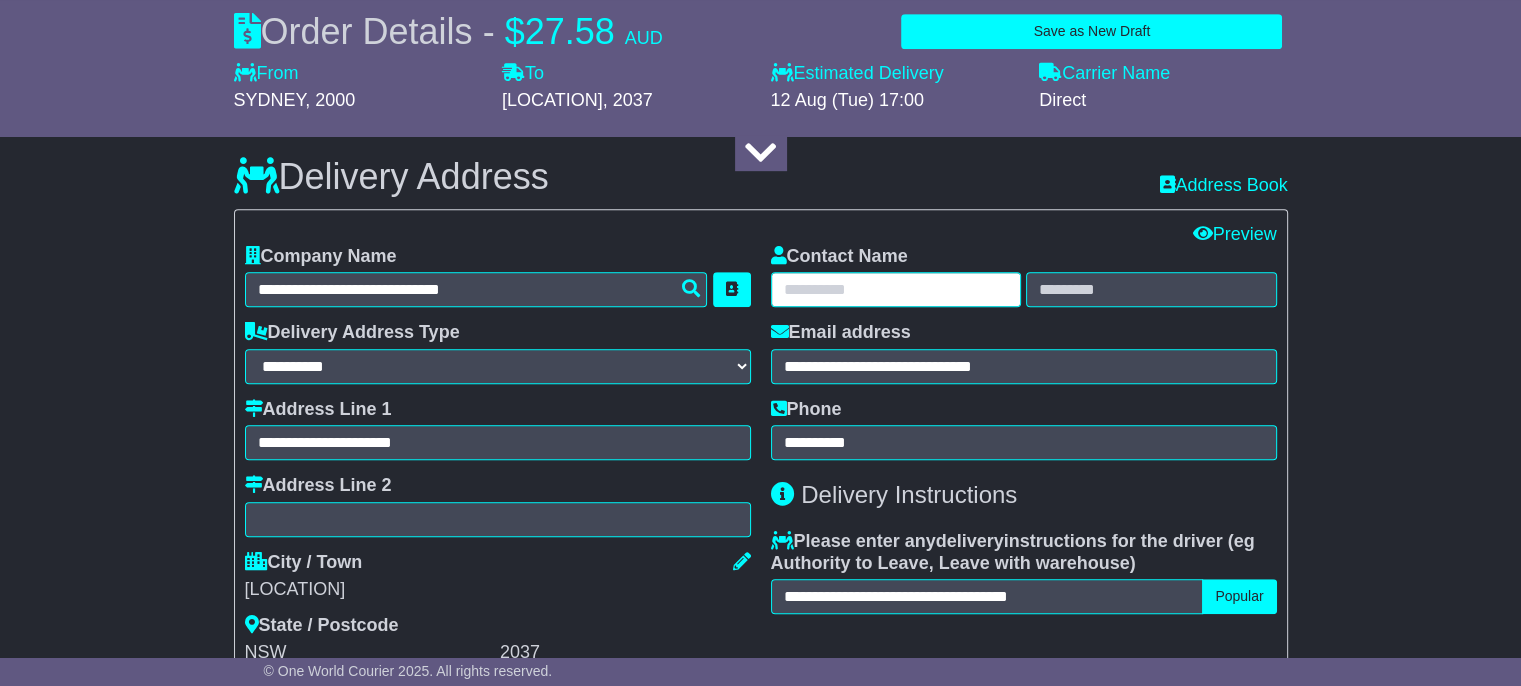 click at bounding box center (896, 289) 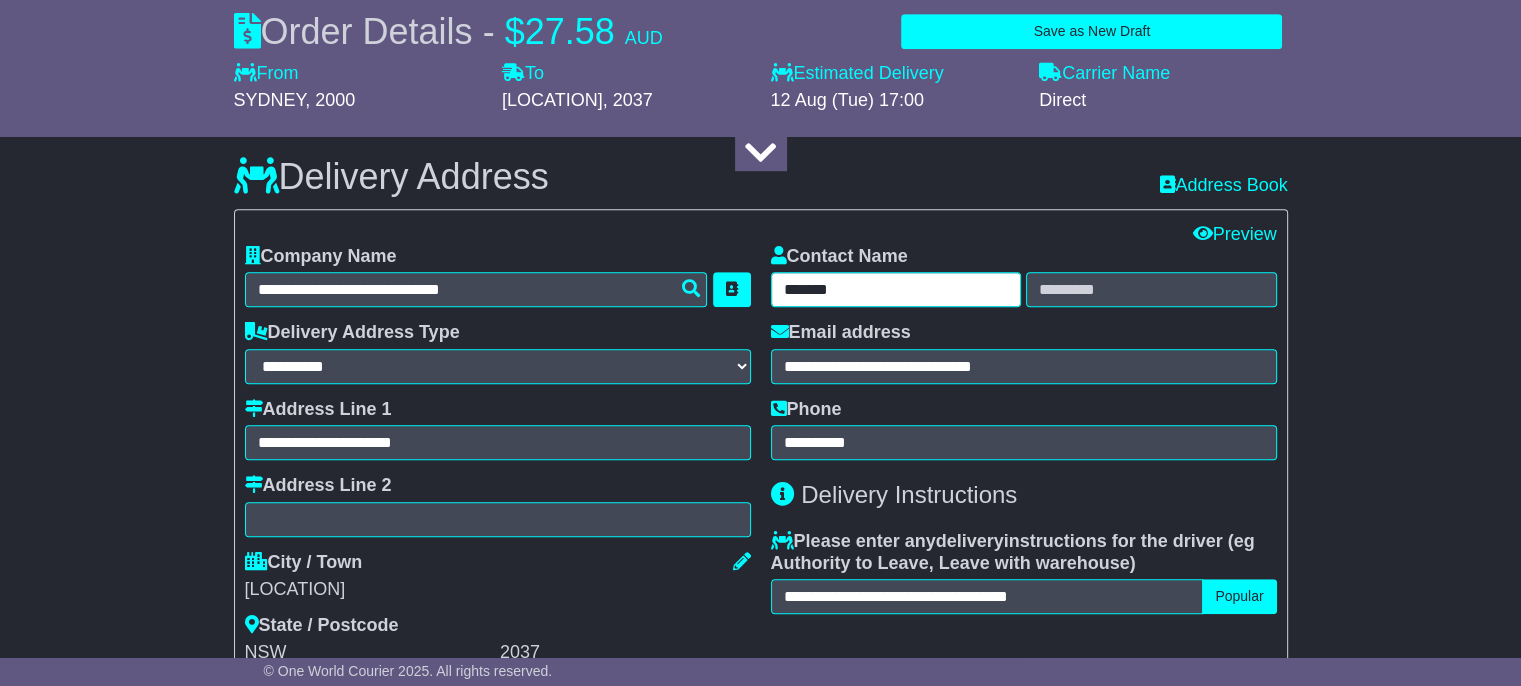 type on "*******" 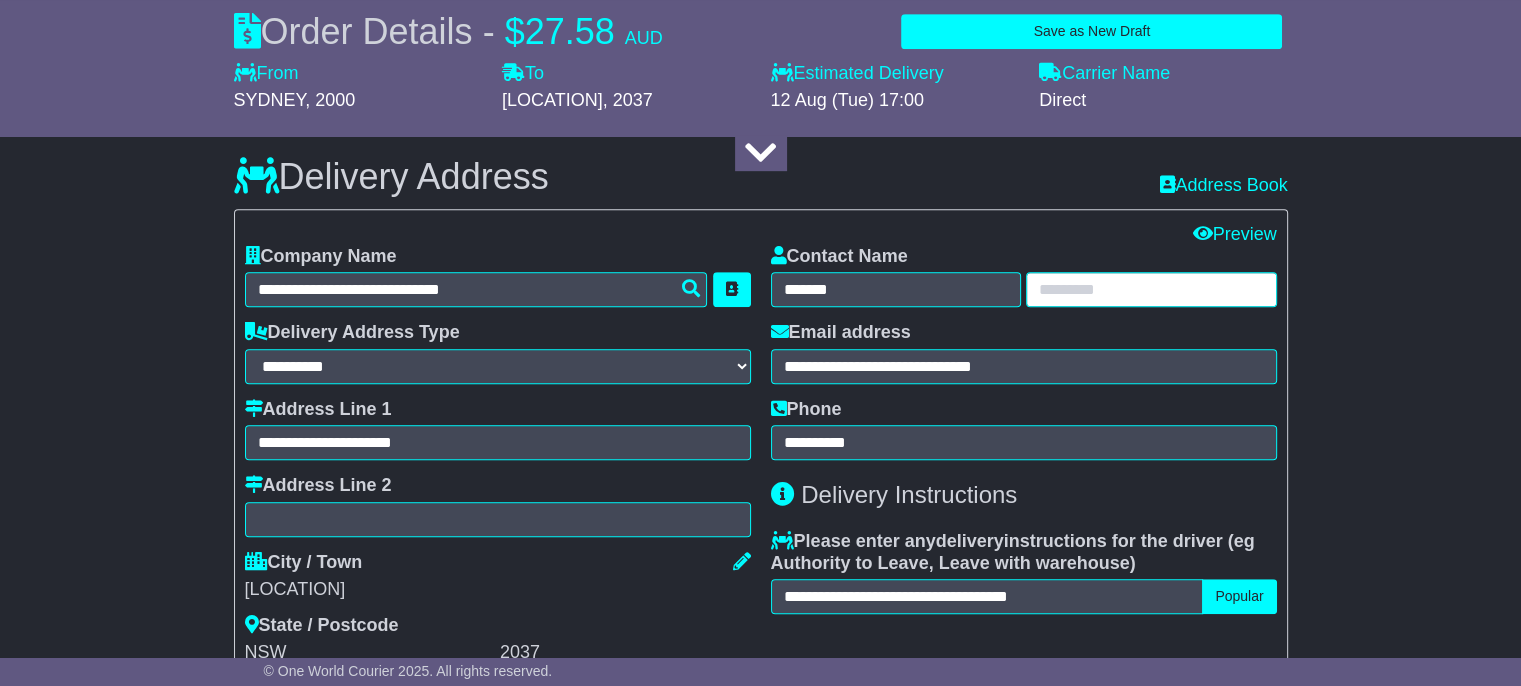 click at bounding box center [1151, 289] 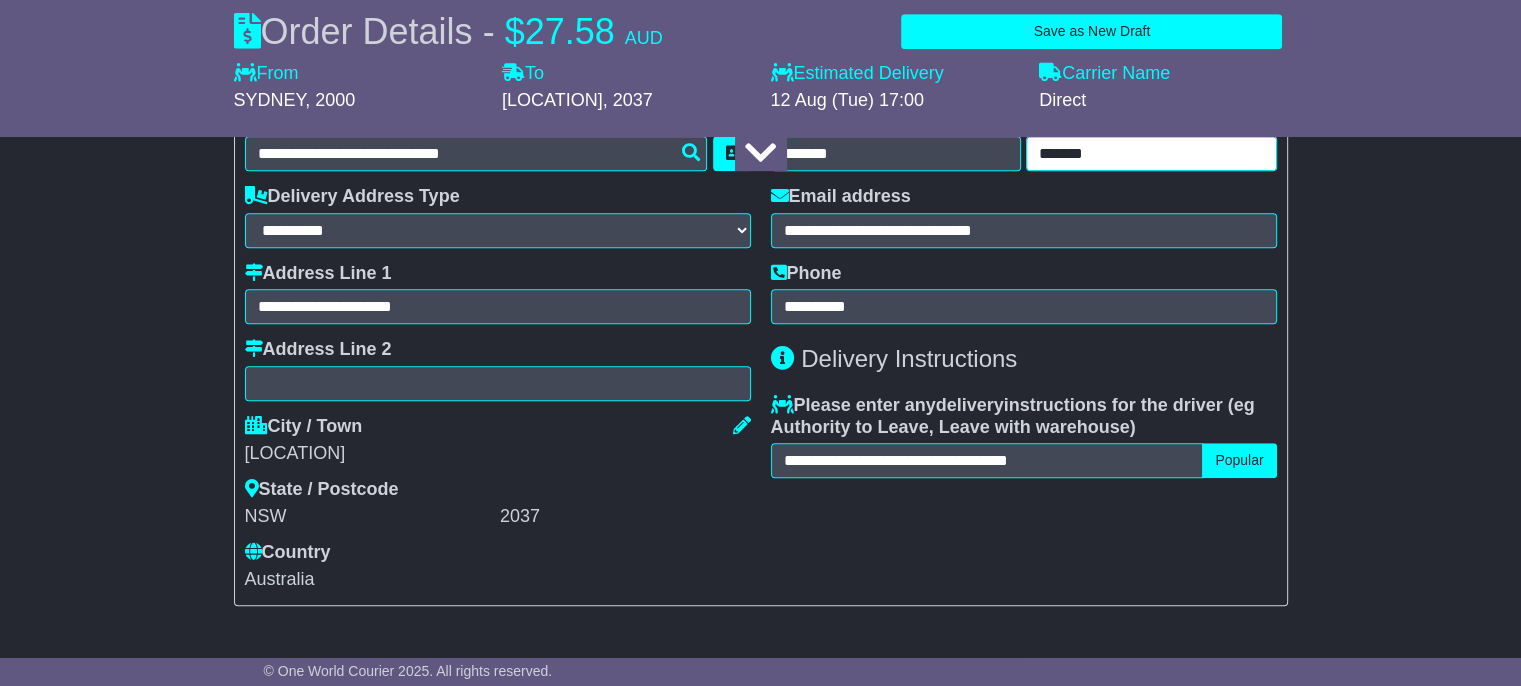 scroll, scrollTop: 1287, scrollLeft: 0, axis: vertical 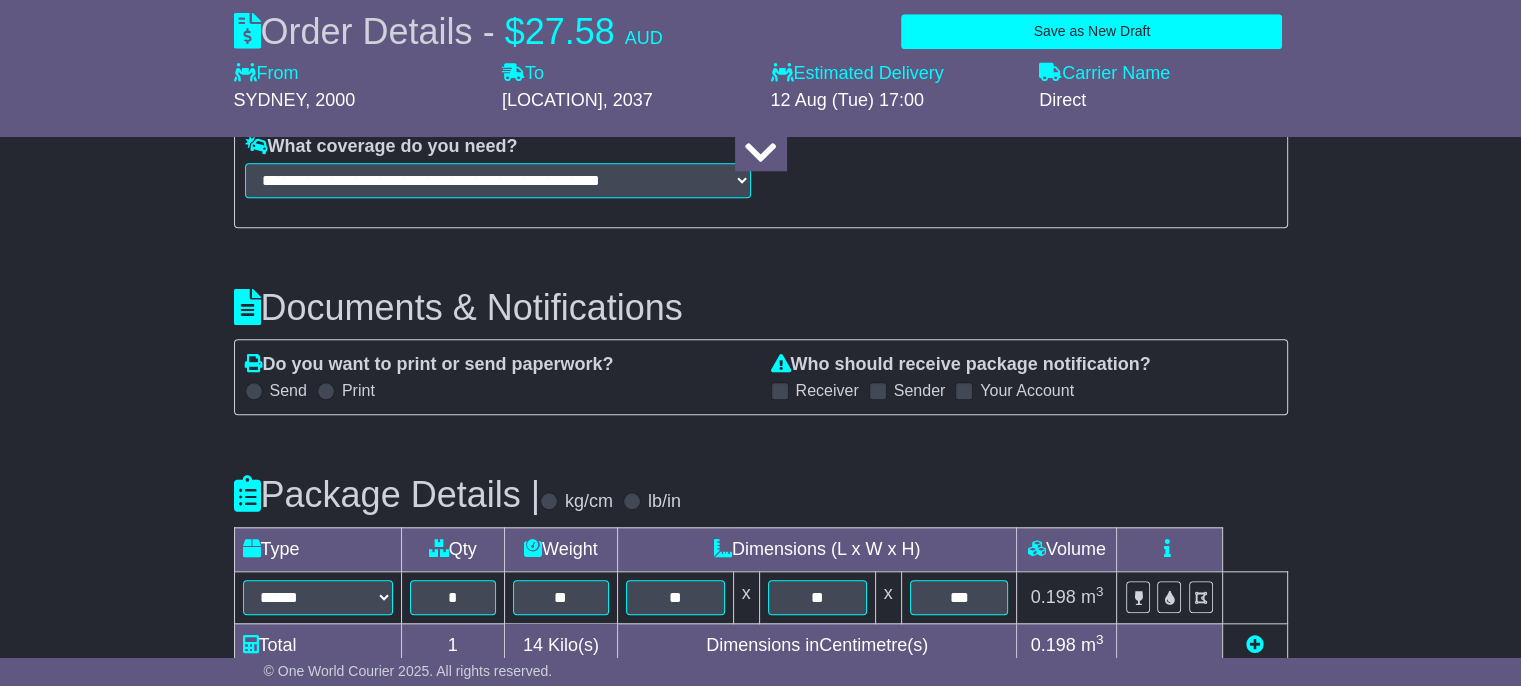 type on "*******" 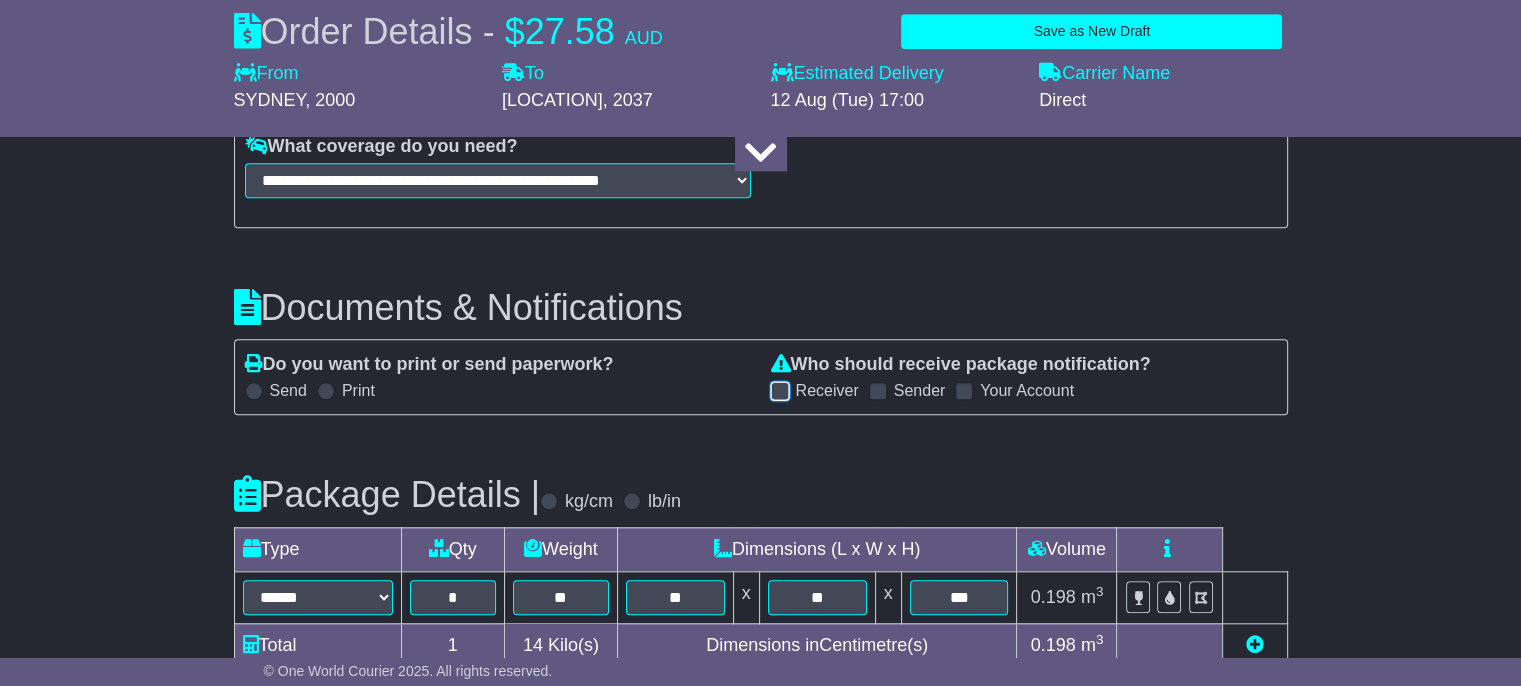 scroll, scrollTop: 2228, scrollLeft: 0, axis: vertical 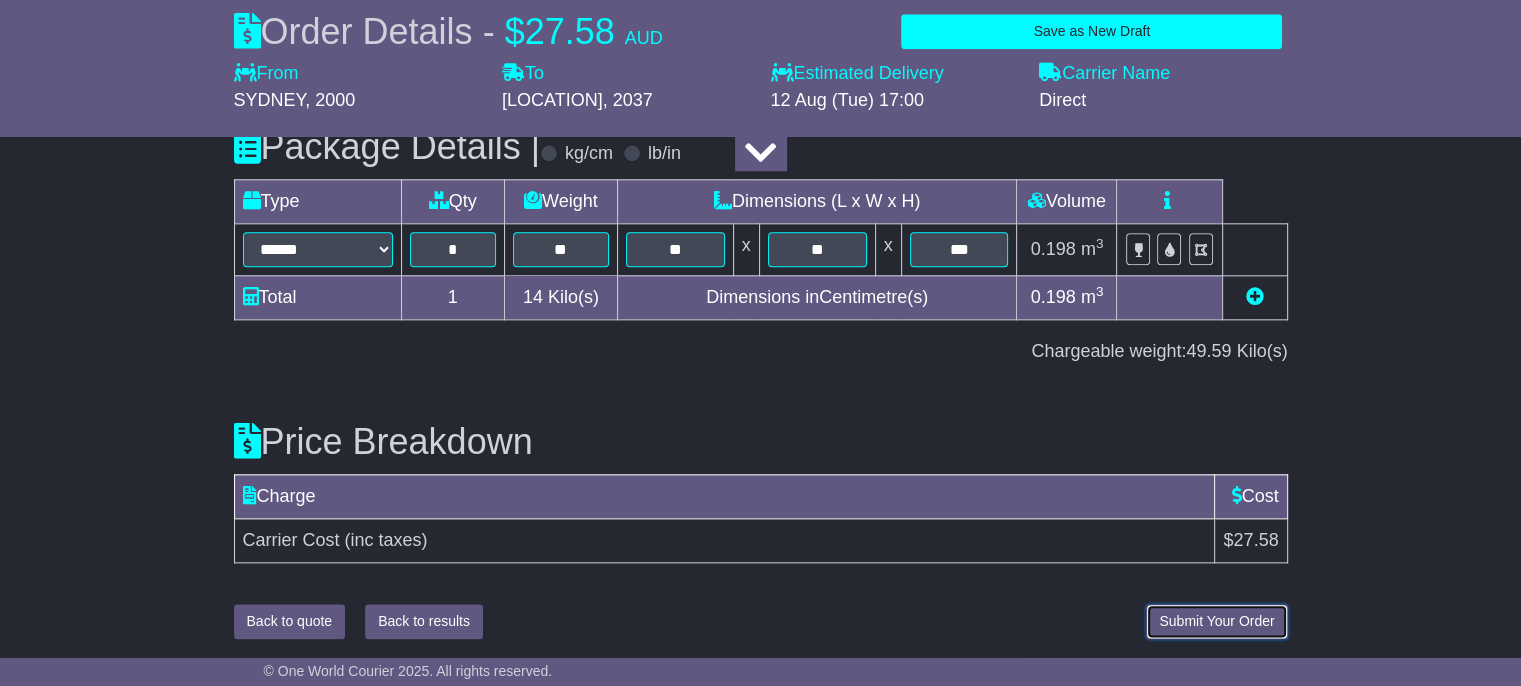 click on "Submit Your Order" at bounding box center (1216, 621) 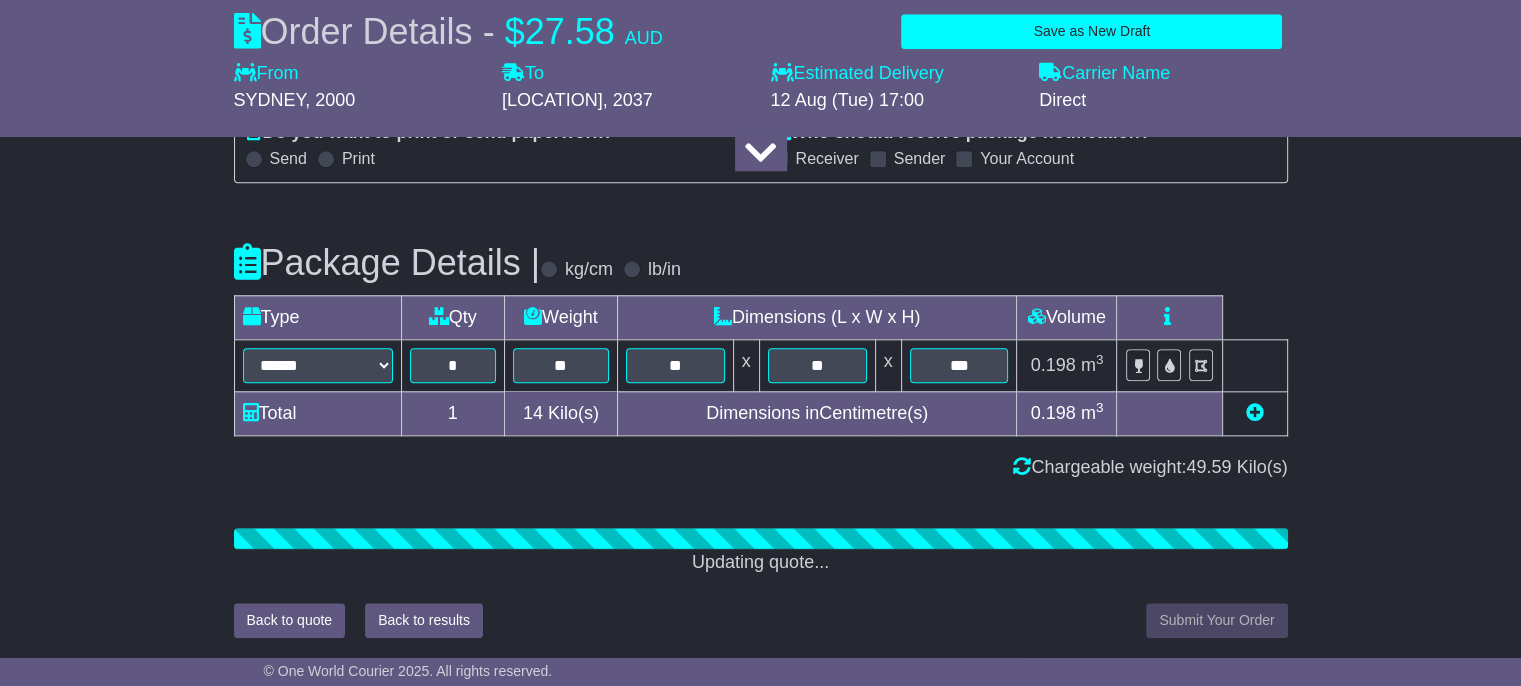 scroll, scrollTop: 2228, scrollLeft: 0, axis: vertical 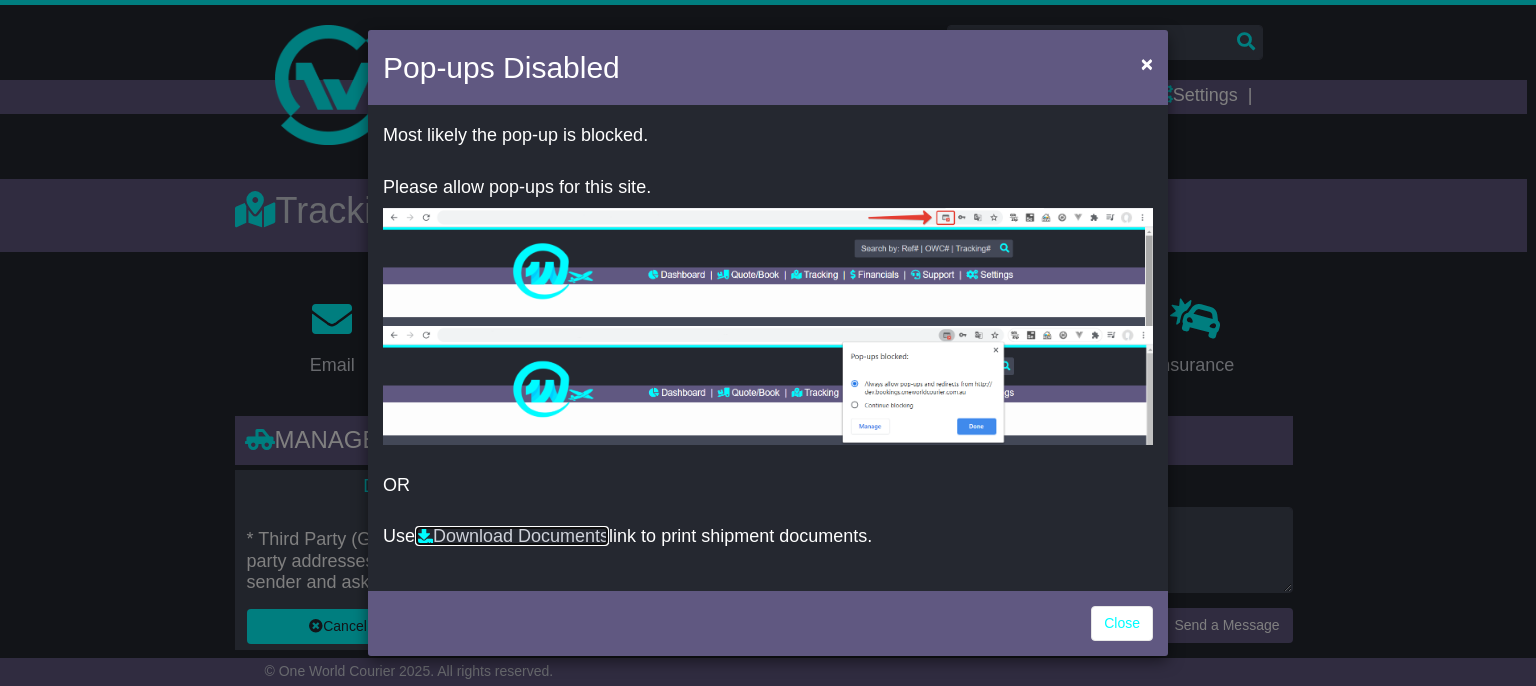 click on "Download Documents" at bounding box center [512, 536] 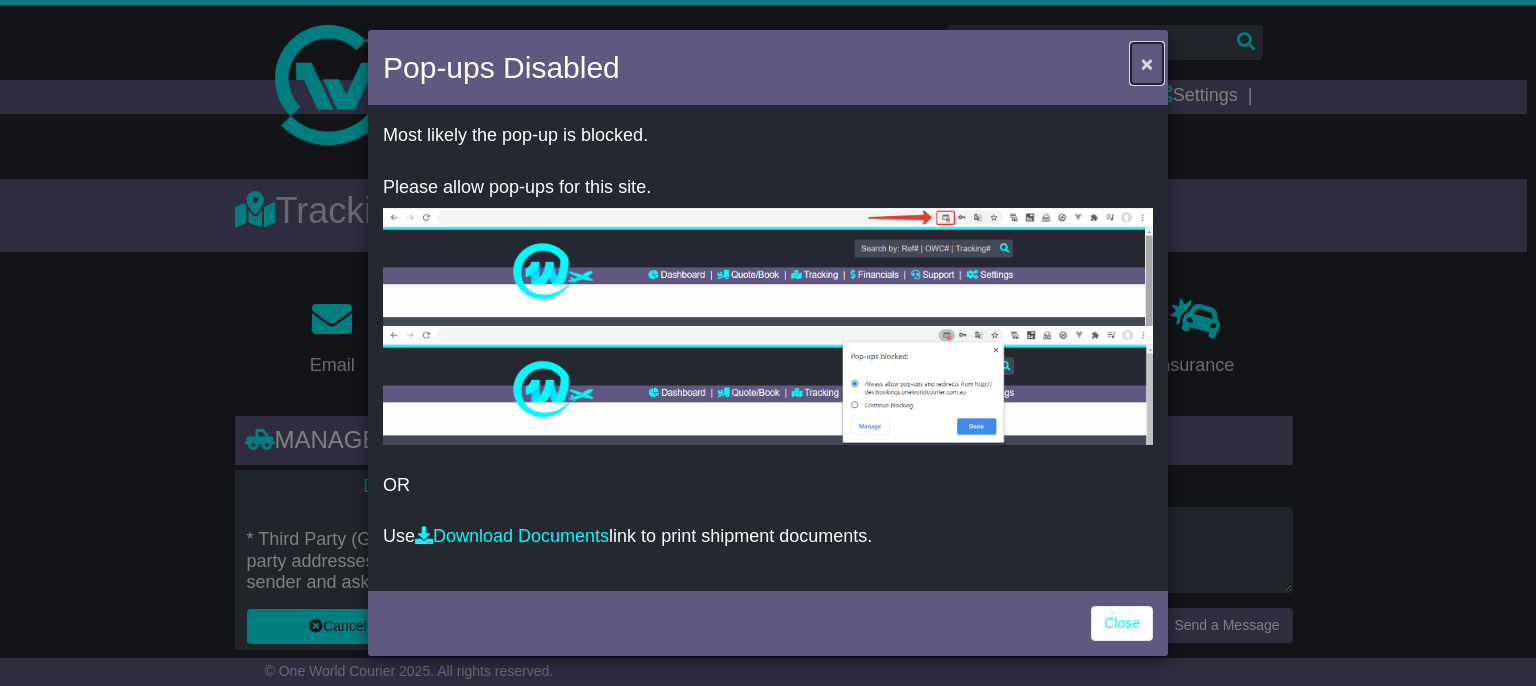 click on "×" at bounding box center (1147, 63) 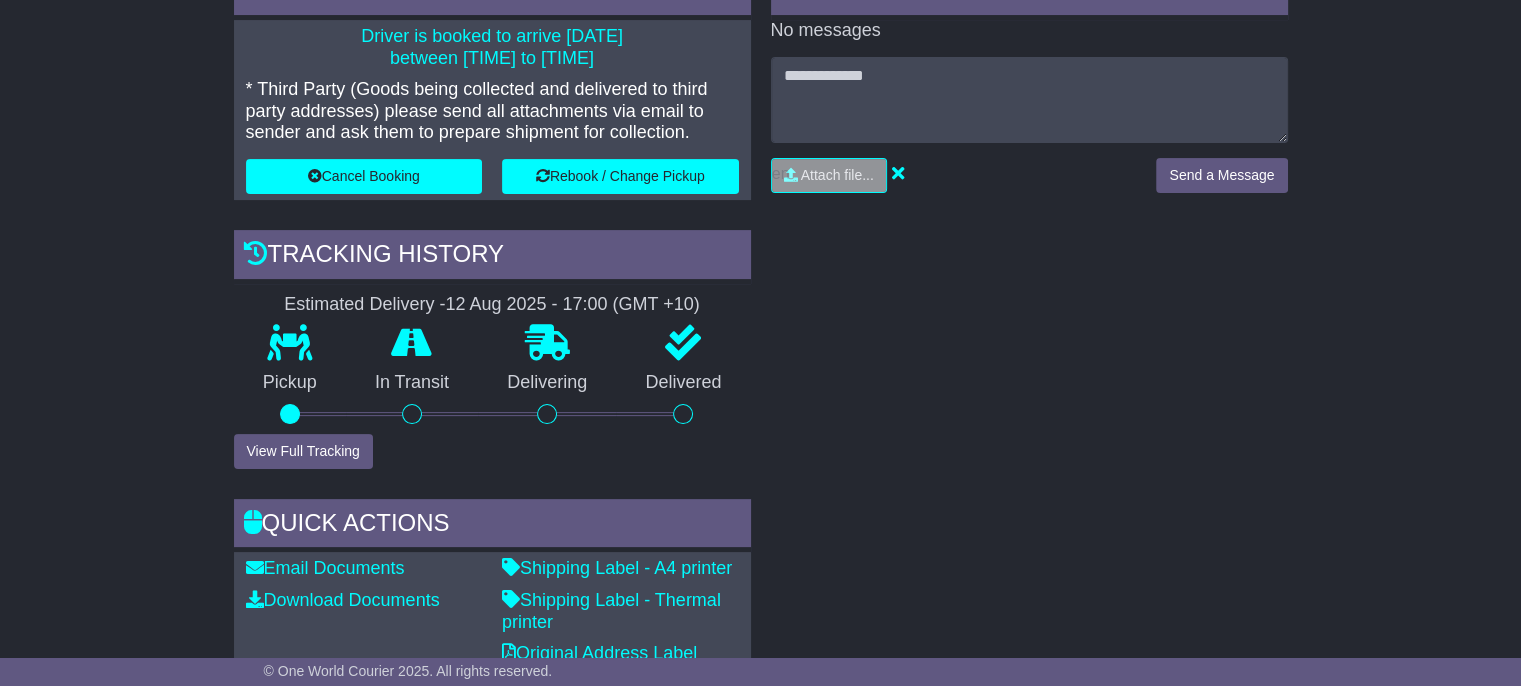 scroll, scrollTop: 456, scrollLeft: 0, axis: vertical 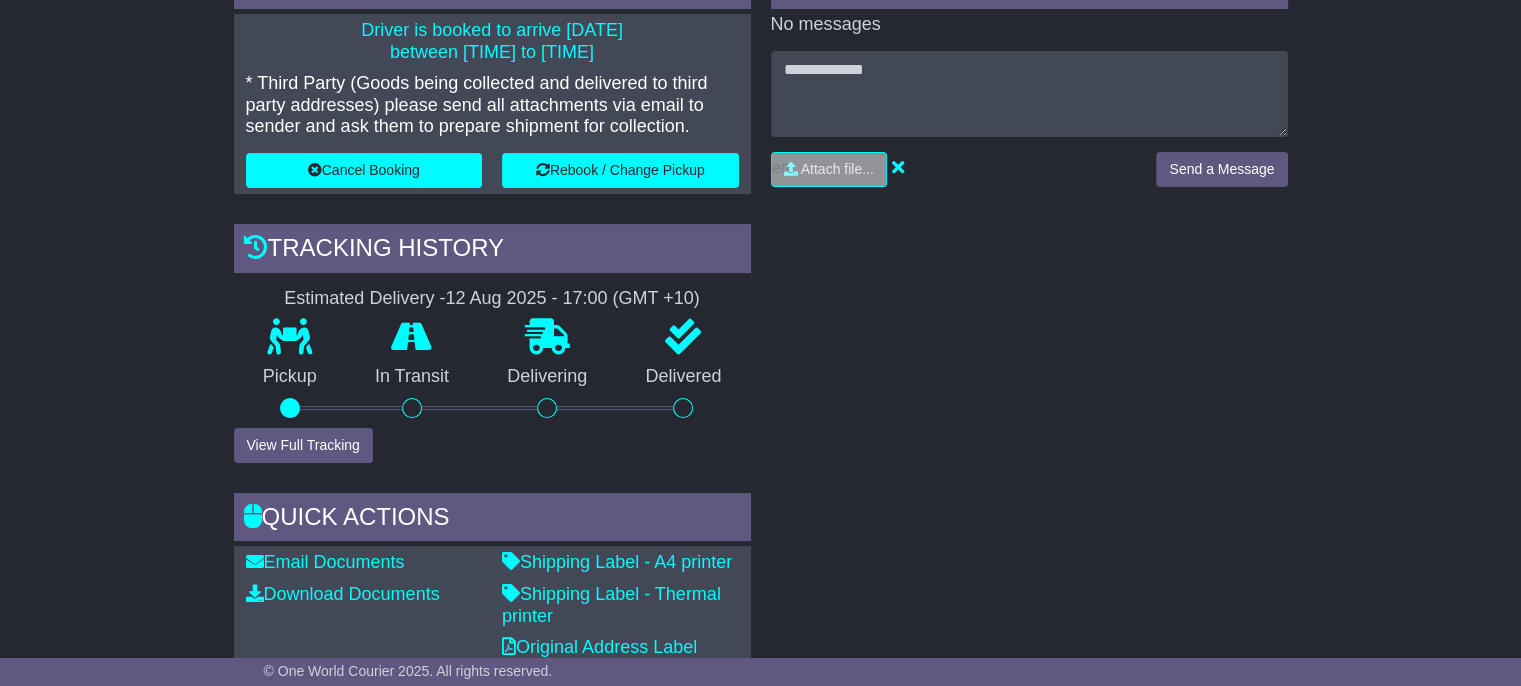 drag, startPoint x: 1530, startPoint y: 105, endPoint x: 1424, endPoint y: 84, distance: 108.060165 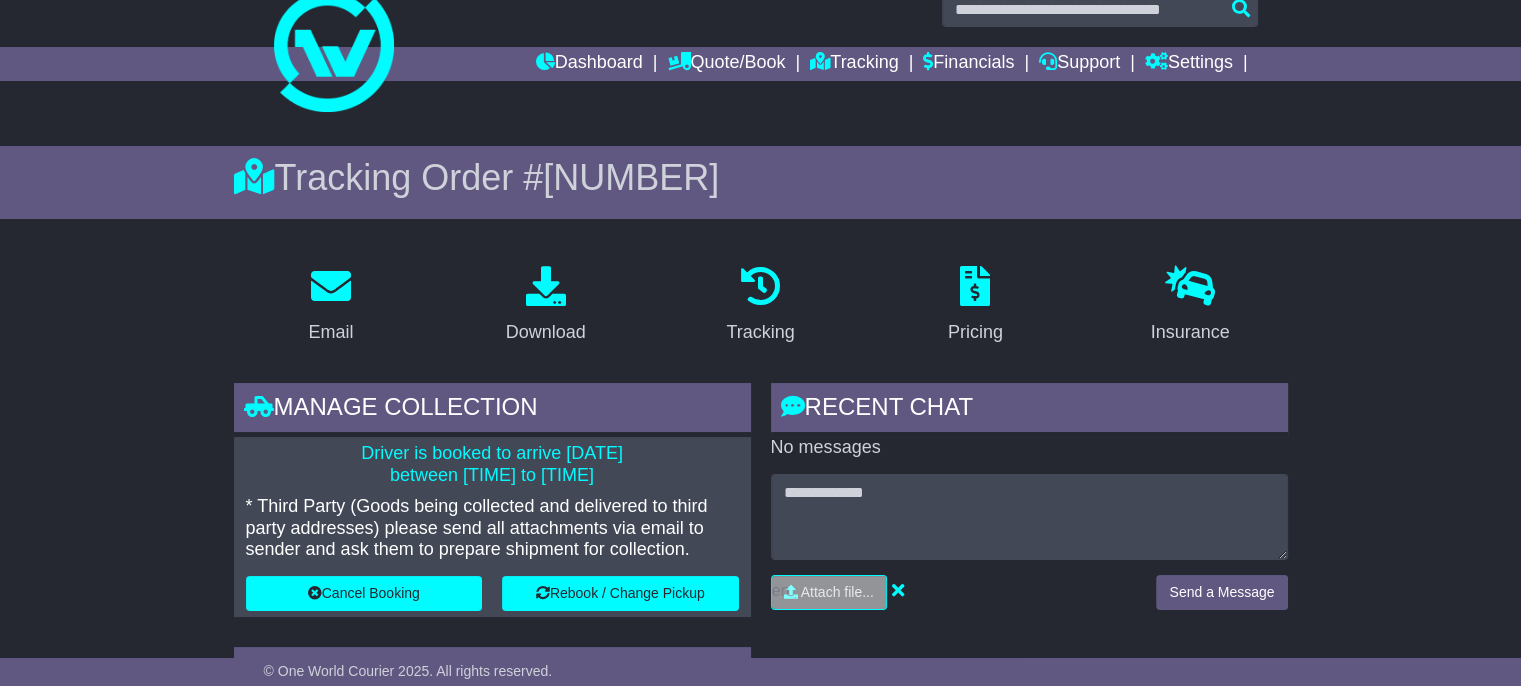 scroll, scrollTop: 0, scrollLeft: 0, axis: both 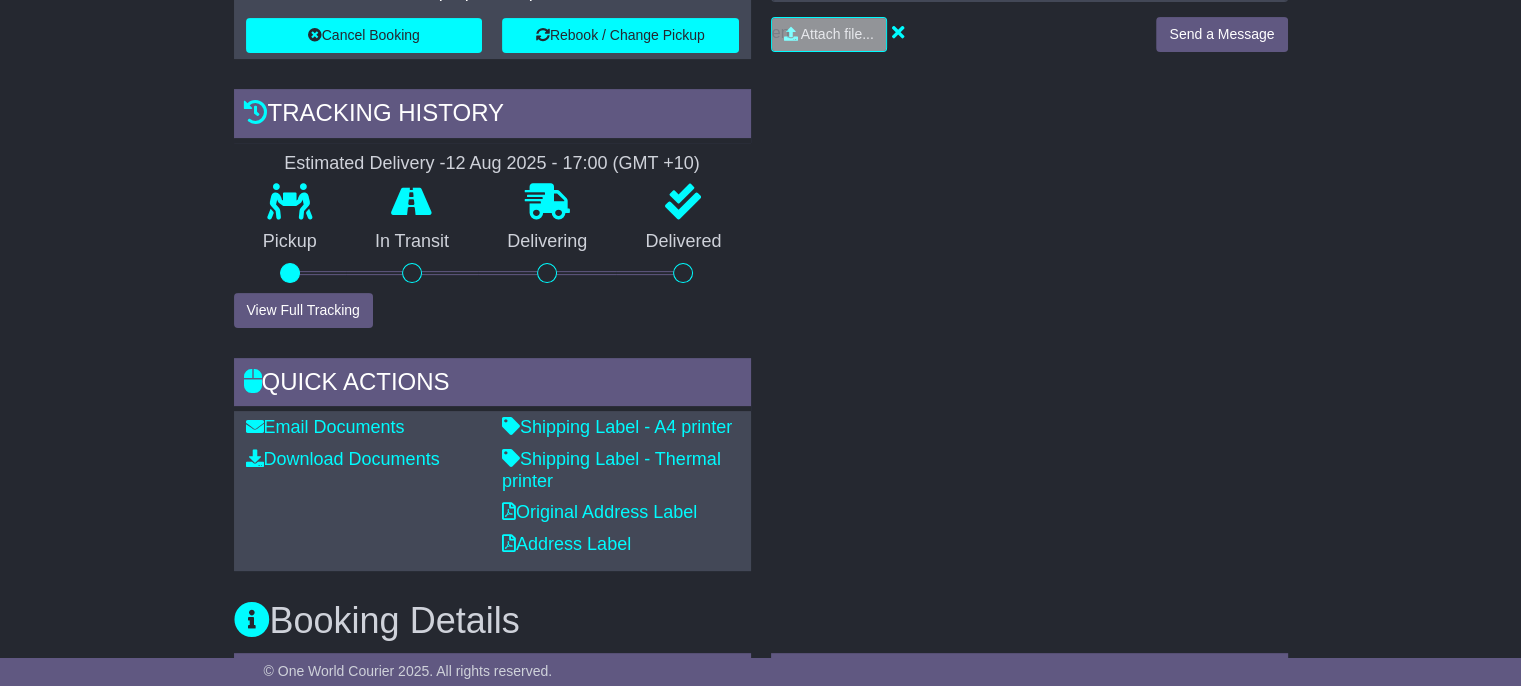 drag, startPoint x: 1521, startPoint y: 228, endPoint x: 1442, endPoint y: 416, distance: 203.92401 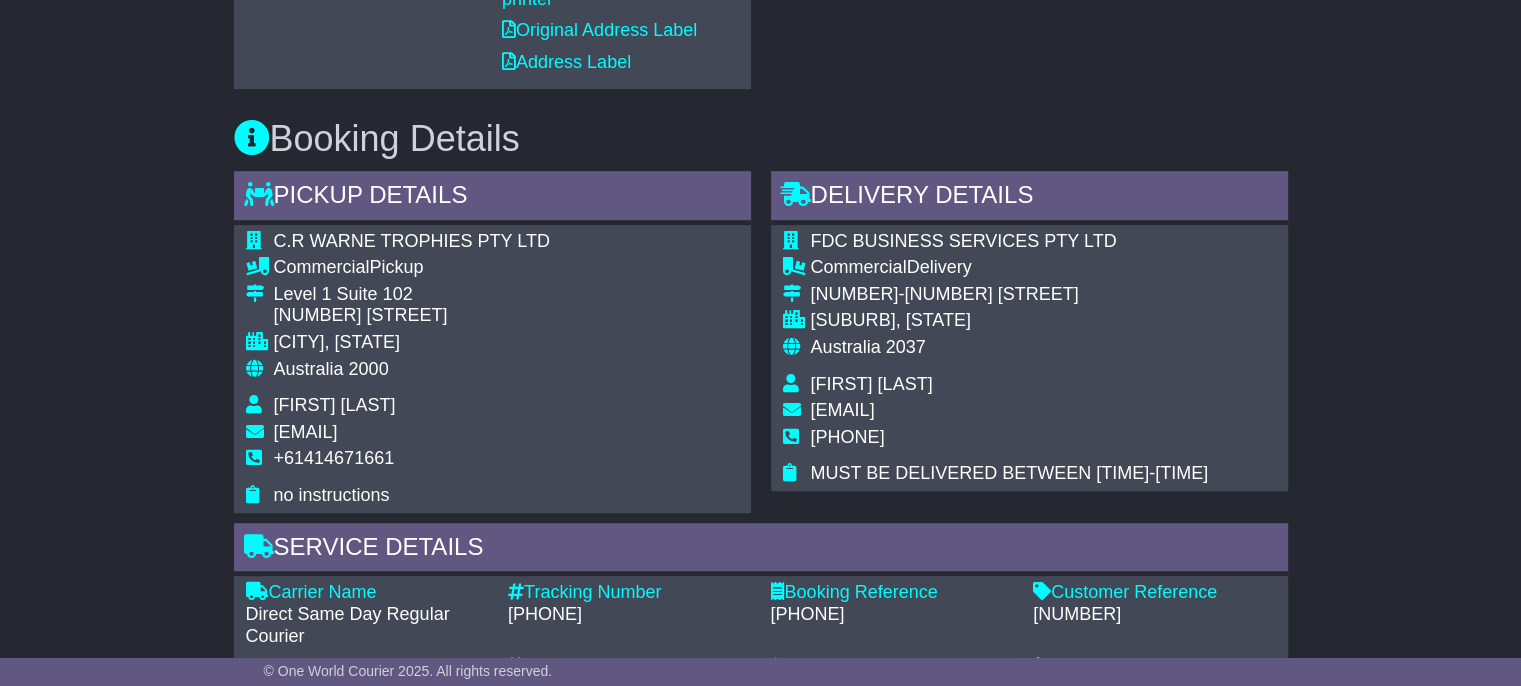 scroll, scrollTop: 1086, scrollLeft: 0, axis: vertical 